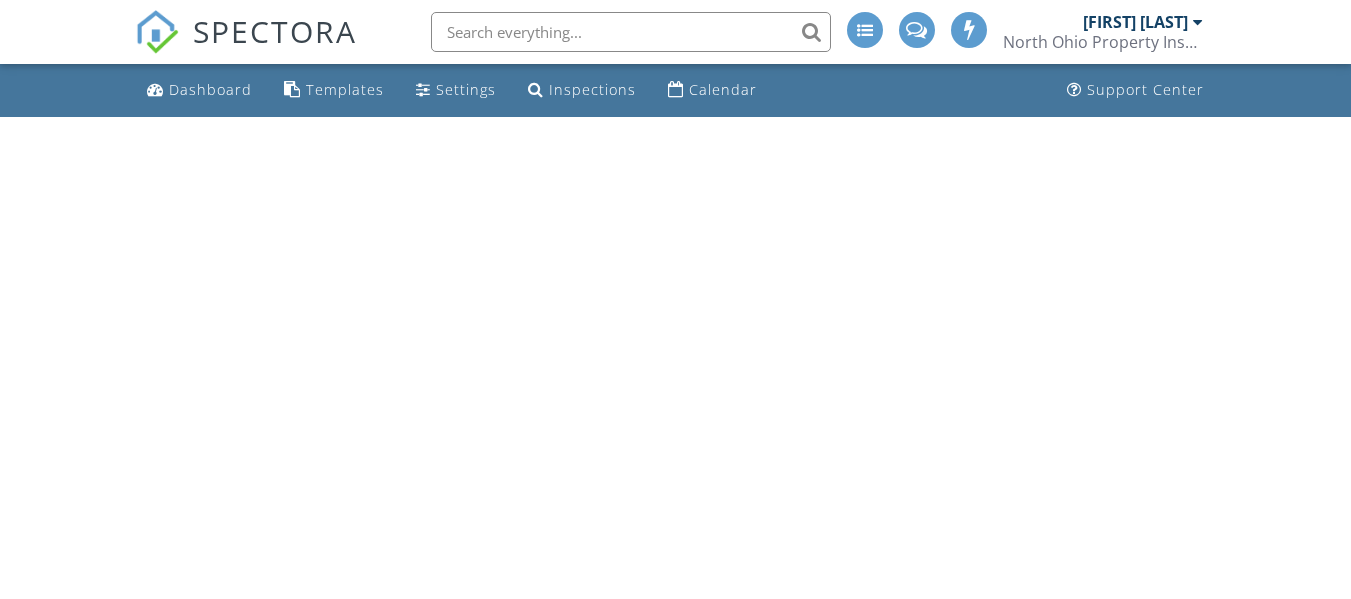 scroll, scrollTop: 0, scrollLeft: 0, axis: both 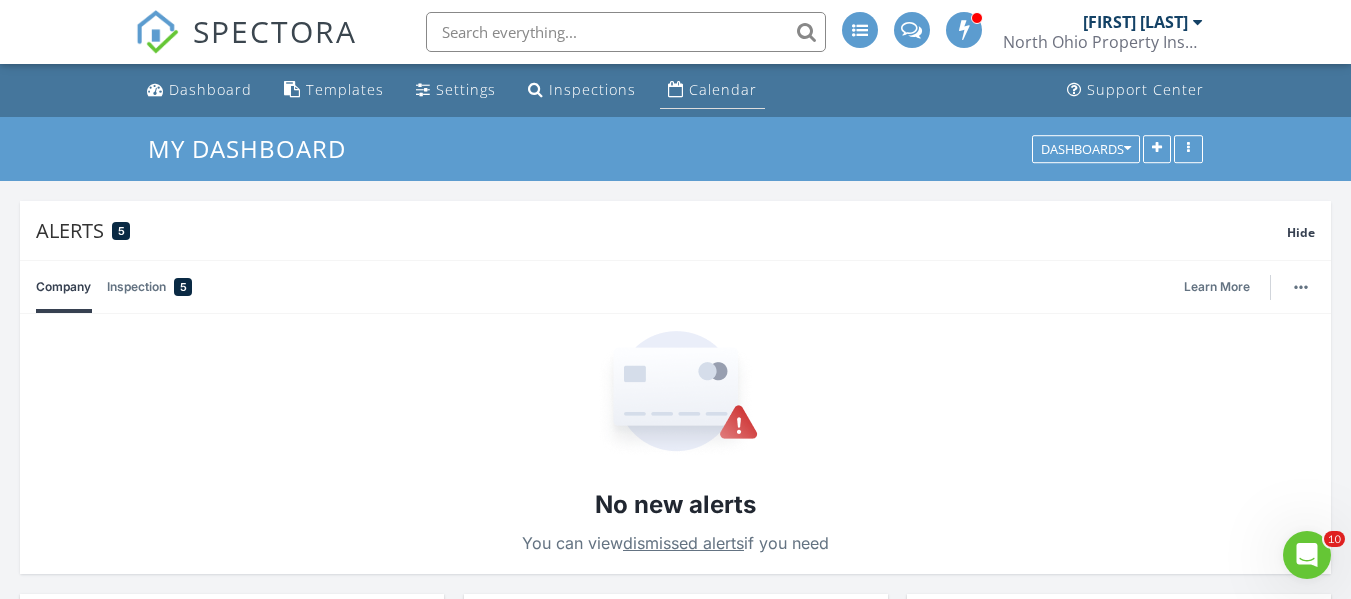 click on "Calendar" at bounding box center (723, 89) 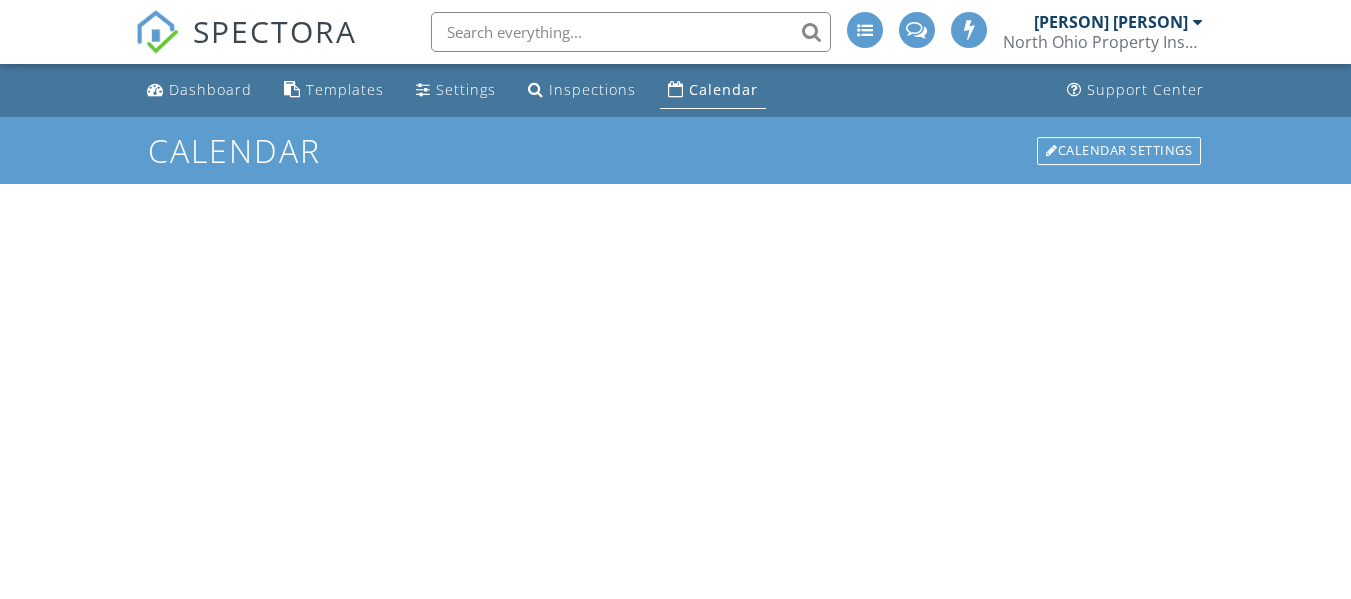 scroll, scrollTop: 0, scrollLeft: 0, axis: both 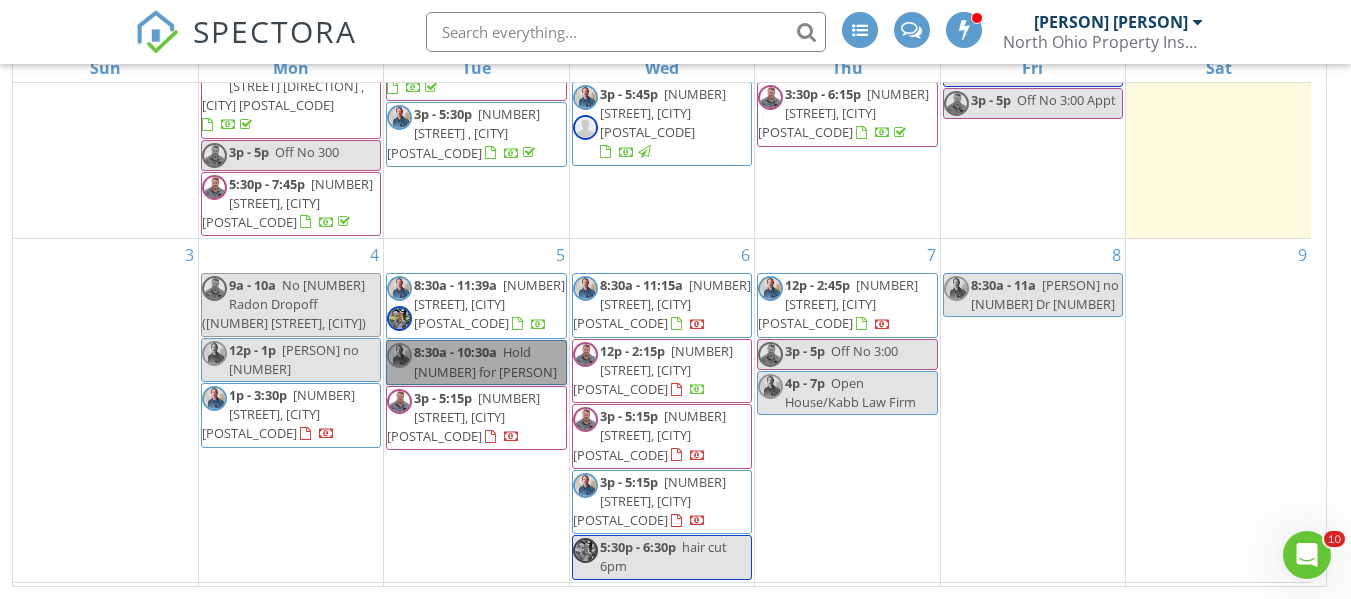 drag, startPoint x: 495, startPoint y: 265, endPoint x: 437, endPoint y: 278, distance: 59.439045 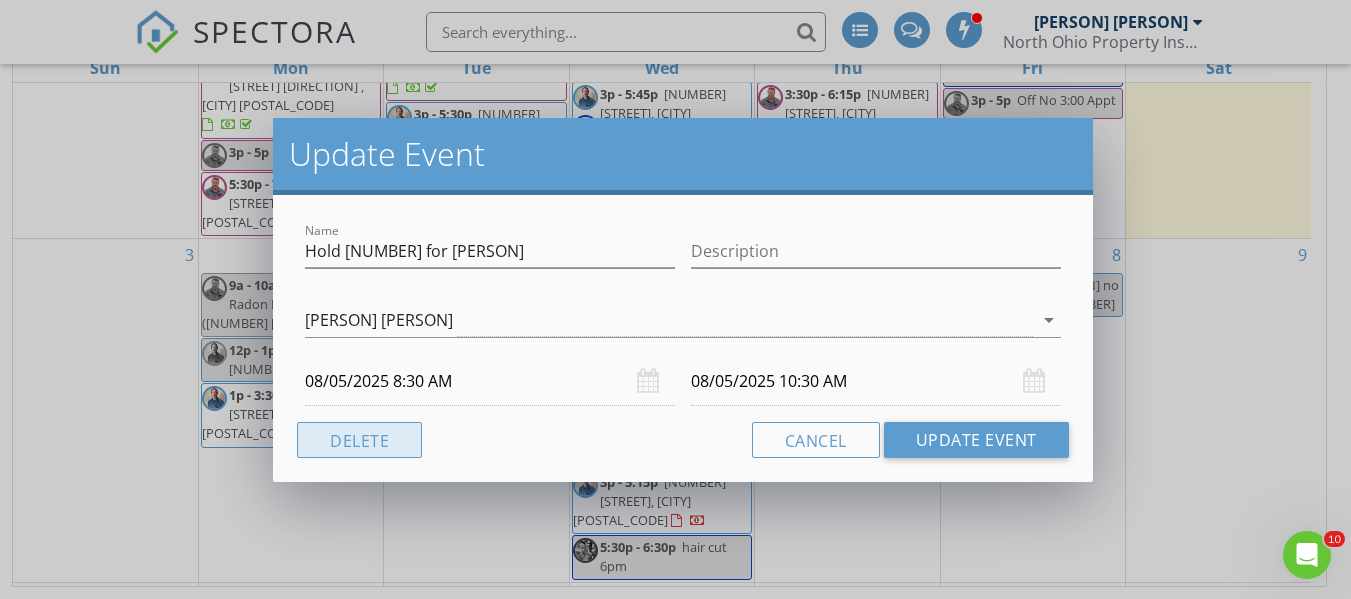 click on "Delete" at bounding box center (359, 440) 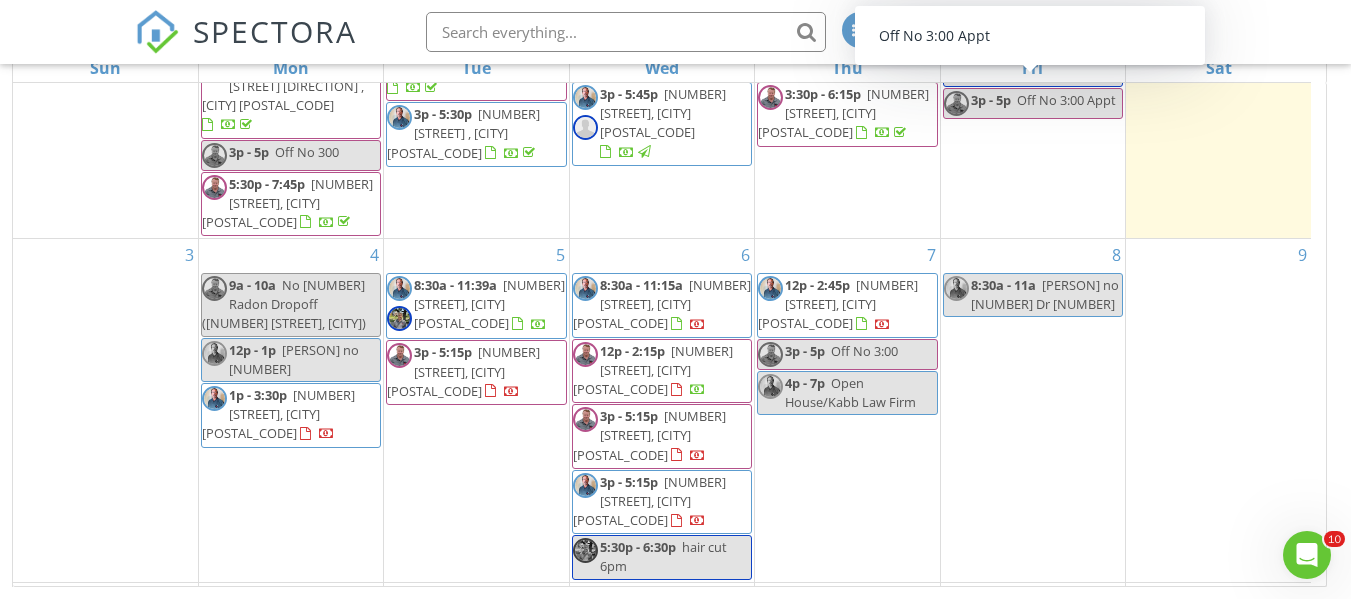 scroll, scrollTop: 300, scrollLeft: 0, axis: vertical 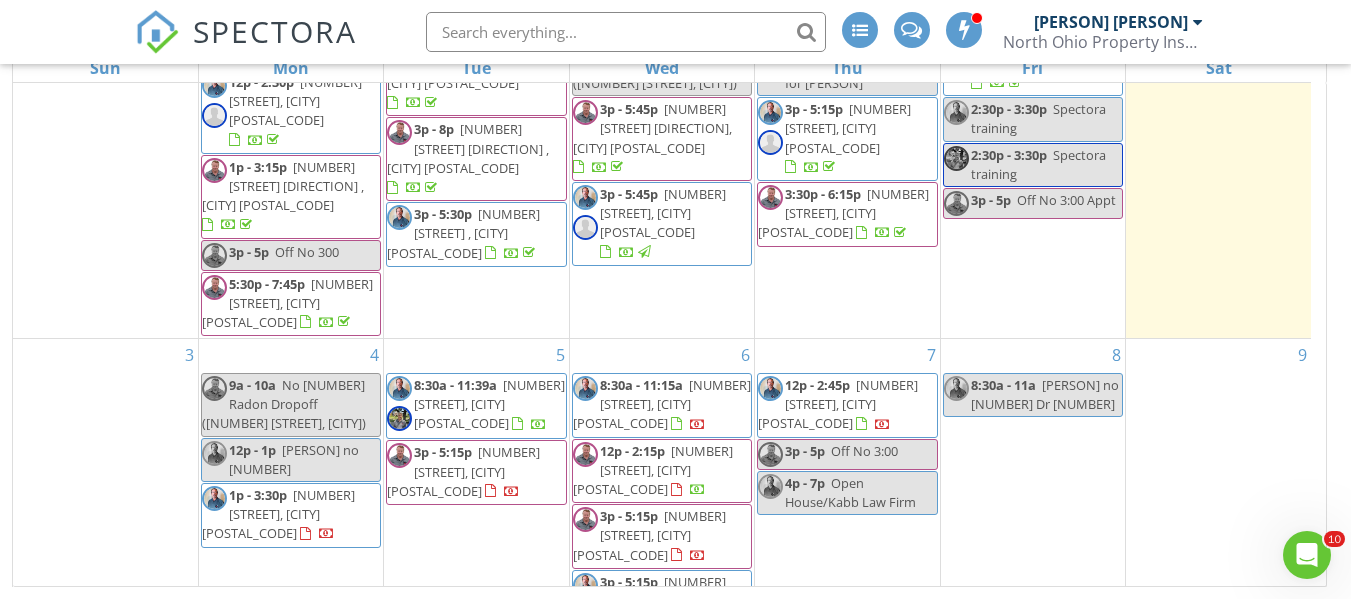 click on "5
8:30a - 11:39a
109 Bridgeport Way, Mayfield Heights 44124
3p - 5:15p
2388 W 50th St, Cleveland 44102" at bounding box center [476, 510] 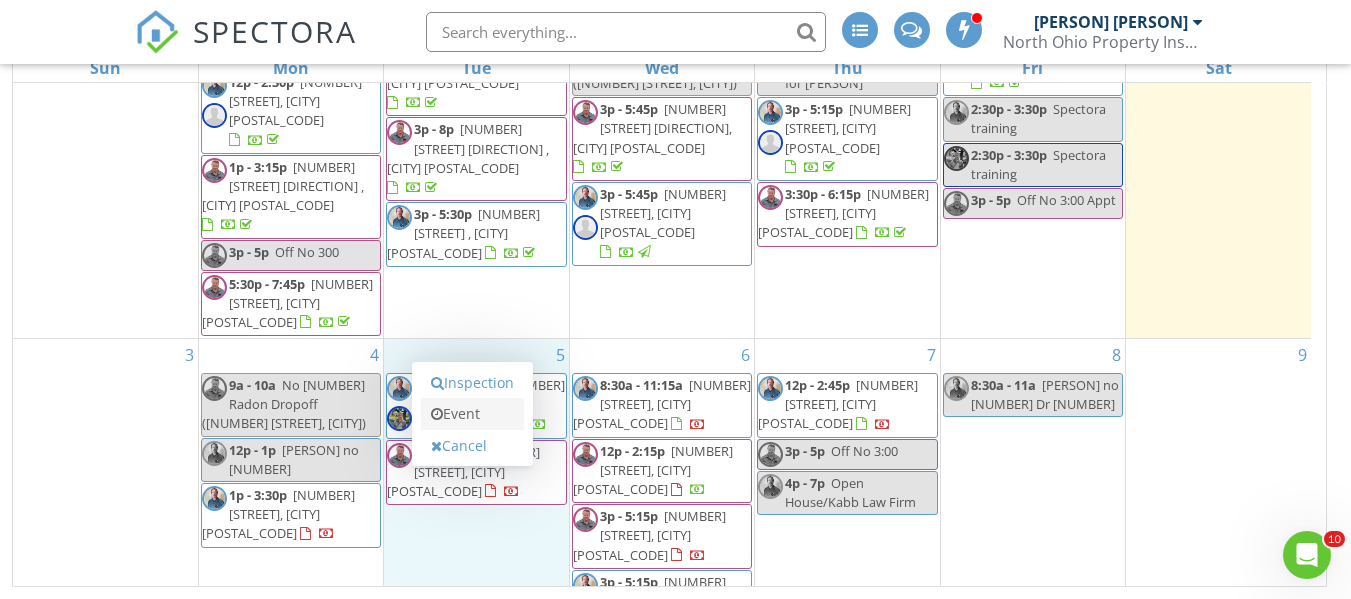 click on "Event" at bounding box center (472, 414) 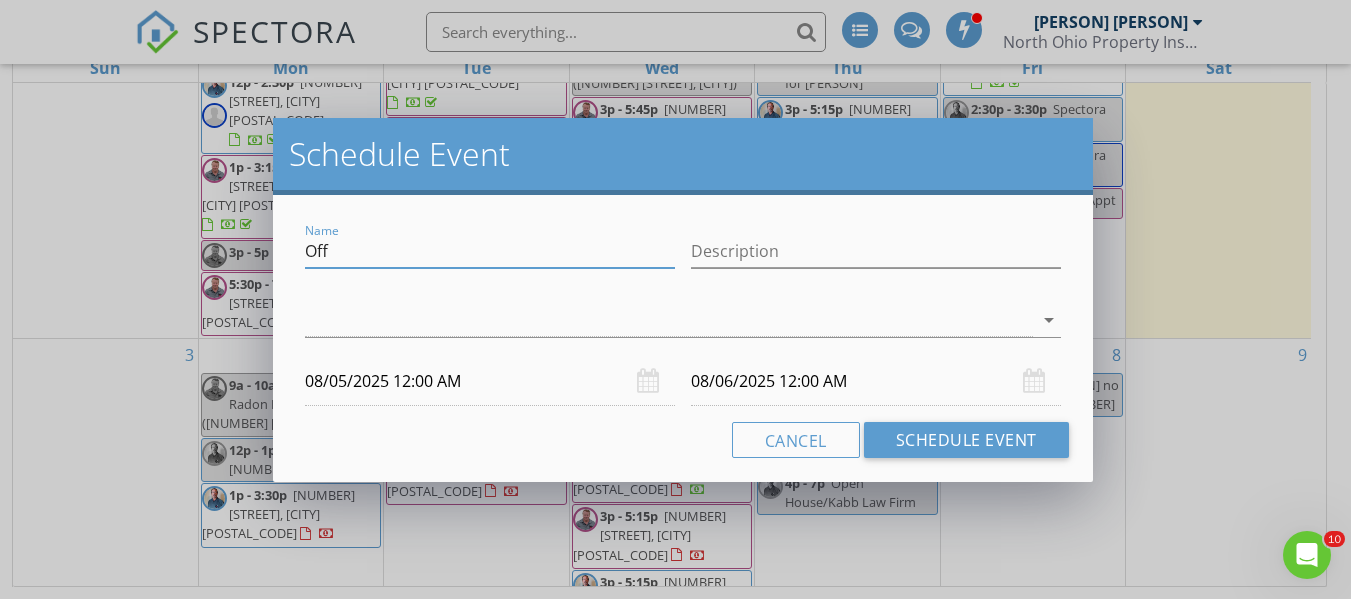 drag, startPoint x: 337, startPoint y: 248, endPoint x: 299, endPoint y: 247, distance: 38.013157 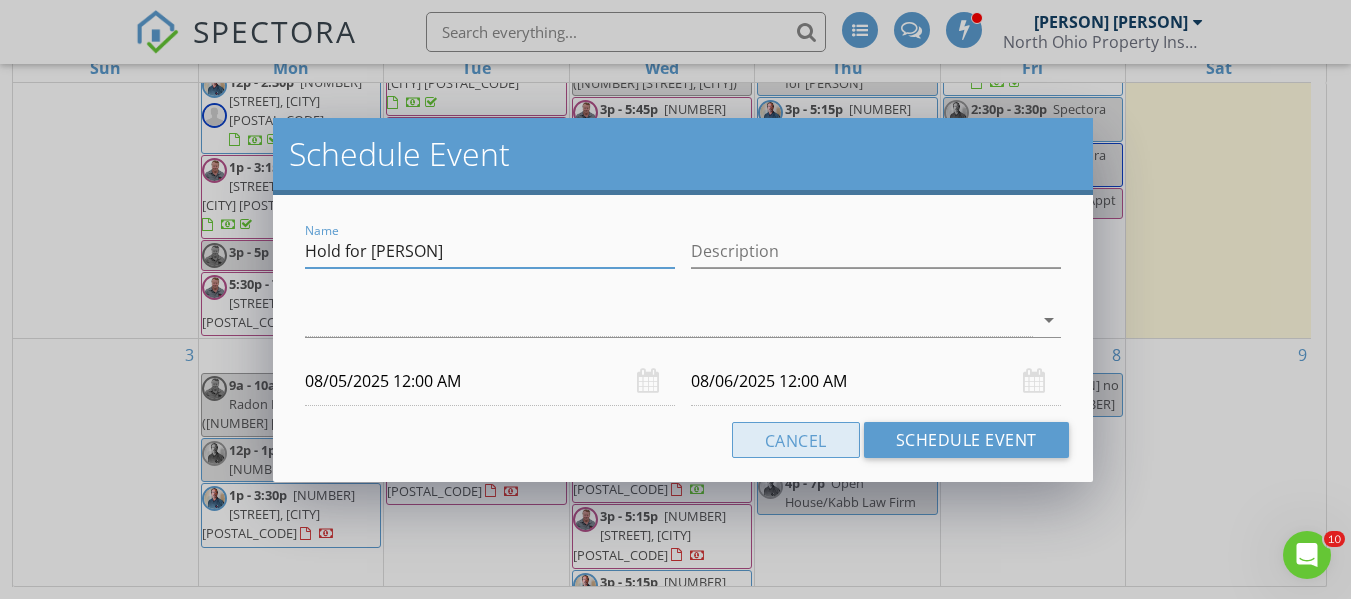 type on "Hold for Sharon" 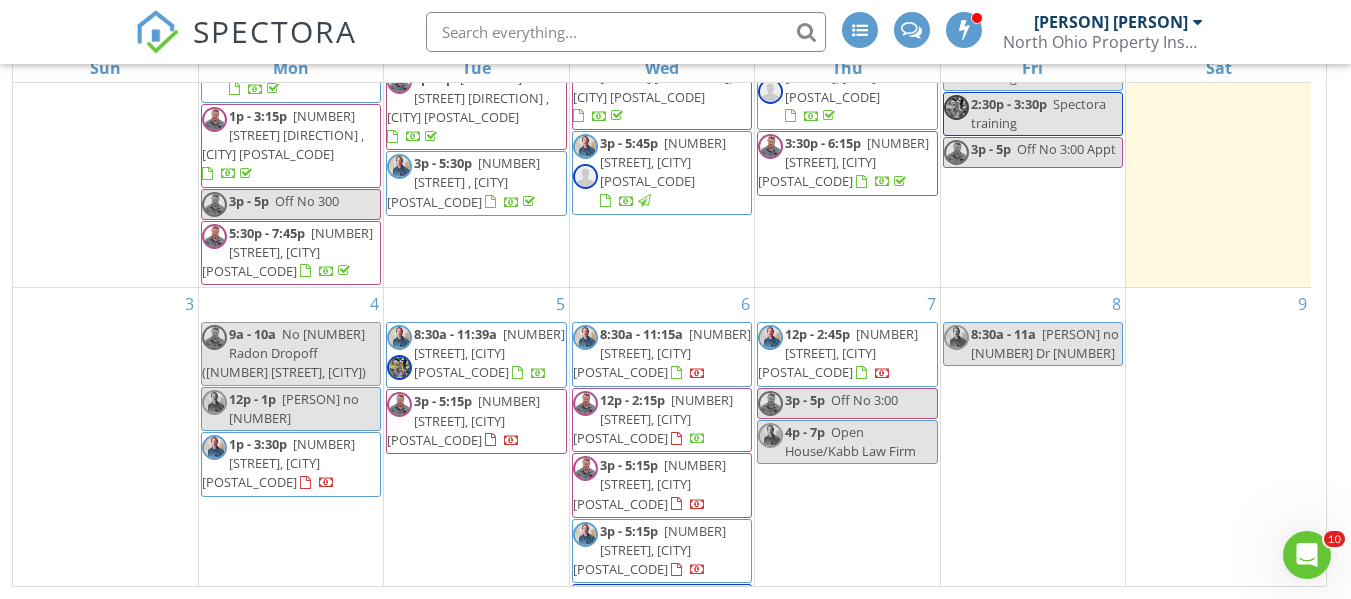 scroll, scrollTop: 400, scrollLeft: 0, axis: vertical 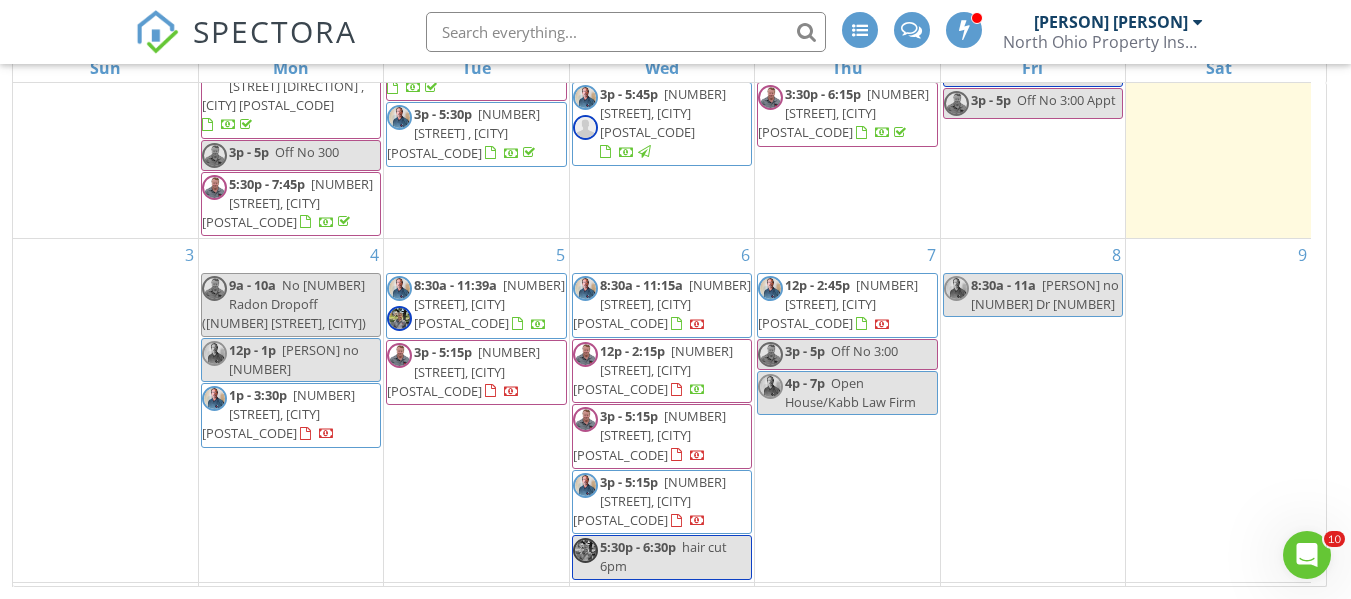 click on "5
8:30a - 11:39a
109 Bridgeport Way, Mayfield Heights 44124
3p - 5:15p
2388 W 50th St, Cleveland 44102" at bounding box center [476, 410] 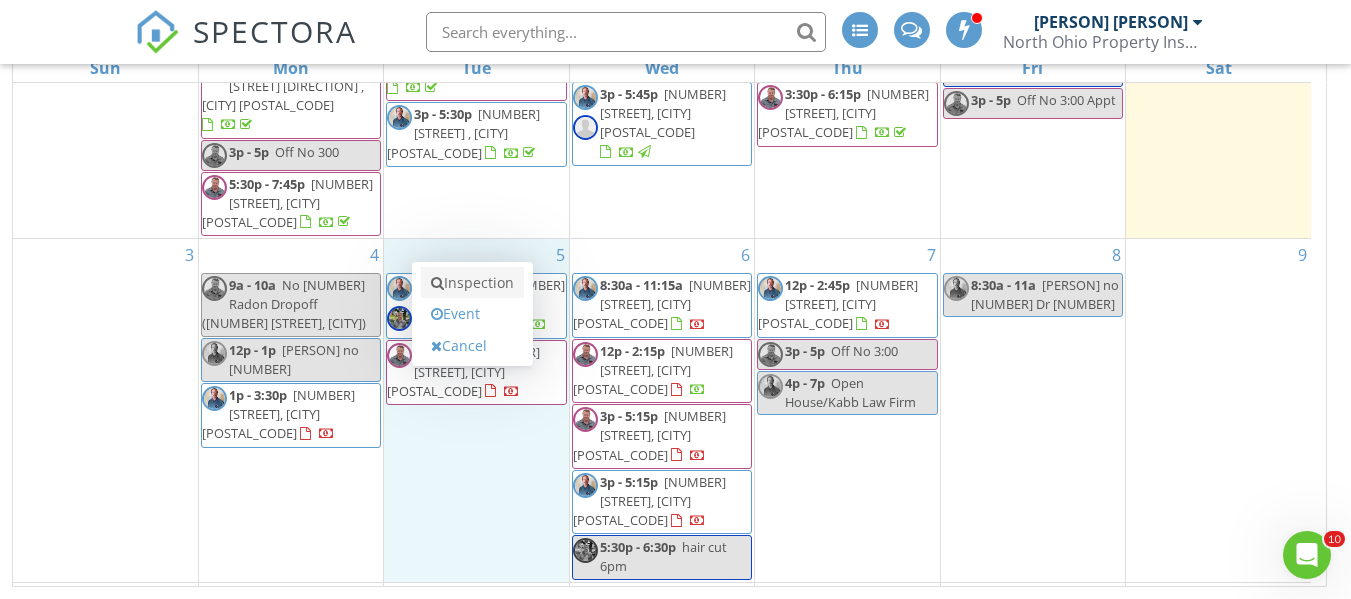 click on "Inspection" at bounding box center (472, 283) 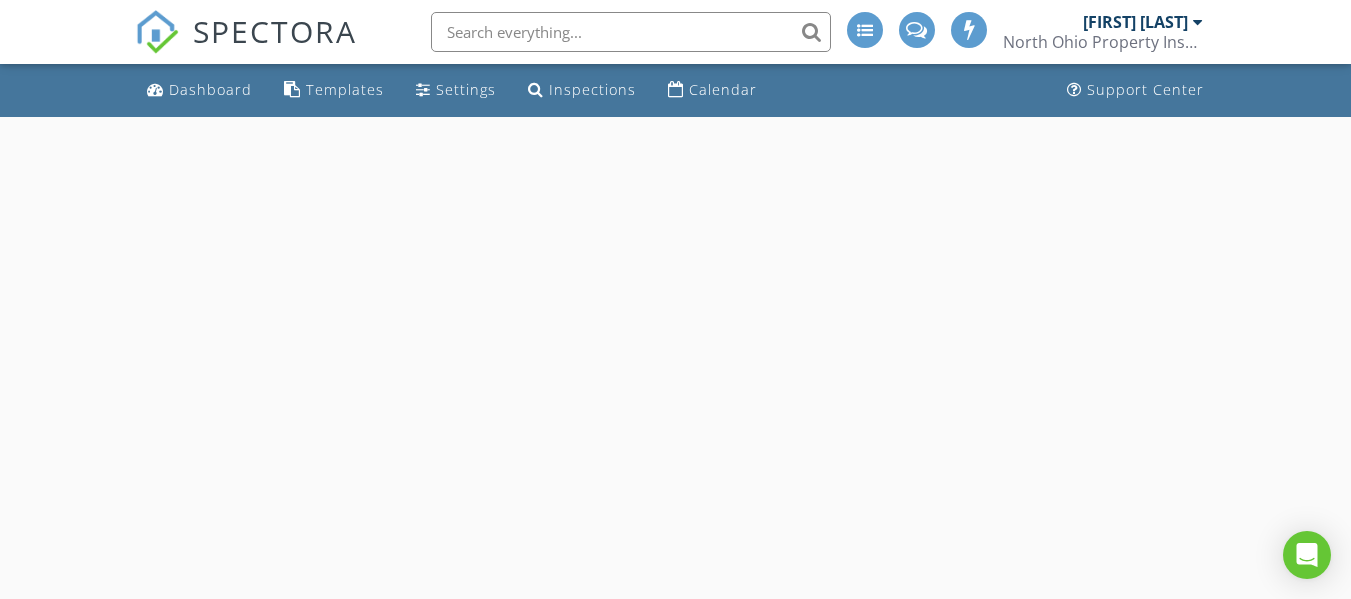 scroll, scrollTop: 0, scrollLeft: 0, axis: both 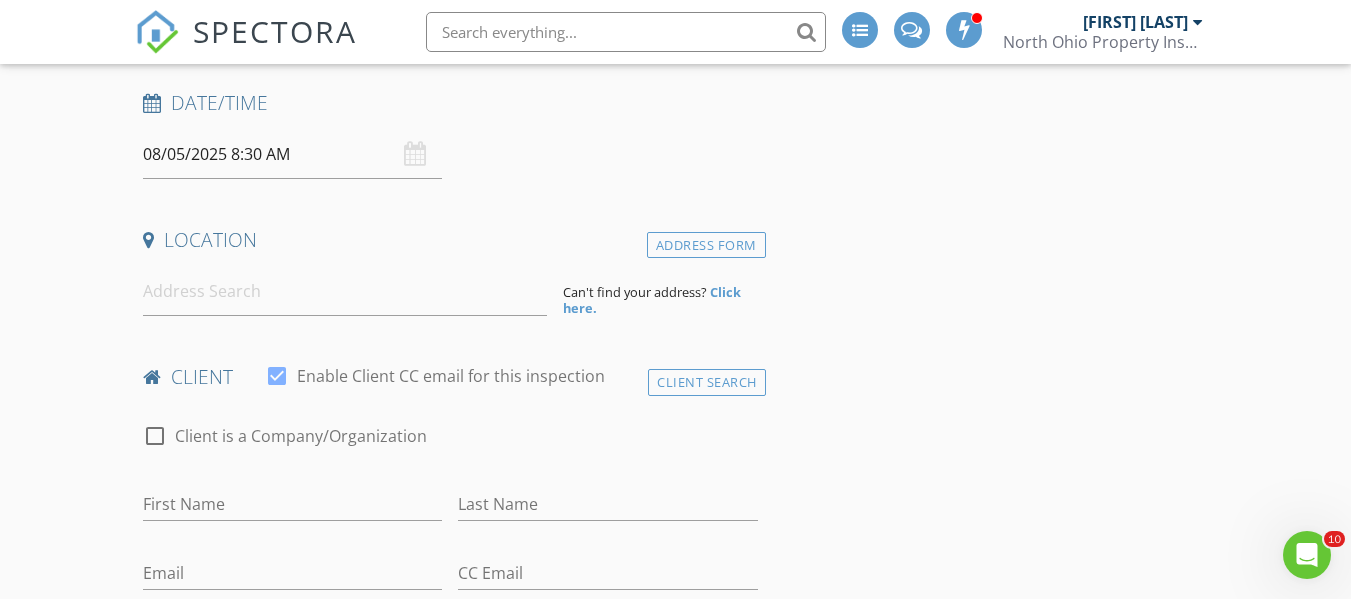click on "08/05/2025 8:30 AM" at bounding box center (292, 154) 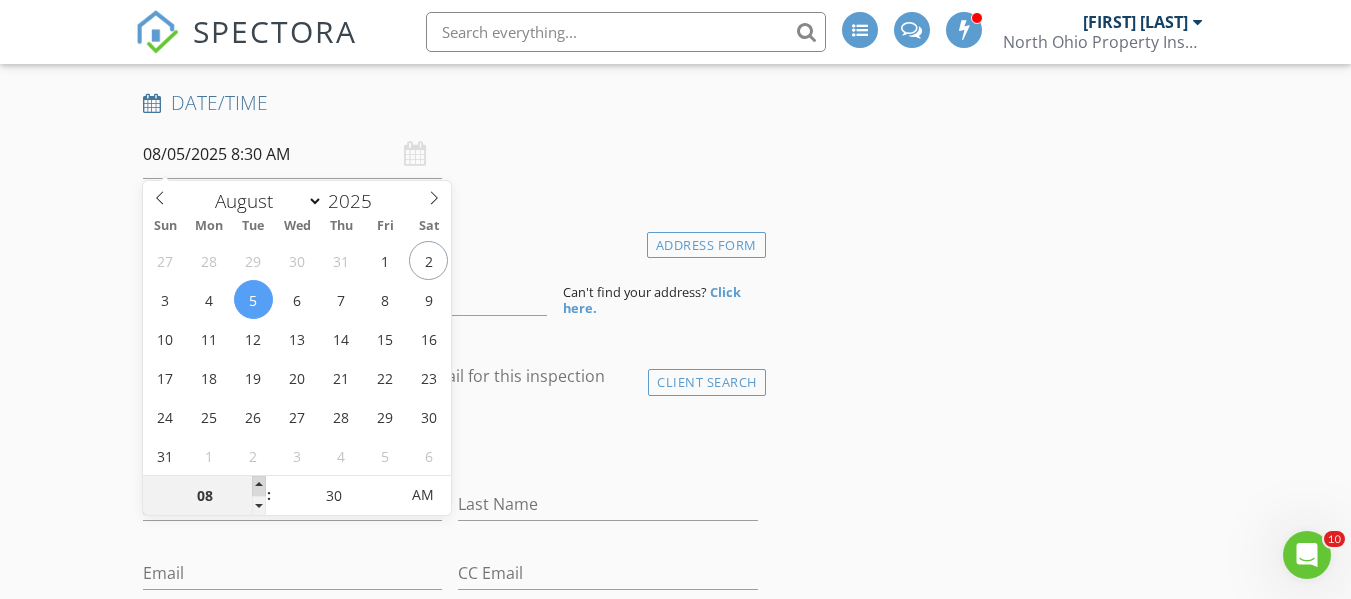 type on "09" 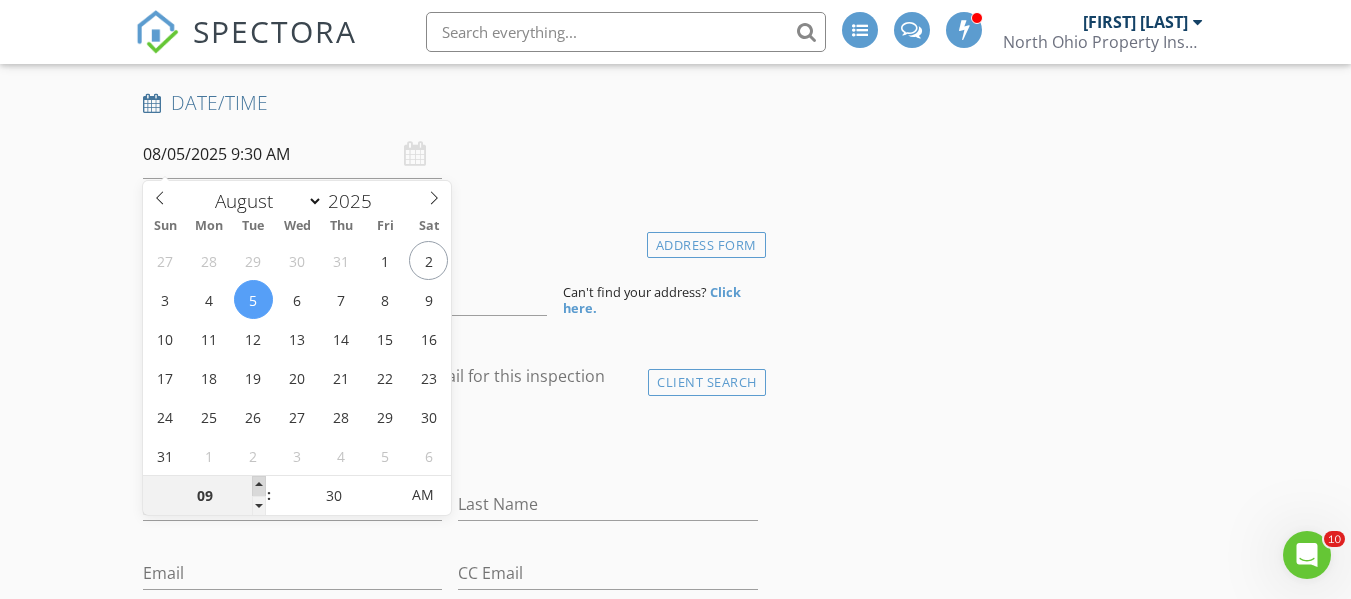 click at bounding box center [259, 486] 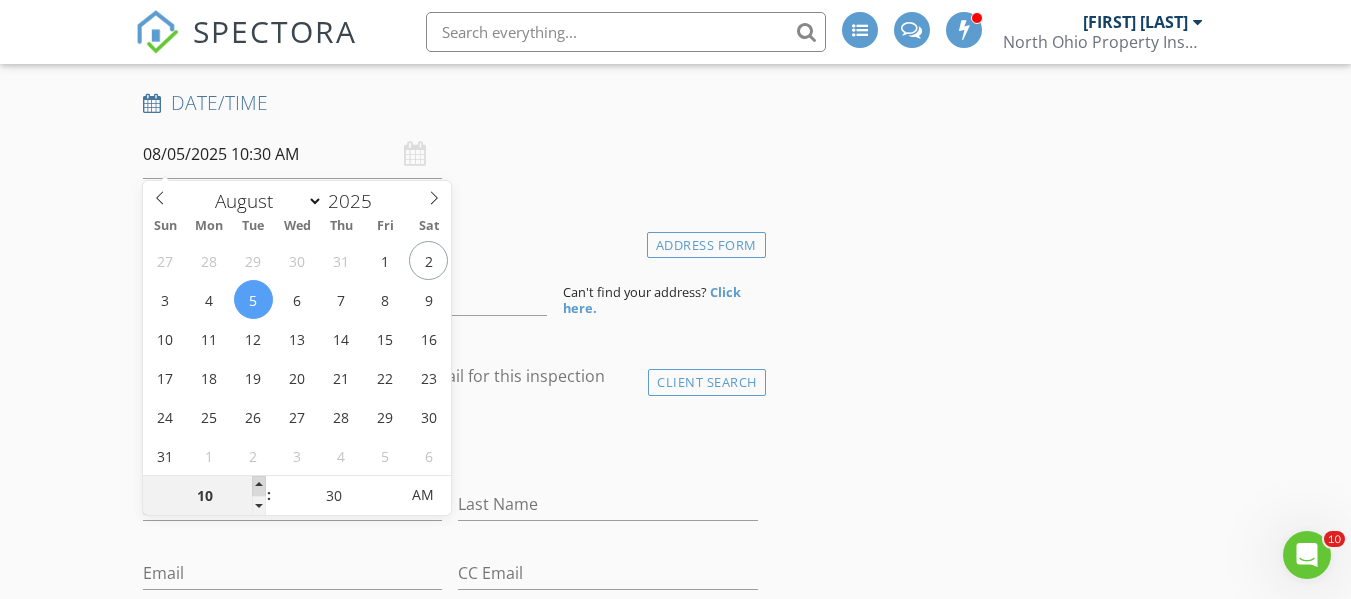 click at bounding box center [259, 486] 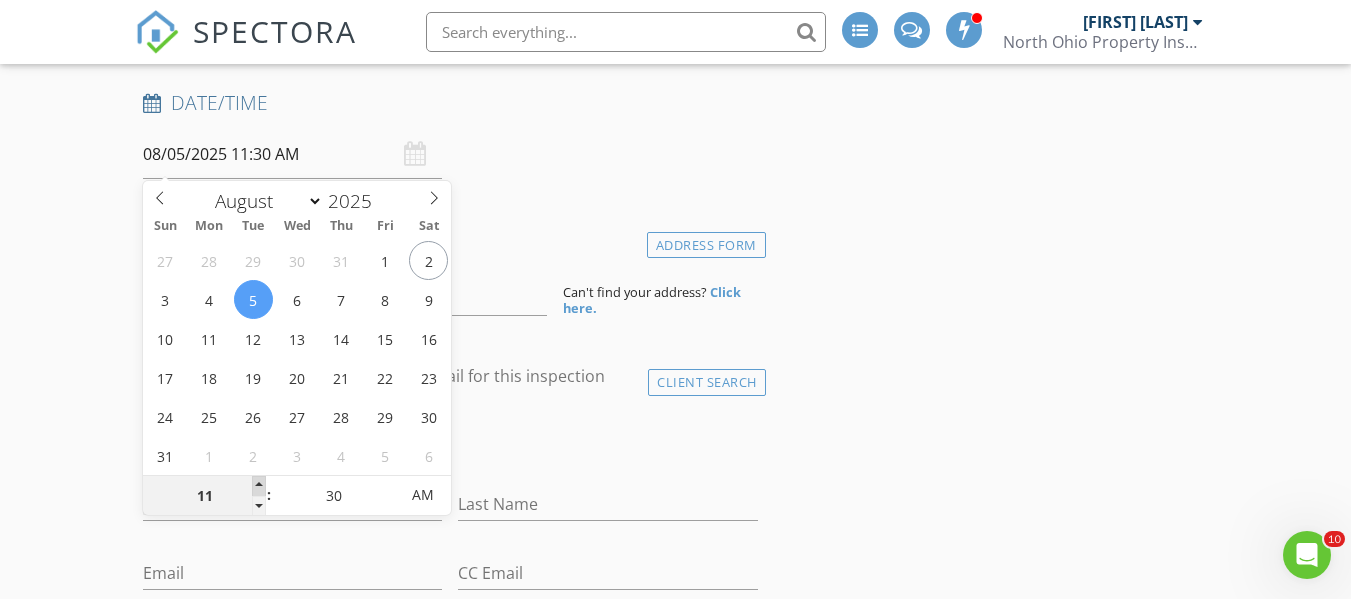 click at bounding box center (259, 486) 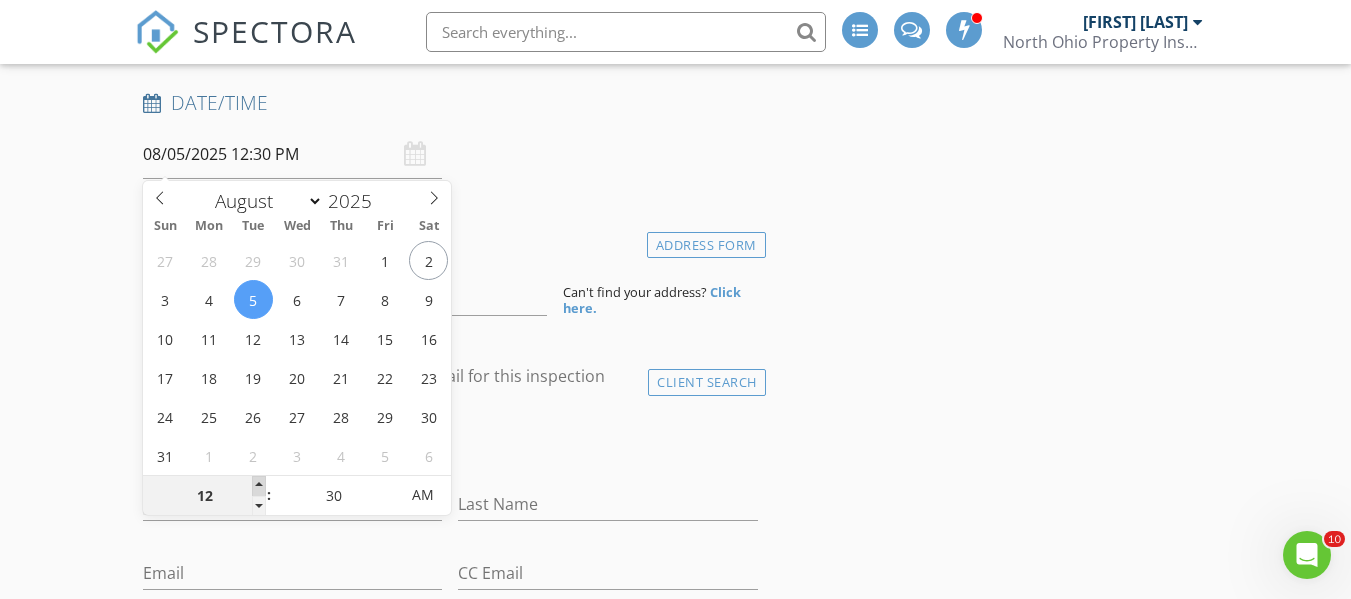 click at bounding box center [259, 486] 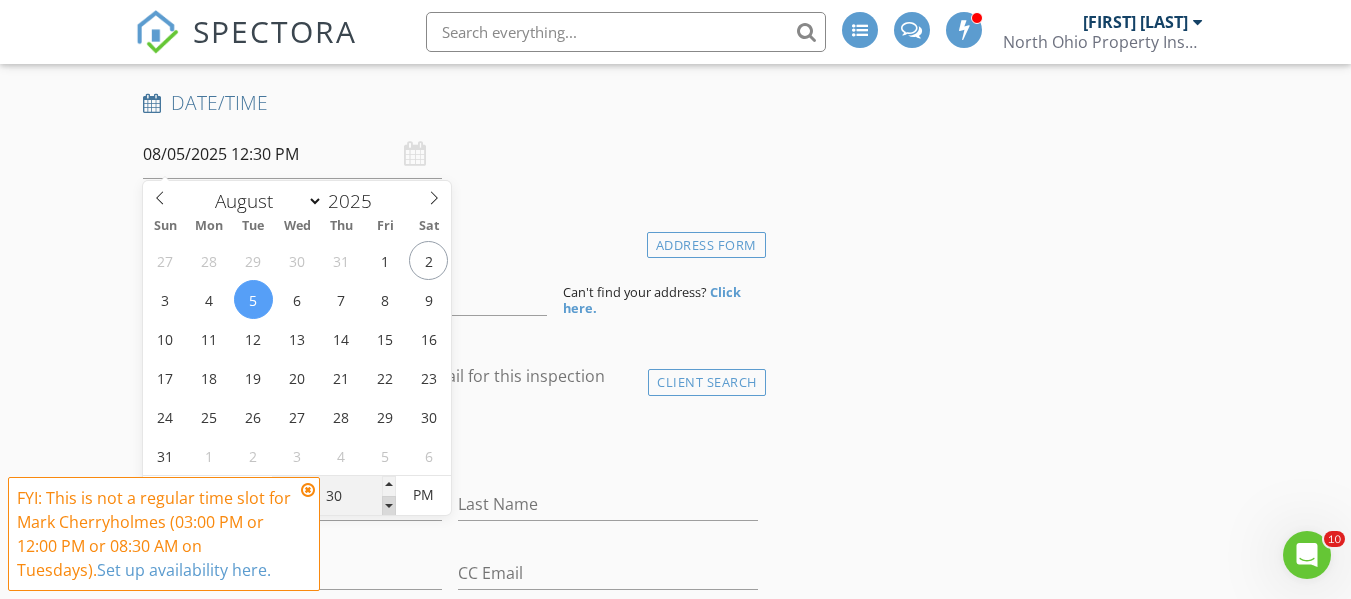 type on "25" 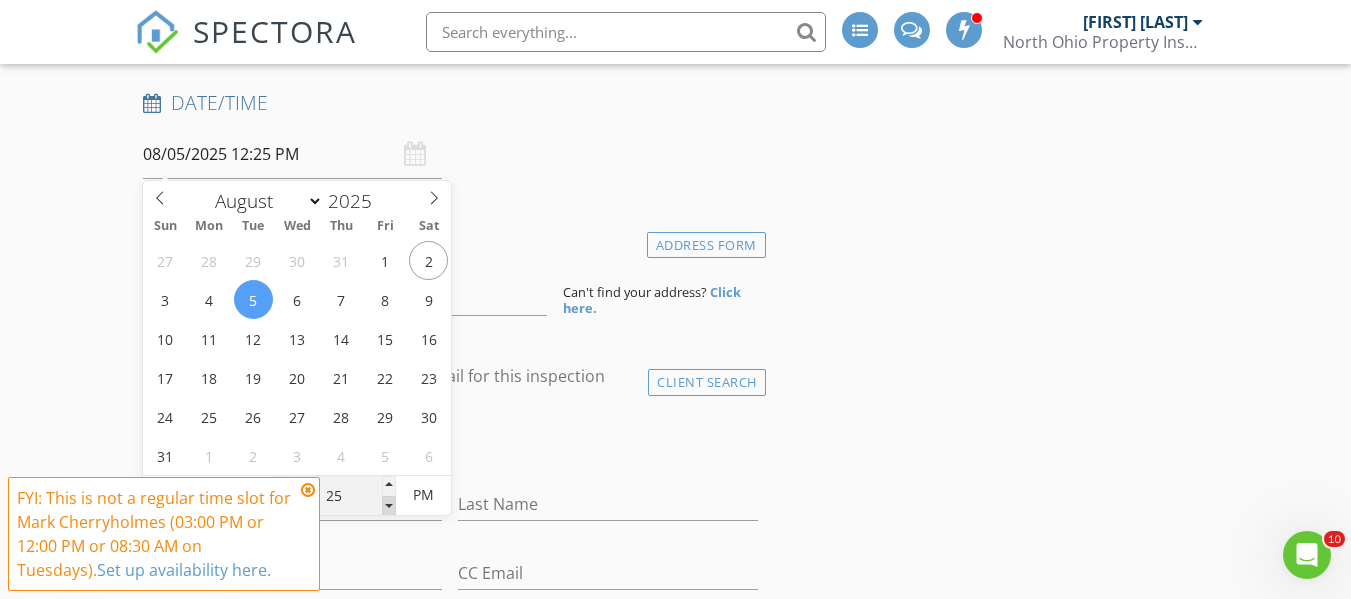 click at bounding box center (389, 506) 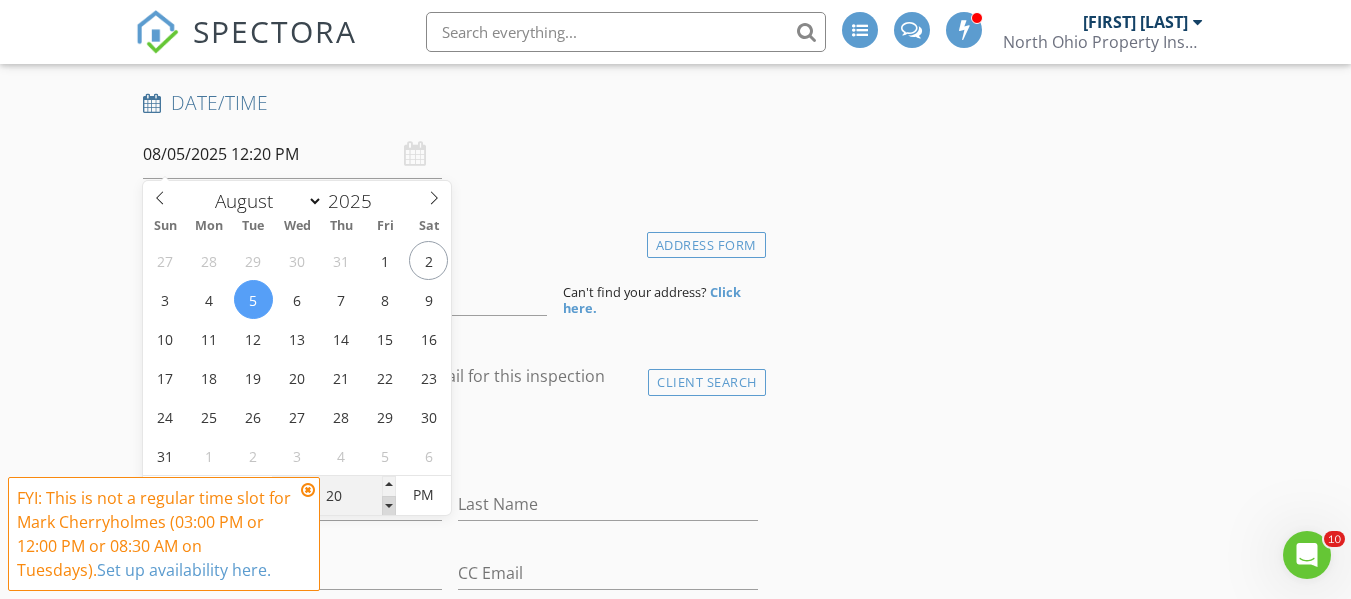 click at bounding box center [389, 506] 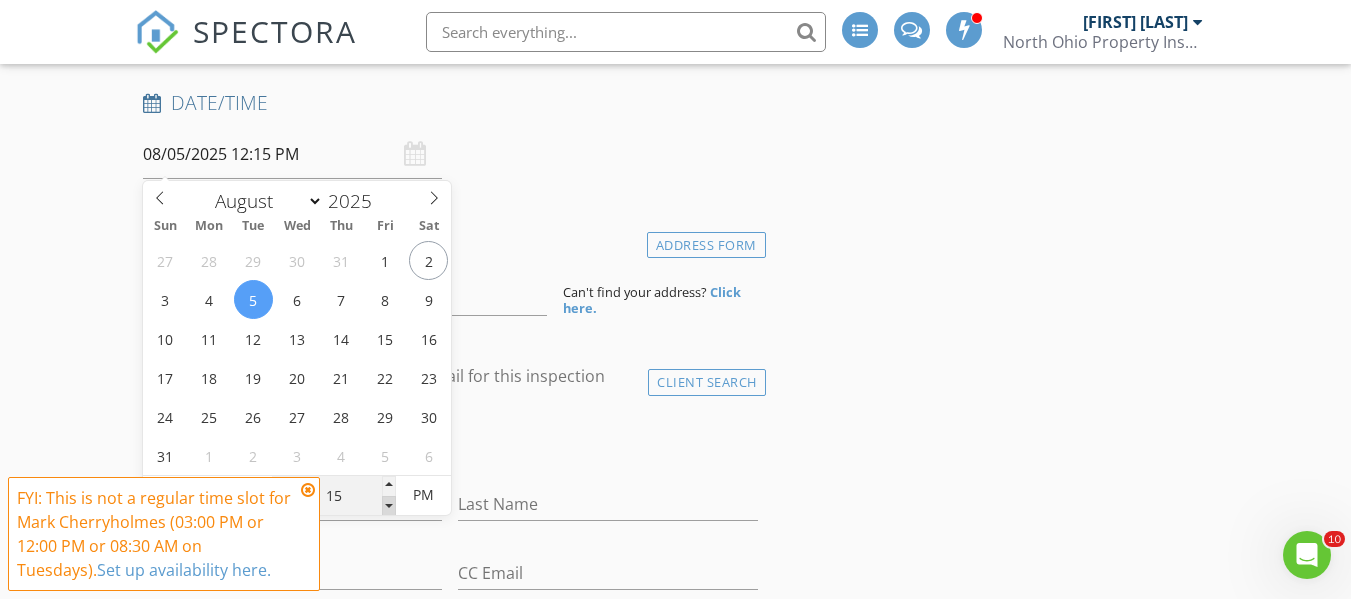 click at bounding box center [389, 506] 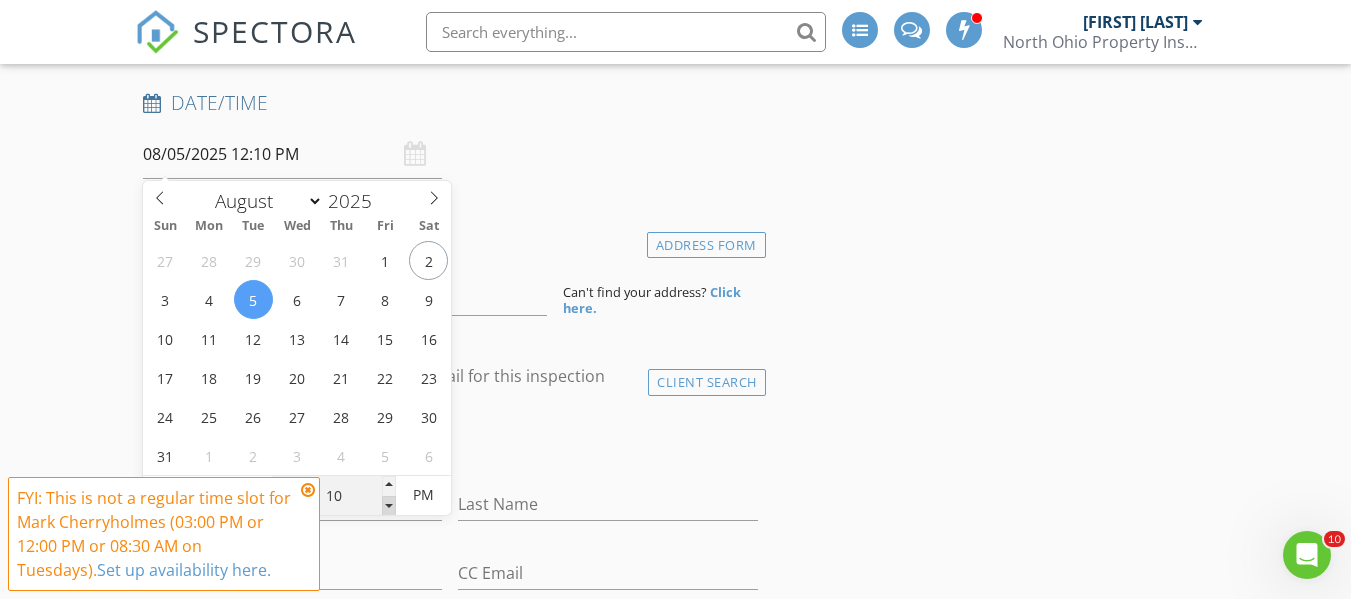 click at bounding box center [389, 506] 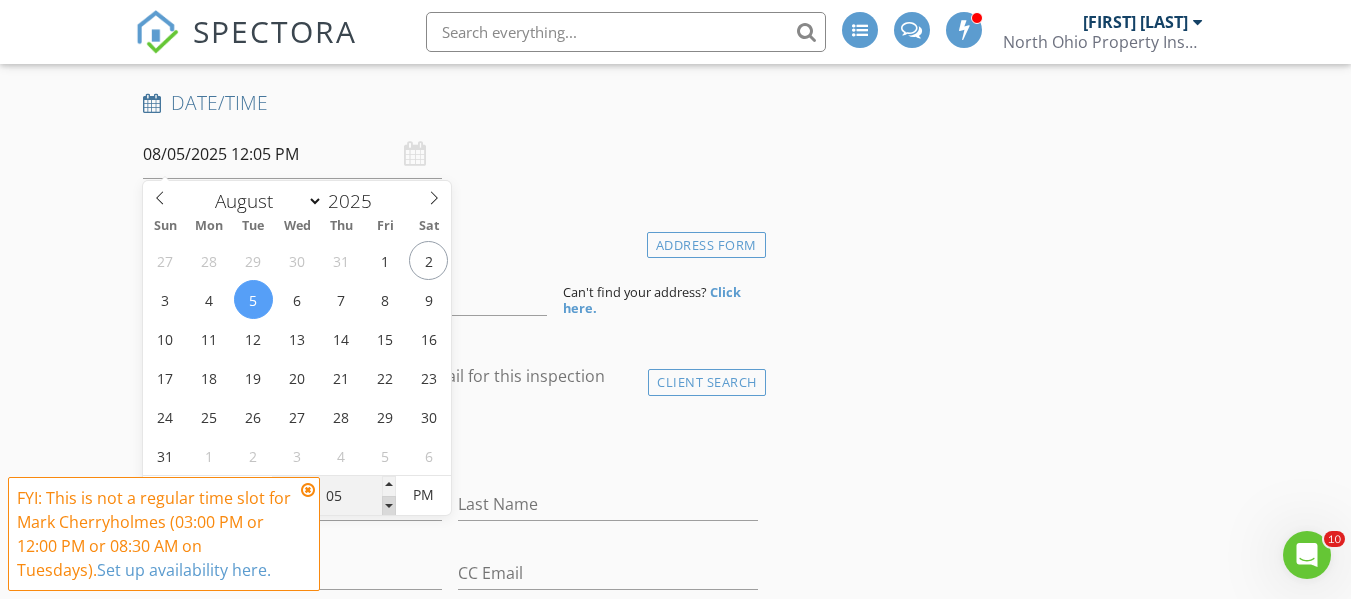 click at bounding box center [389, 506] 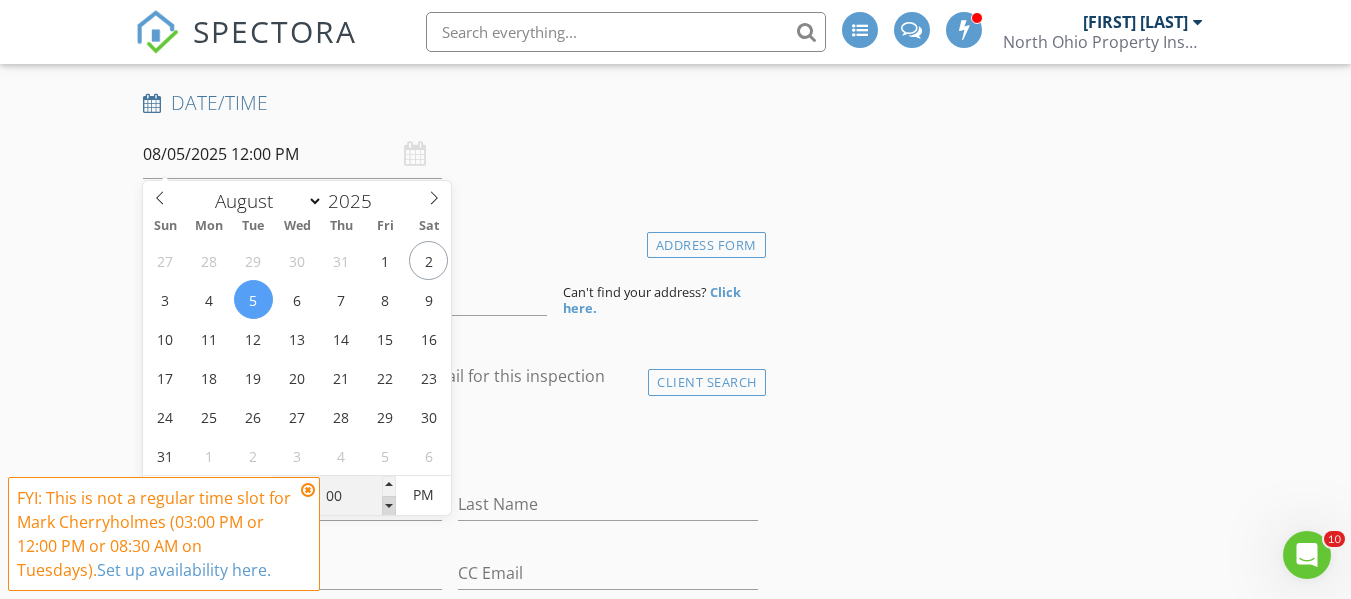 click at bounding box center (389, 506) 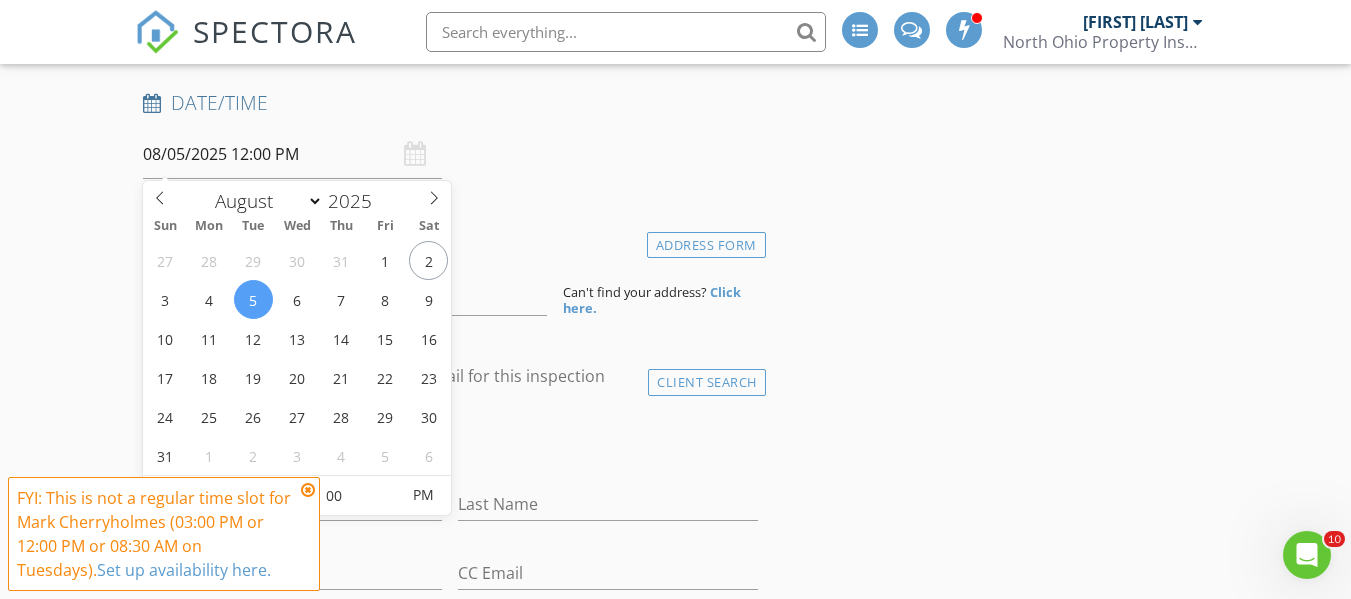 click at bounding box center [308, 490] 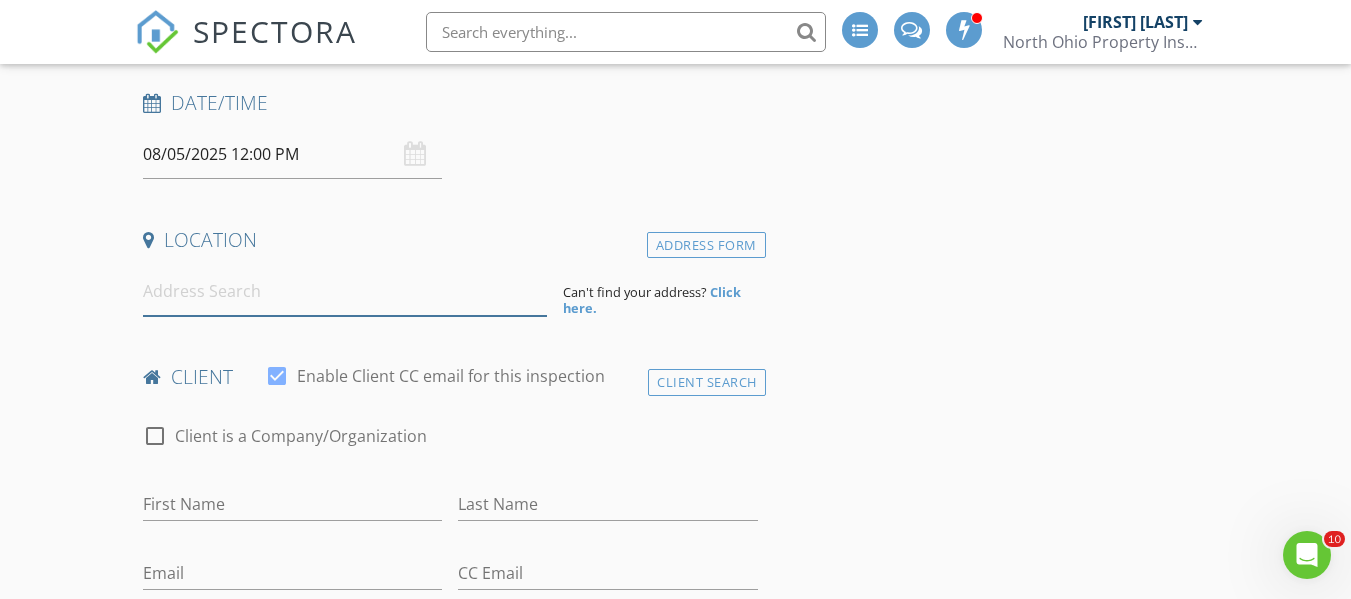 click at bounding box center (345, 291) 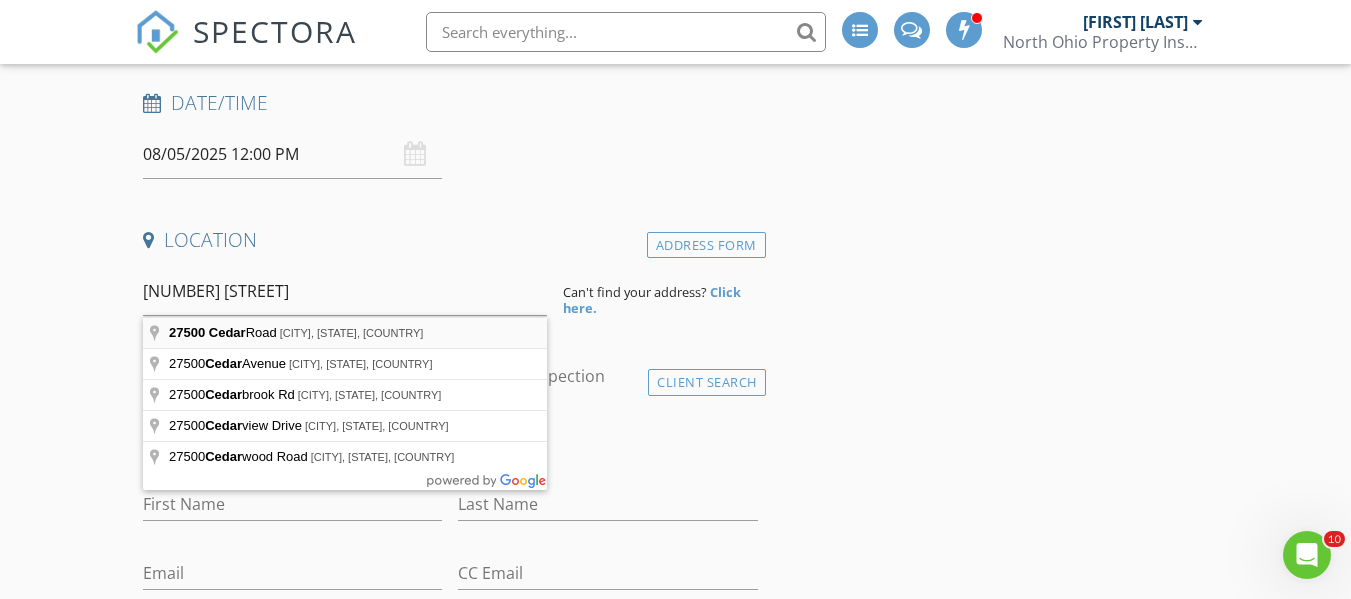 type on "27500 Cedar Road, Beachwood, OH, USA" 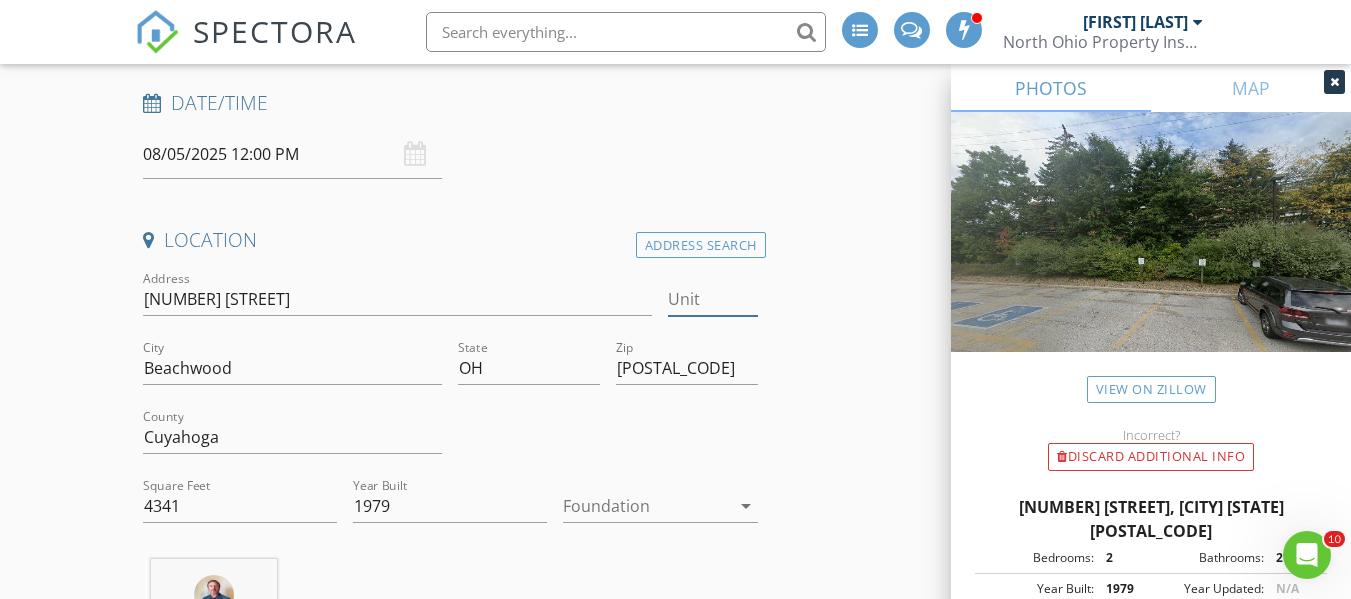 click on "Unit" at bounding box center [712, 299] 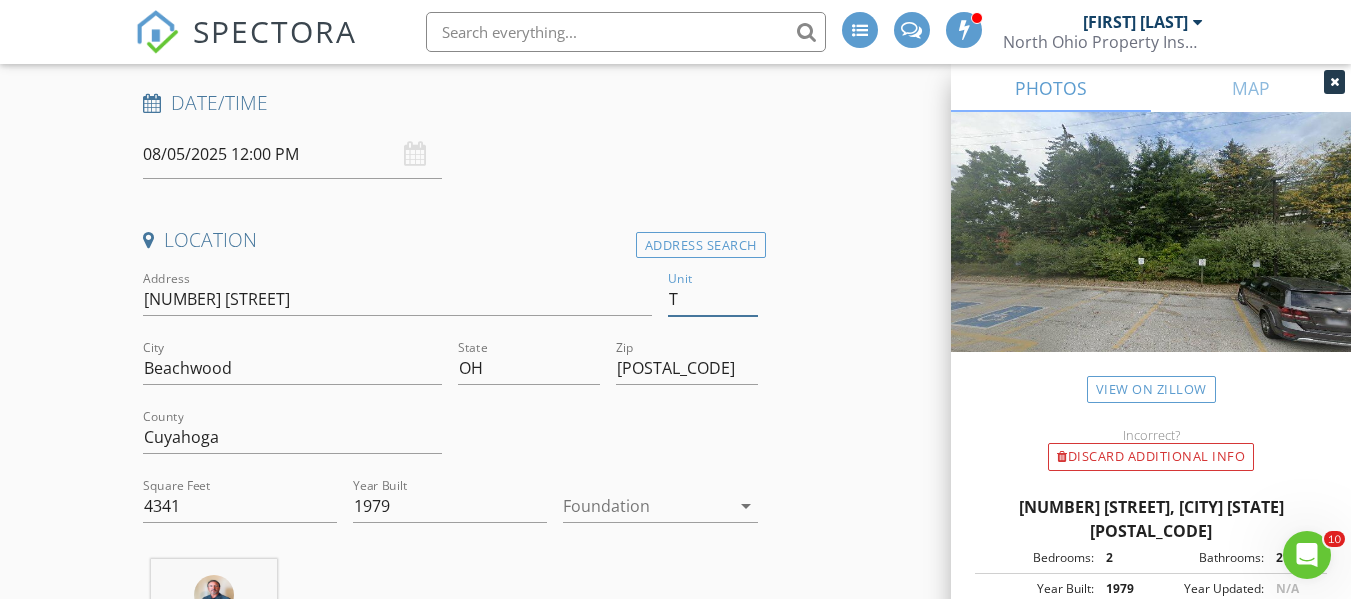 type on "T8" 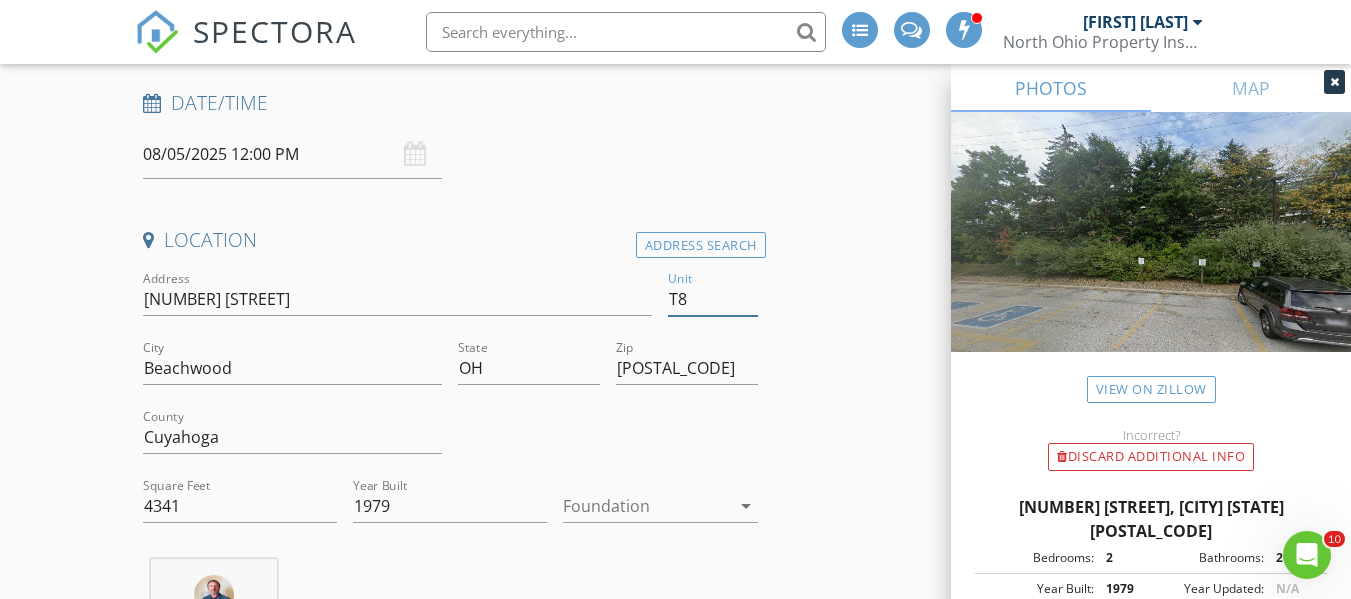 type 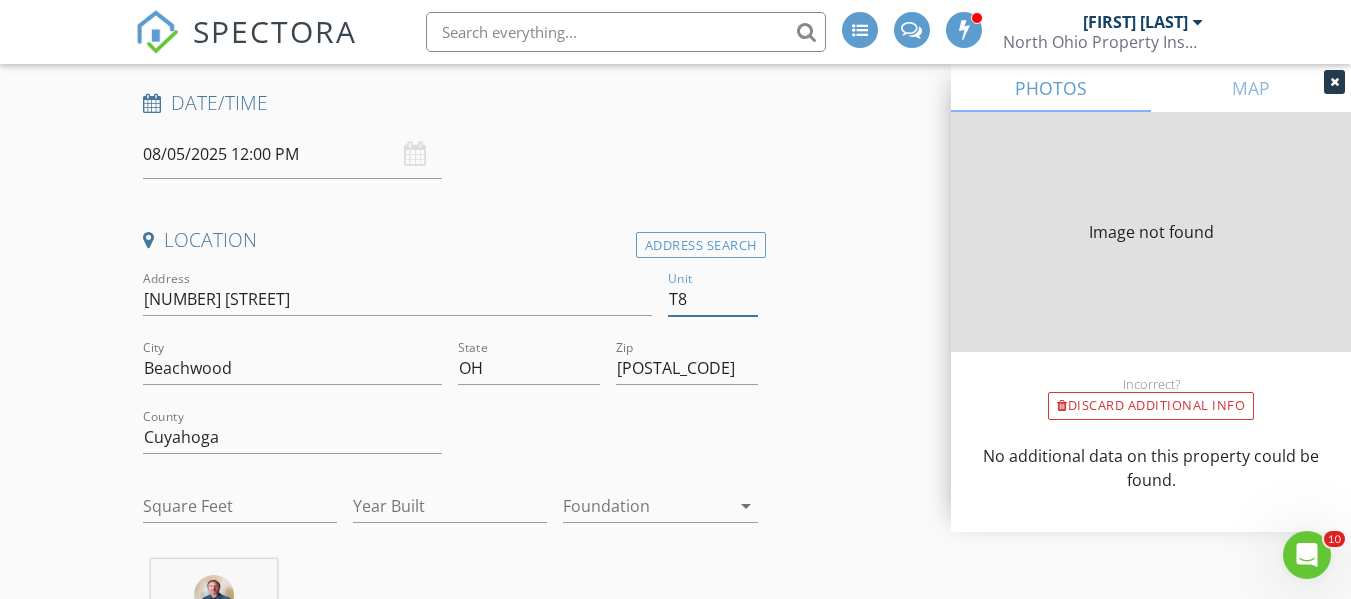 type on "3162" 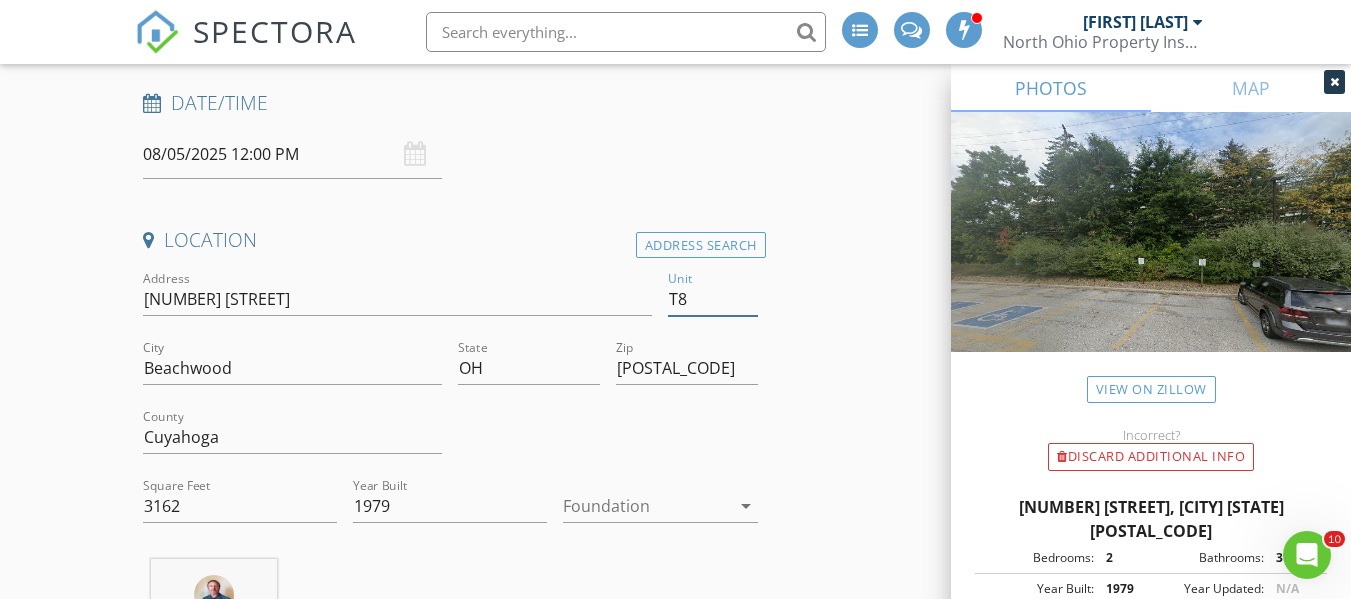 type on "T8" 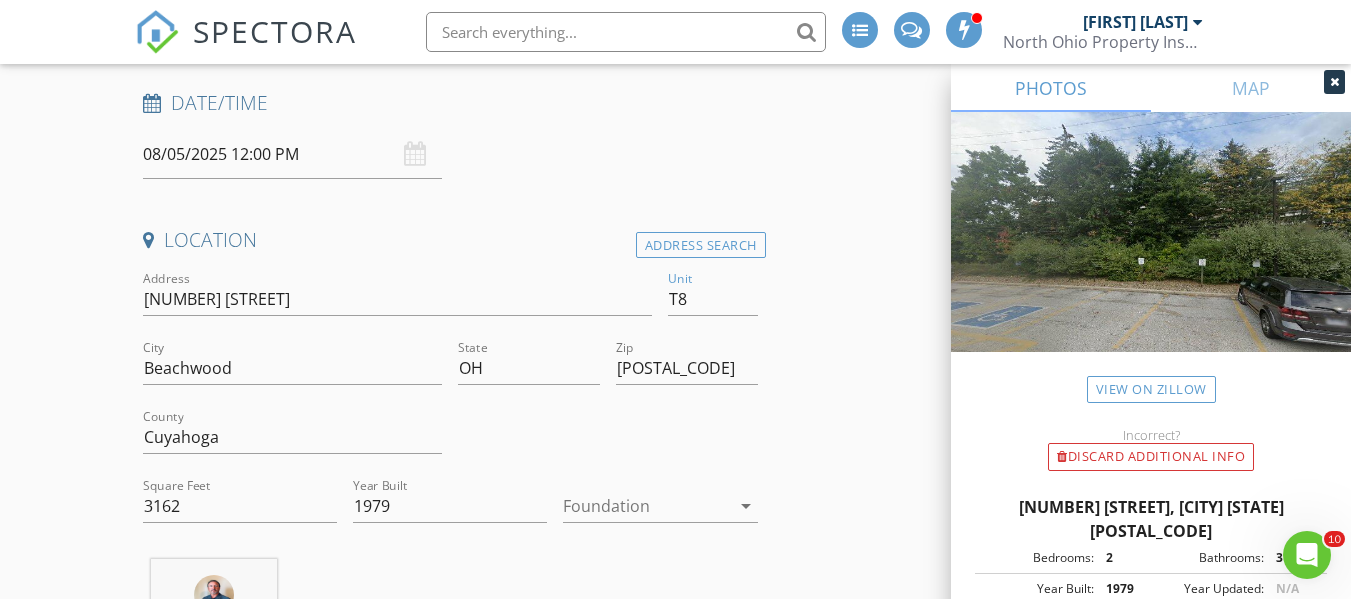 click on "INSPECTOR(S)
check_box   Mark Cherryholmes   PRIMARY   check_box_outline_blank   John Mazzocco     check_box_outline_blank   Tim Corrigan     Mark Cherryholmes arrow_drop_down   check_box_outline_blank Mark Cherryholmes specifically requested
Date/Time
08/05/2025 12:00 PM
Location
Address Search       Address 27500 Cedar Rd   Unit T8   City Beachwood   State OH   Zip 44122   County Cuyahoga     Square Feet 3162   Year Built 1979   Foundation arrow_drop_down     Mark Cherryholmes     1.4 miles     (4 minutes)
client
check_box Enable Client CC email for this inspection   Client Search     check_box_outline_blank Client is a Company/Organization     First Name   Last Name   Email   CC Email   Phone         Tags         Notes   Private Notes
ADD ADDITIONAL client
SERVICES" at bounding box center [675, 1803] 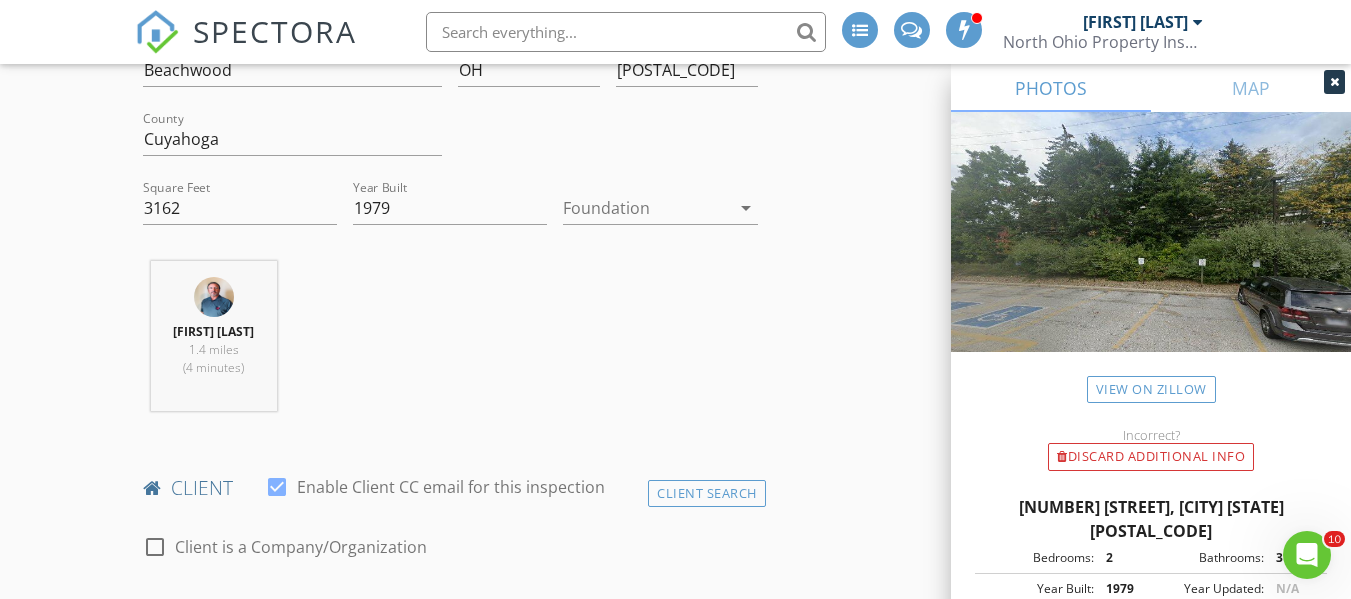 scroll, scrollTop: 600, scrollLeft: 0, axis: vertical 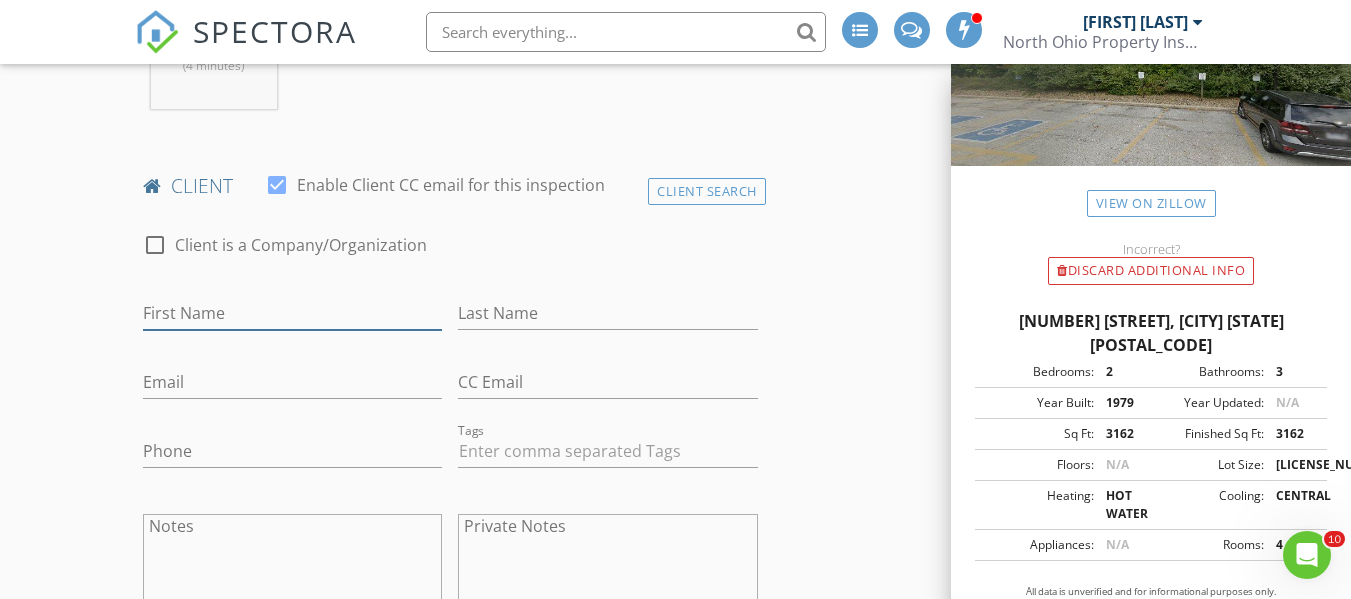 click on "First Name" at bounding box center (292, 313) 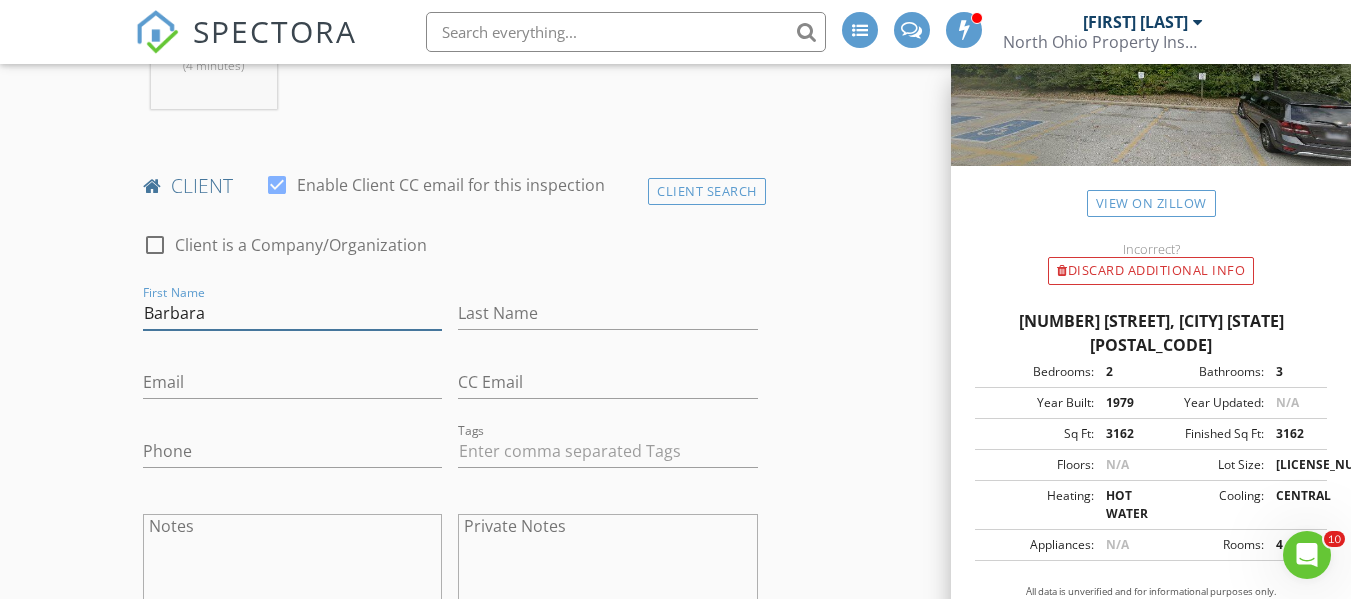 type on "Barbara" 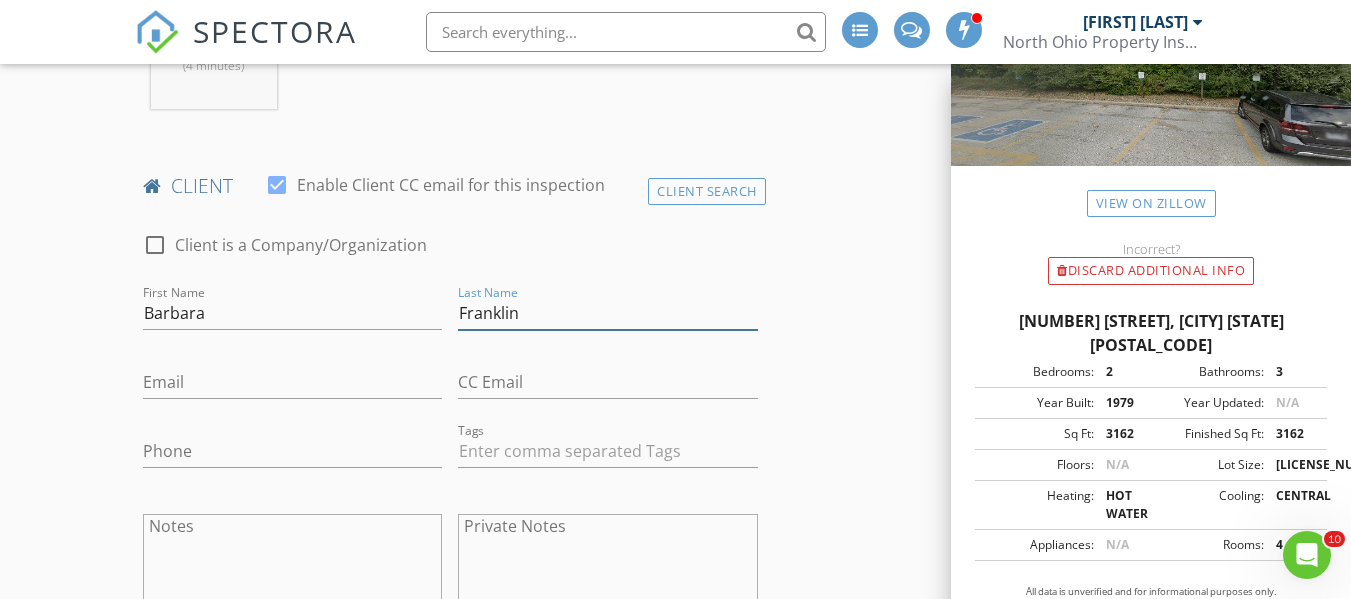 type on "Franklin" 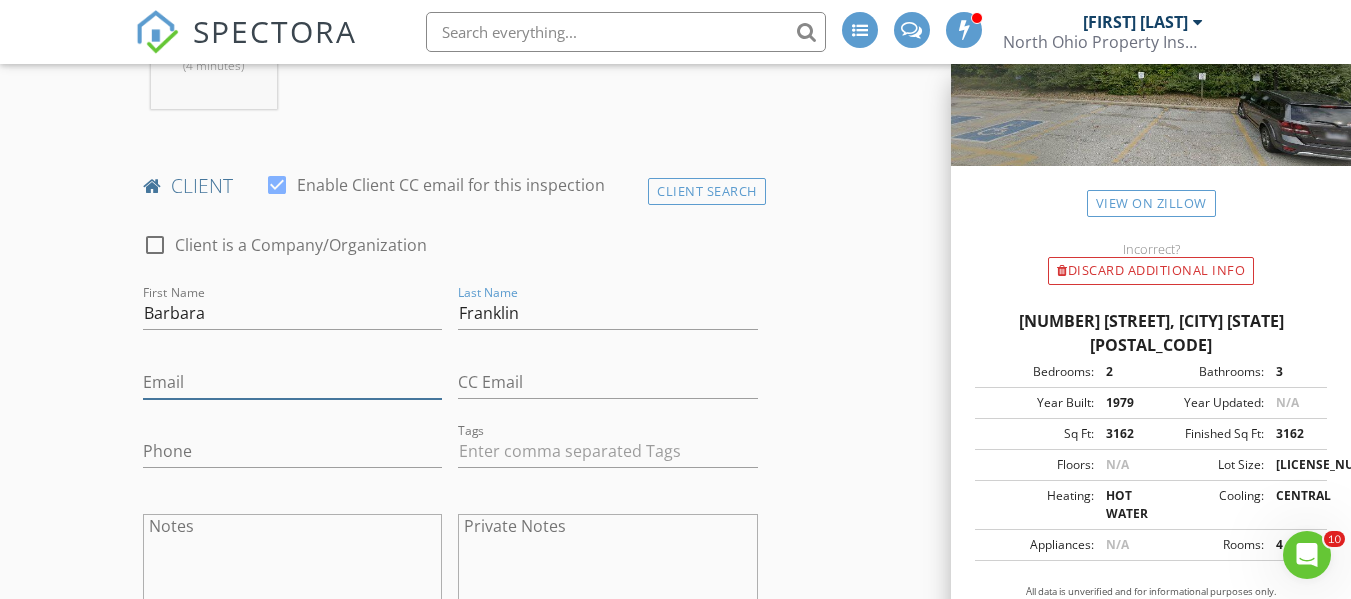 click on "Email" at bounding box center [292, 382] 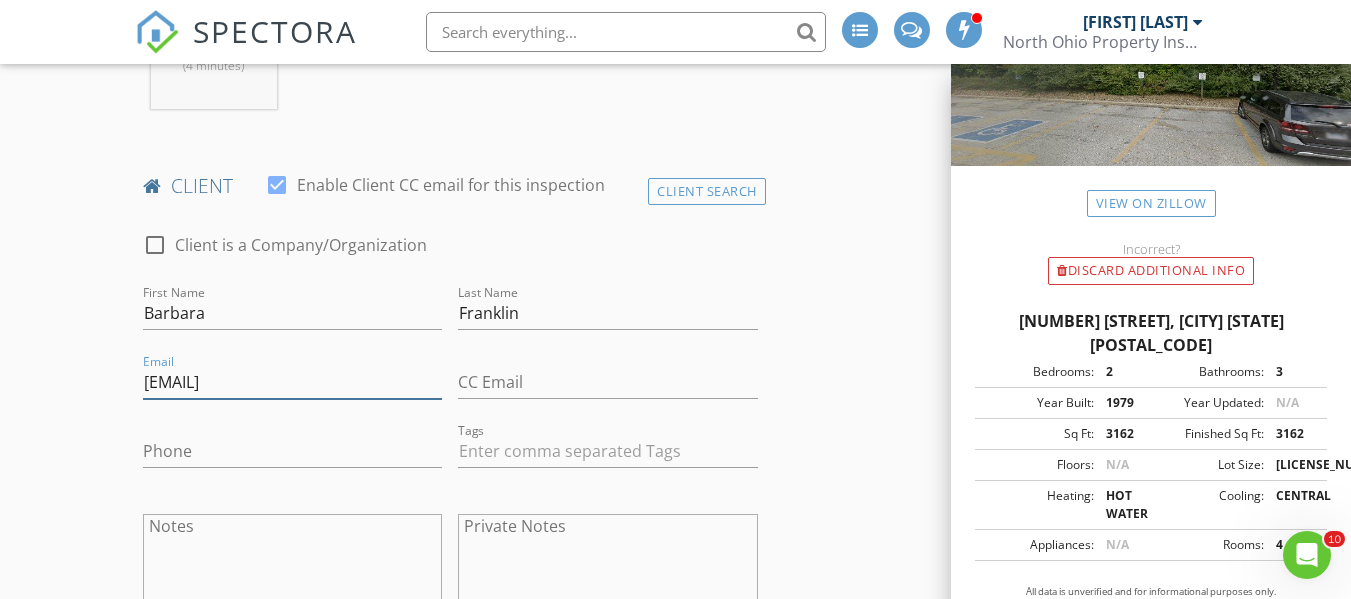 type on "bcfranklin@gmail.com" 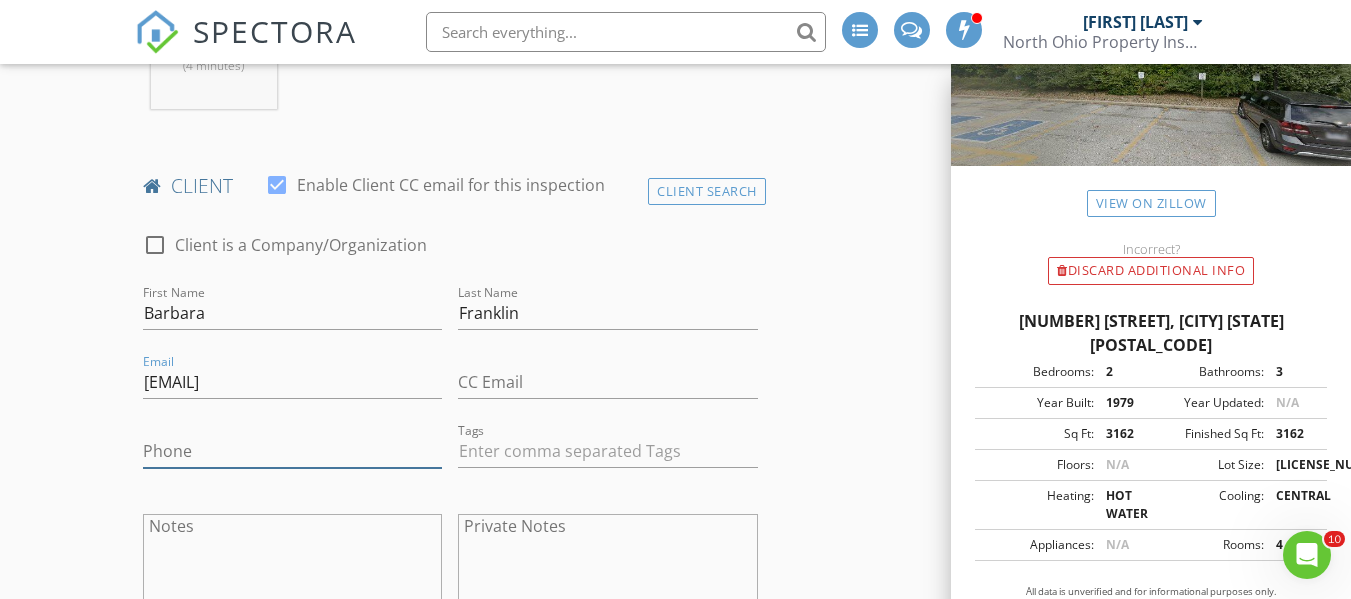 click on "Phone" at bounding box center [292, 451] 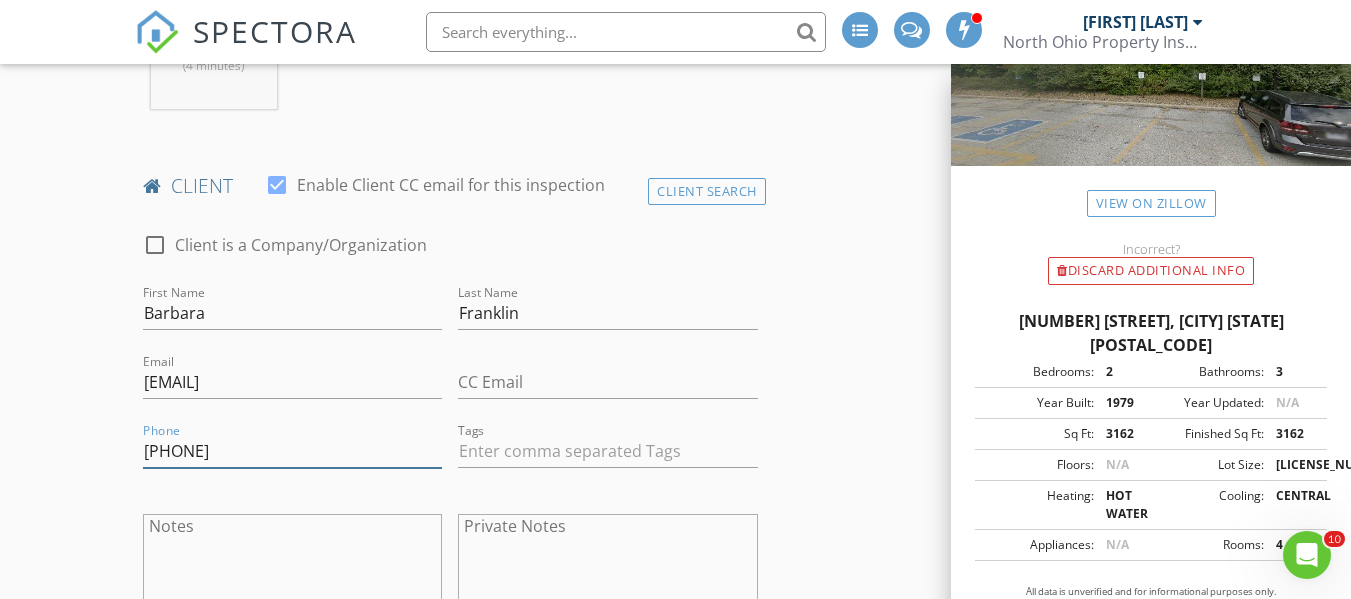 type on "216-410-3614" 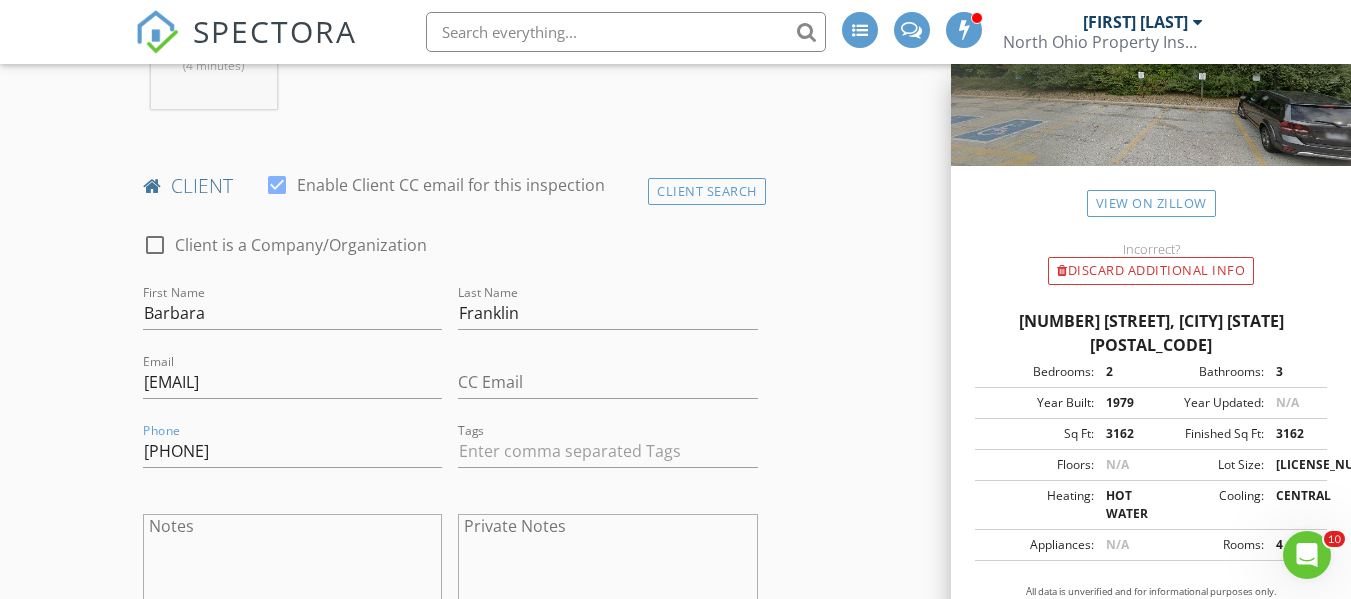 click on "New Inspection
INSPECTOR(S)
check_box   Mark Cherryholmes   PRIMARY   check_box_outline_blank   John Mazzocco     check_box_outline_blank   Tim Corrigan     Mark Cherryholmes arrow_drop_down   check_box_outline_blank Mark Cherryholmes specifically requested
Date/Time
08/05/2025 12:00 PM
Location
Address Search       Address 27500 Cedar Rd   Unit T8   City Beachwood   State OH   Zip 44122   County Cuyahoga     Square Feet 3162   Year Built 1979   Foundation arrow_drop_down     Mark Cherryholmes     1.4 miles     (4 minutes)
client
check_box Enable Client CC email for this inspection   Client Search     check_box_outline_blank Client is a Company/Organization     First Name Barbara   Last Name Franklin   Email bcfranklin@gmail.com   CC Email   Phone 216-410-3614         Tags         Notes   Private Notes          check_box_outline_blank" at bounding box center [675, 1169] 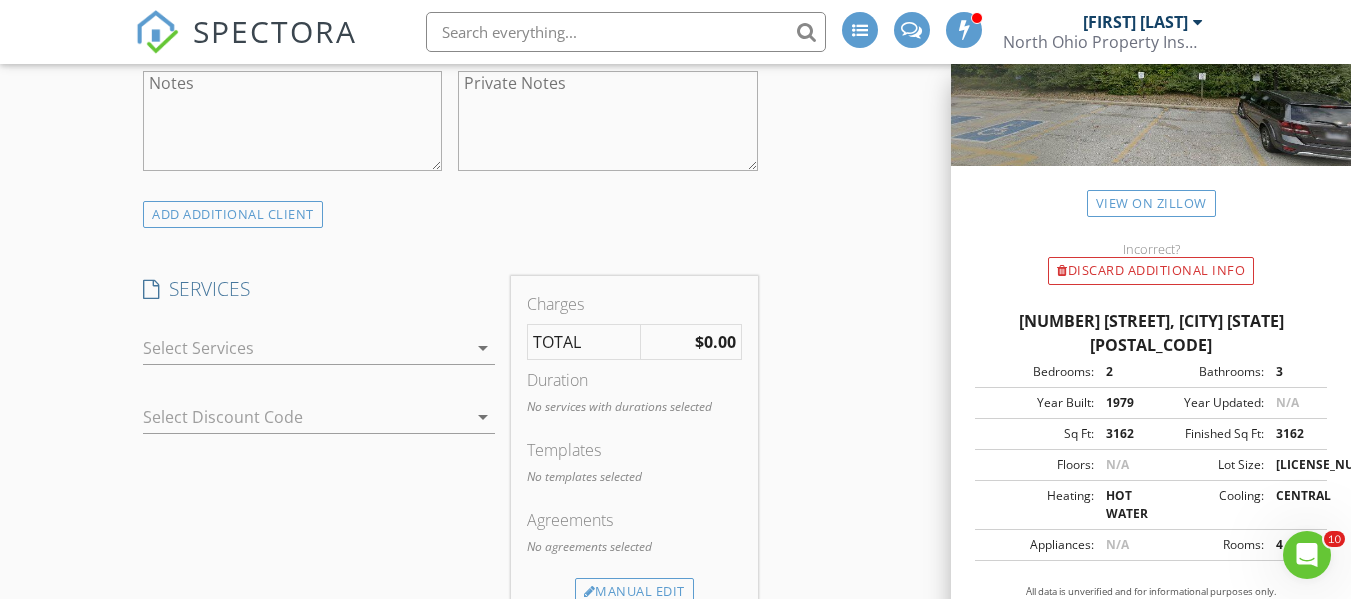 scroll, scrollTop: 1400, scrollLeft: 0, axis: vertical 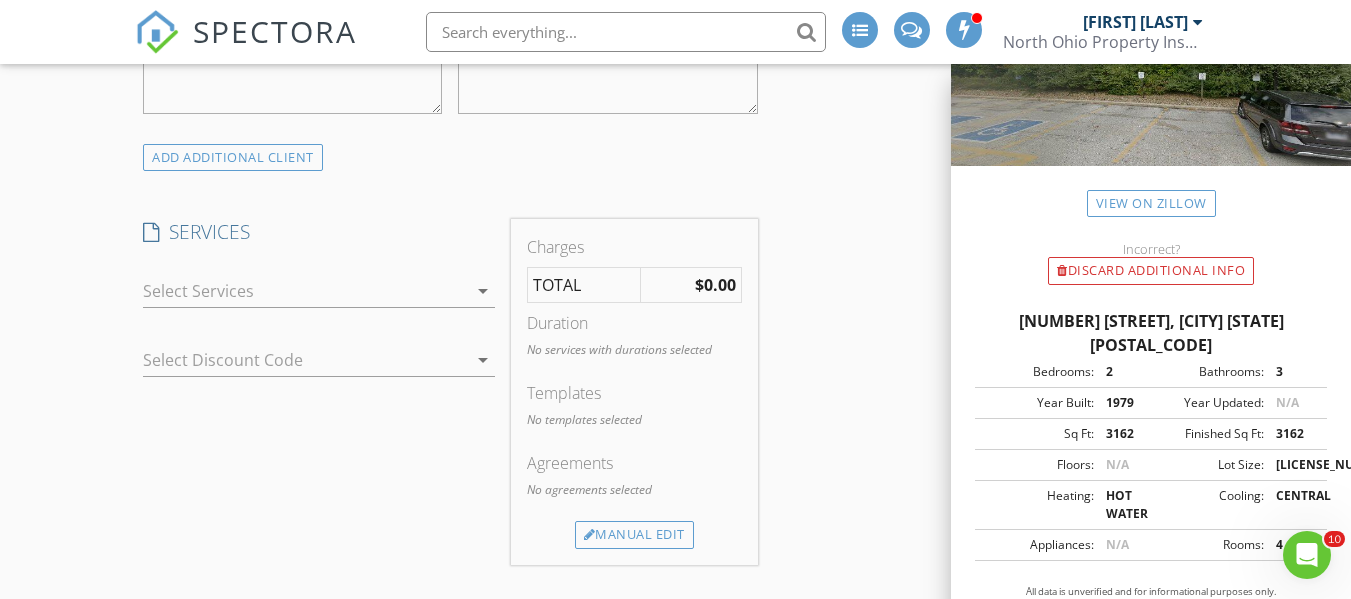 click on "arrow_drop_down" at bounding box center (483, 291) 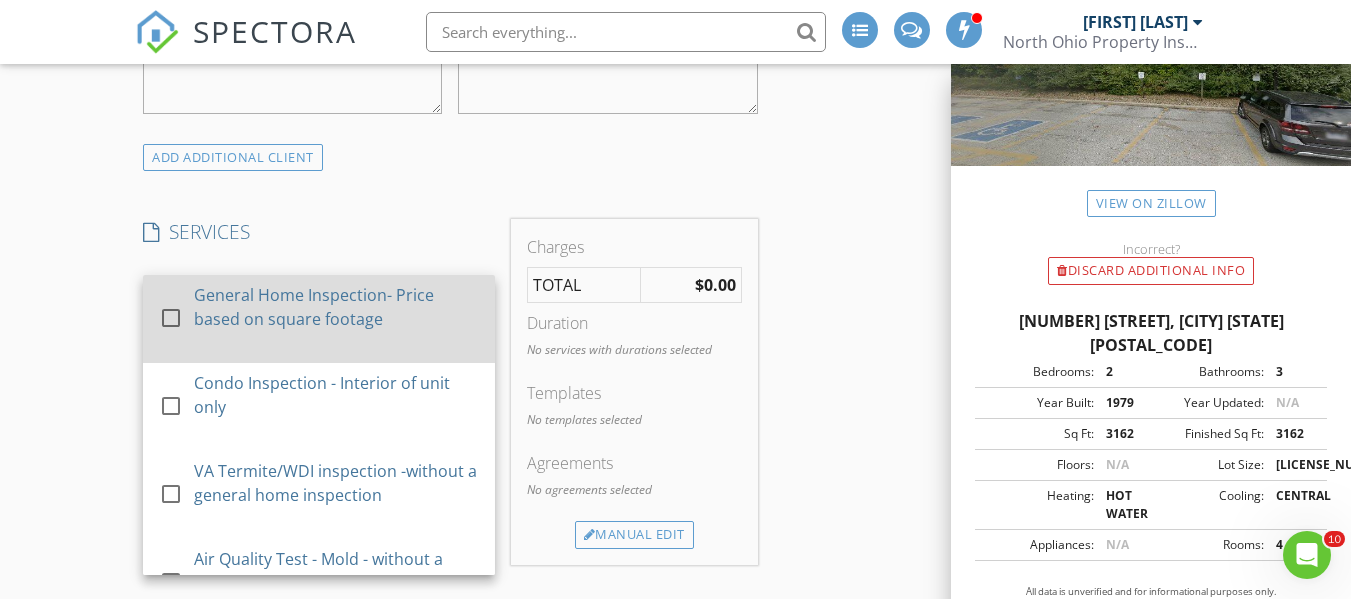 click at bounding box center (171, 318) 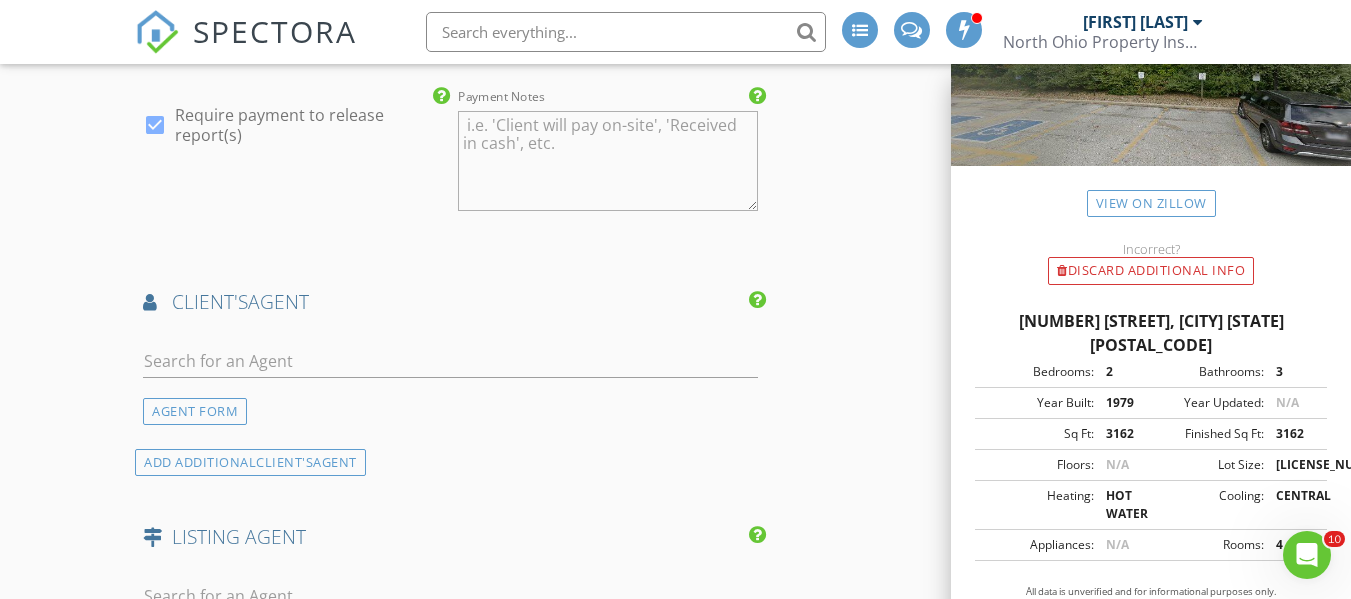 scroll, scrollTop: 2400, scrollLeft: 0, axis: vertical 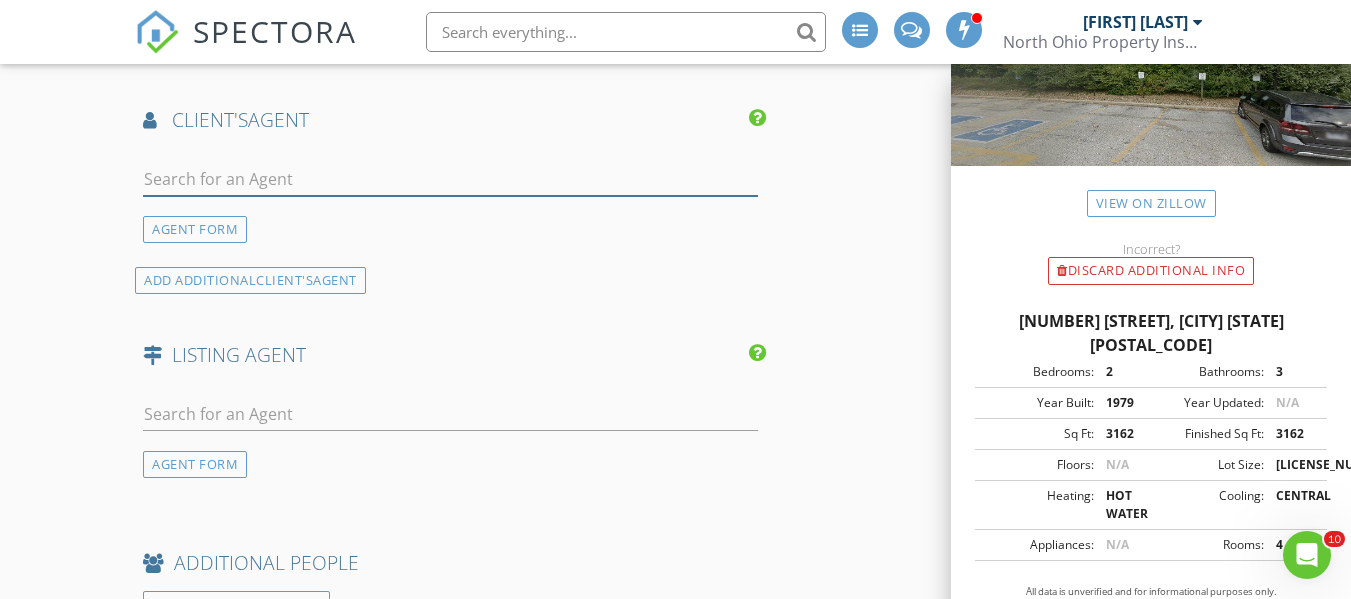 click at bounding box center (450, 179) 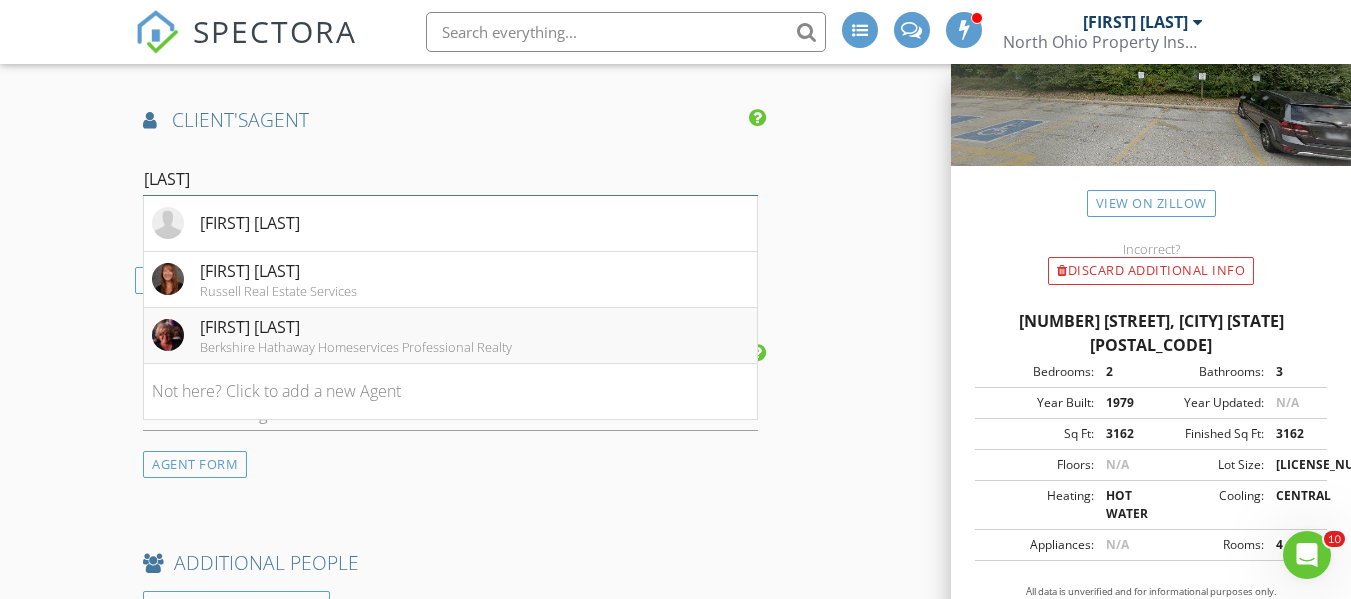 type on "friedm" 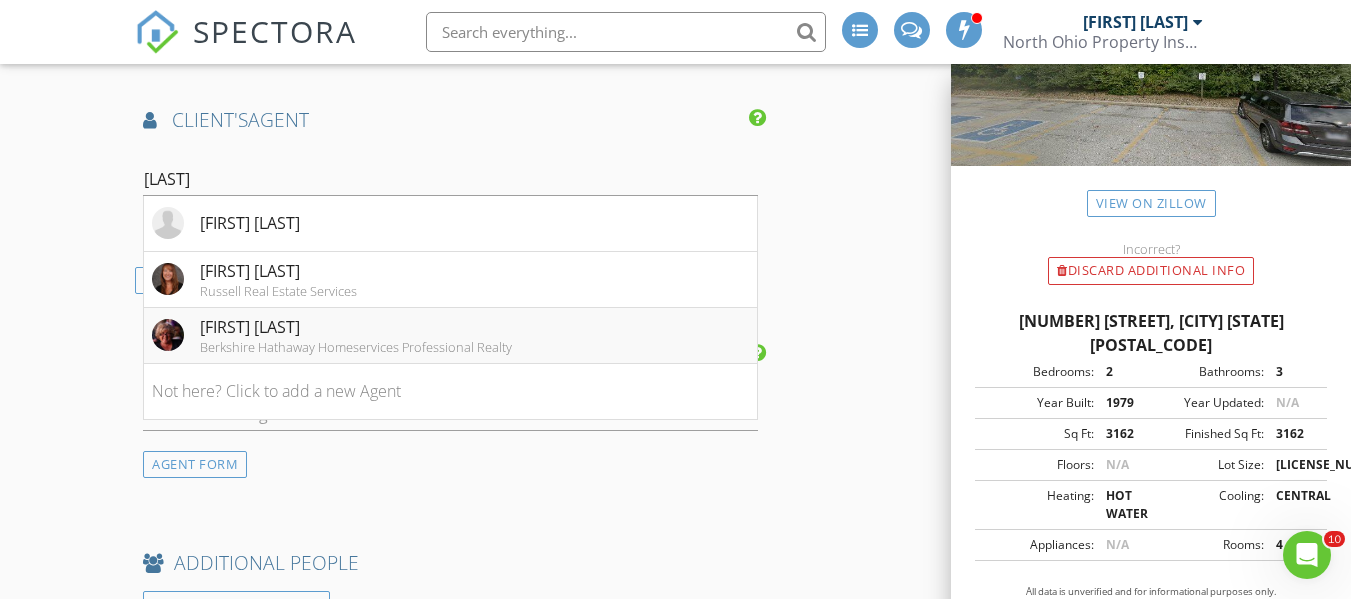 click on "Sharon Friedman" at bounding box center (356, 327) 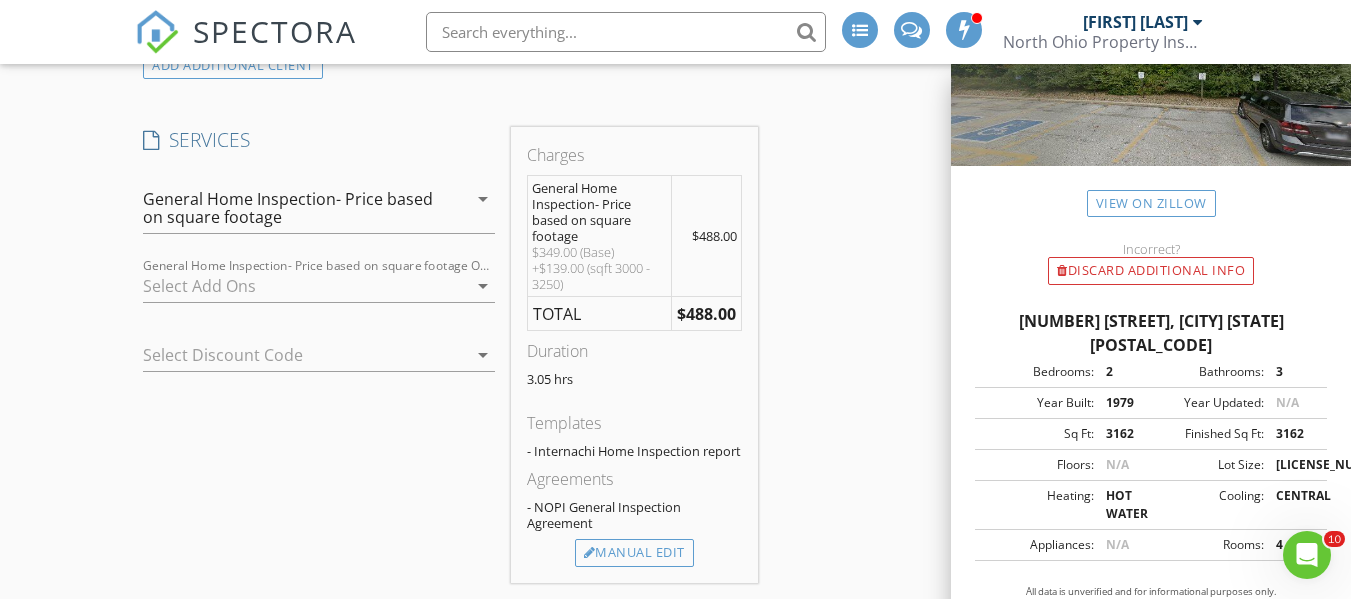 scroll, scrollTop: 1500, scrollLeft: 0, axis: vertical 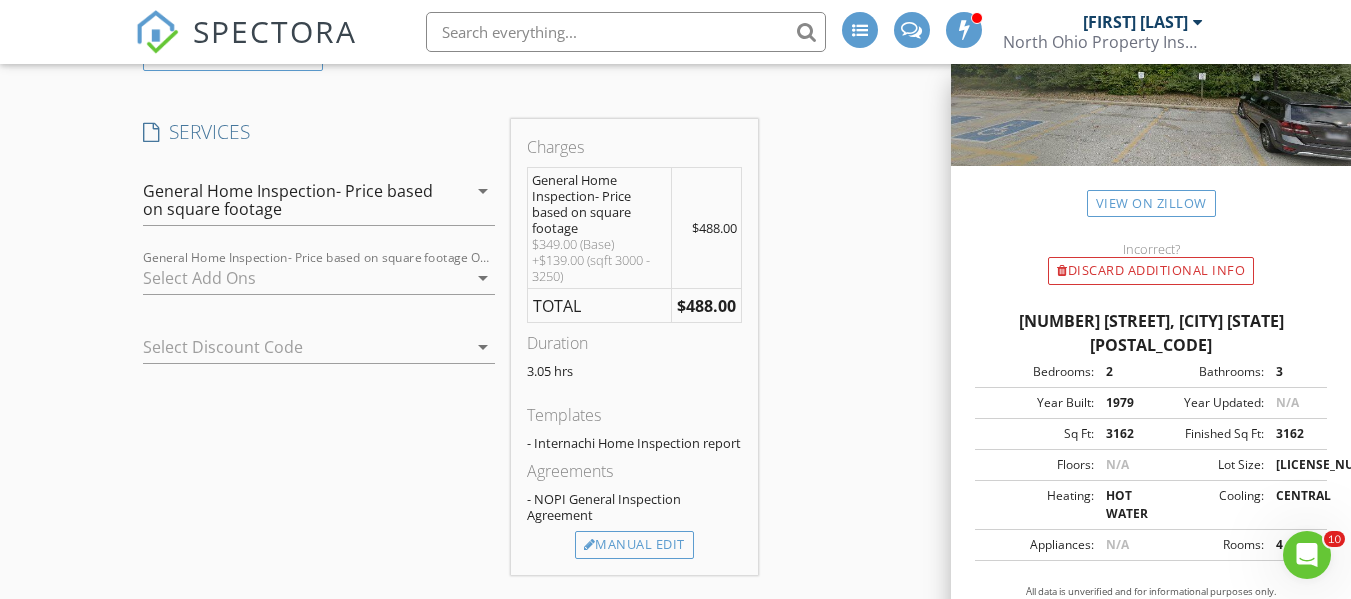 click on "arrow_drop_down" at bounding box center (483, 191) 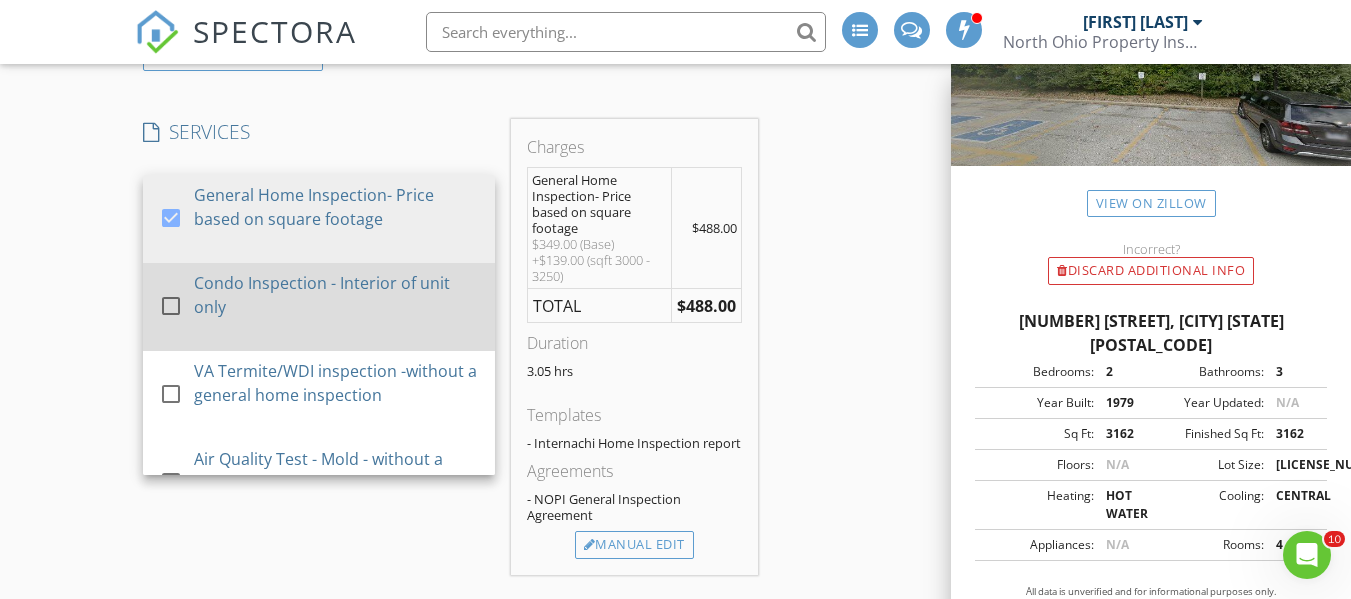 click at bounding box center (171, 306) 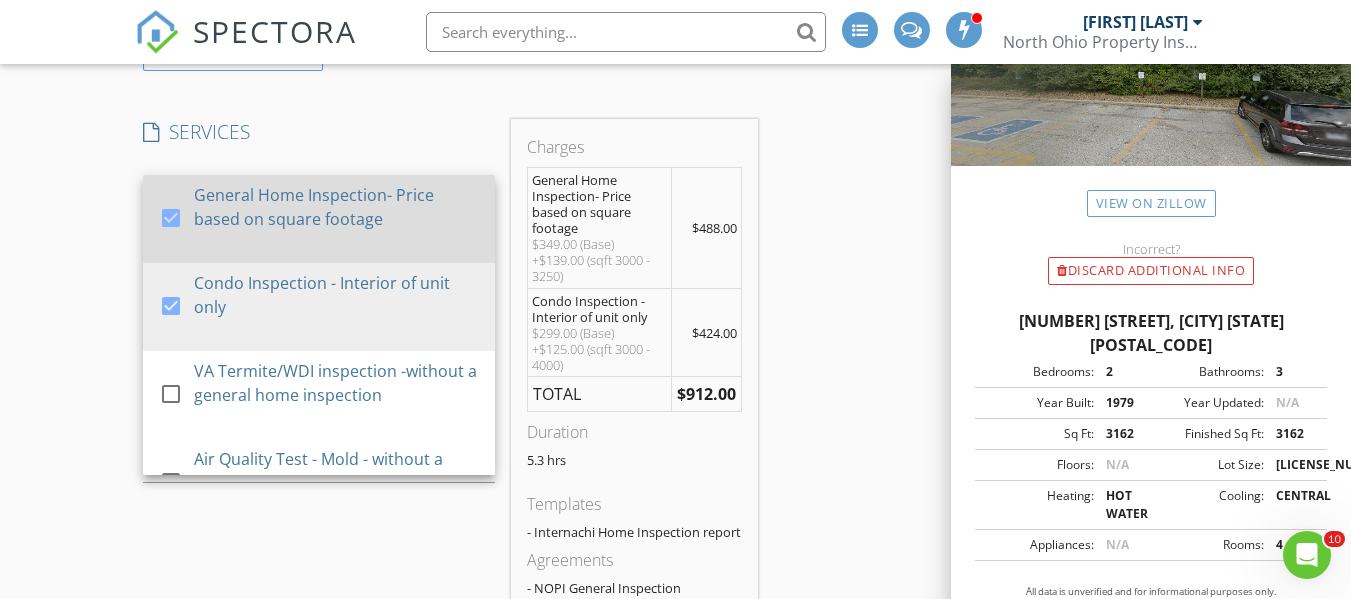 click at bounding box center (171, 218) 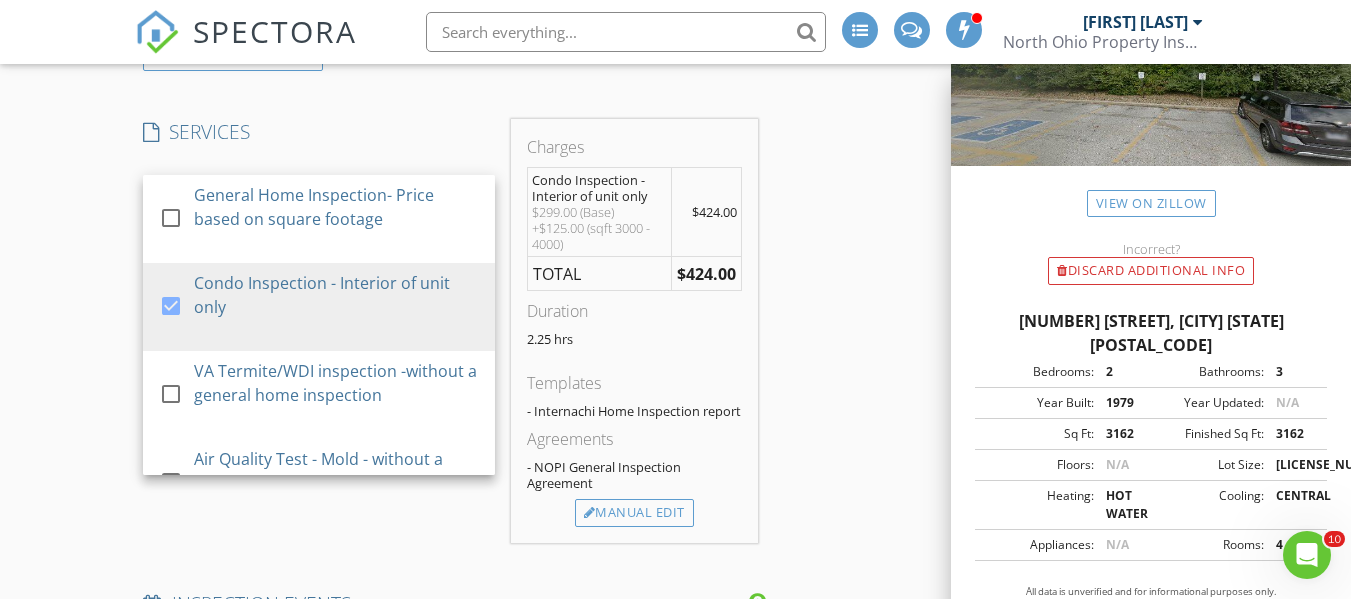 click on "INSPECTOR(S)
check_box   Mark Cherryholmes   PRIMARY   check_box_outline_blank   John Mazzocco     check_box_outline_blank   Tim Corrigan     Mark Cherryholmes arrow_drop_down   check_box_outline_blank Mark Cherryholmes specifically requested
Date/Time
08/05/2025 12:00 PM
Location
Address Search       Address 27500 Cedar Rd   Unit T8   City Beachwood   State OH   Zip 44122   County Cuyahoga     Square Feet 3162   Year Built 1979   Foundation arrow_drop_down     Mark Cherryholmes     1.4 miles     (4 minutes)
client
check_box Enable Client CC email for this inspection   Client Search     check_box_outline_blank Client is a Company/Organization     First Name Barbara   Last Name Franklin   Email bcfranklin@gmail.com   CC Email   Phone 216-410-3614         Tags         Notes   Private Notes
ADD ADDITIONAL client" at bounding box center [675, 832] 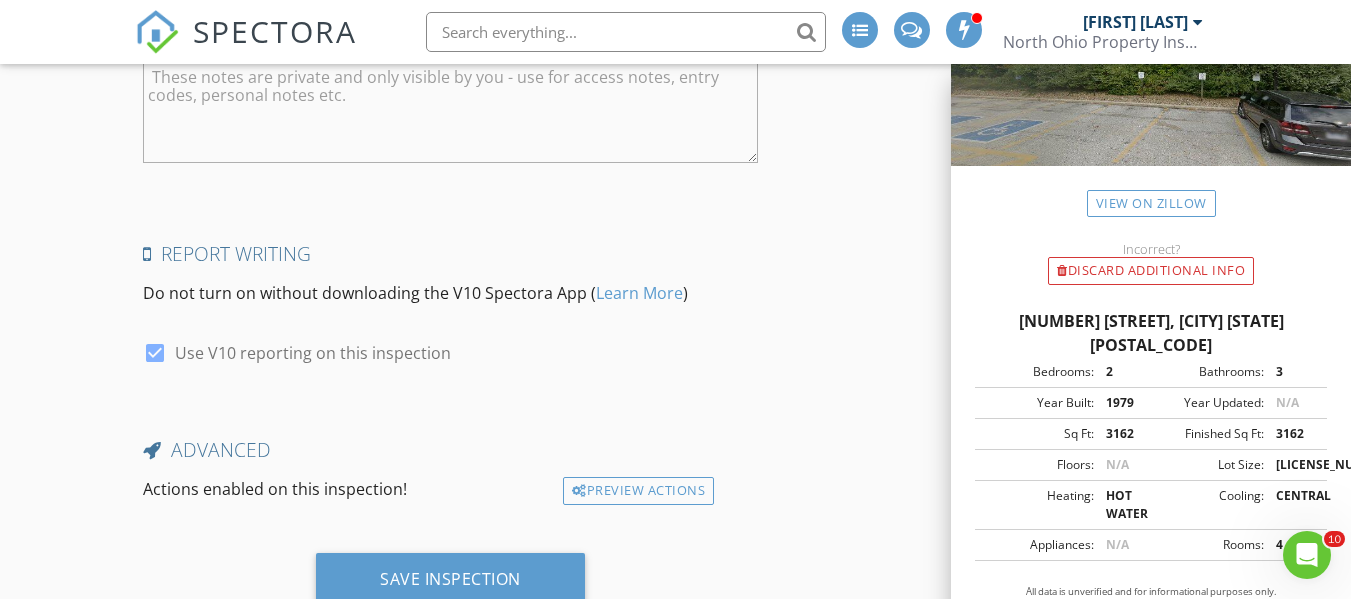 scroll, scrollTop: 3900, scrollLeft: 0, axis: vertical 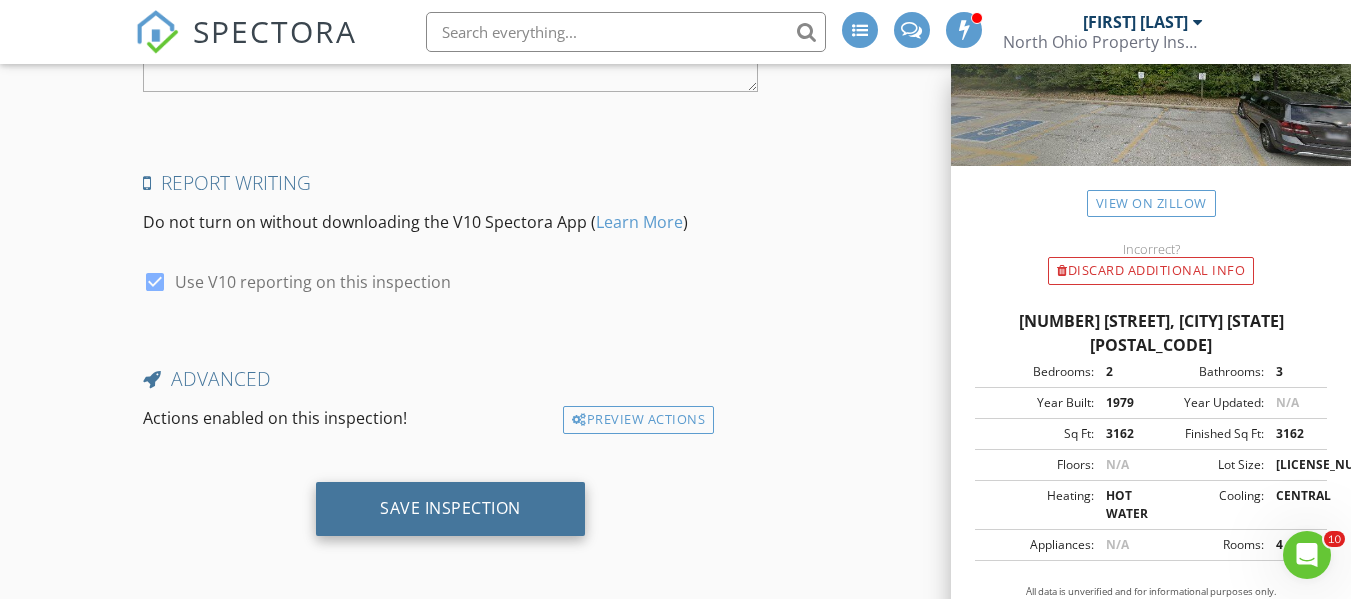 click on "Save Inspection" at bounding box center (450, 508) 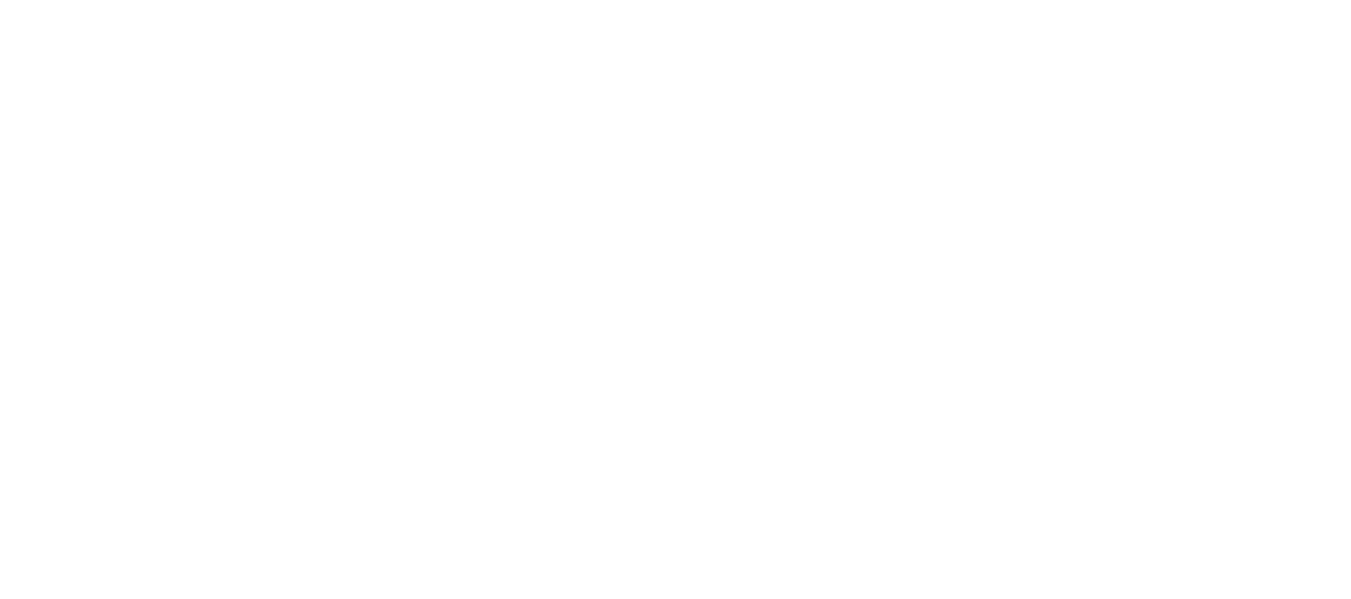 scroll, scrollTop: 0, scrollLeft: 0, axis: both 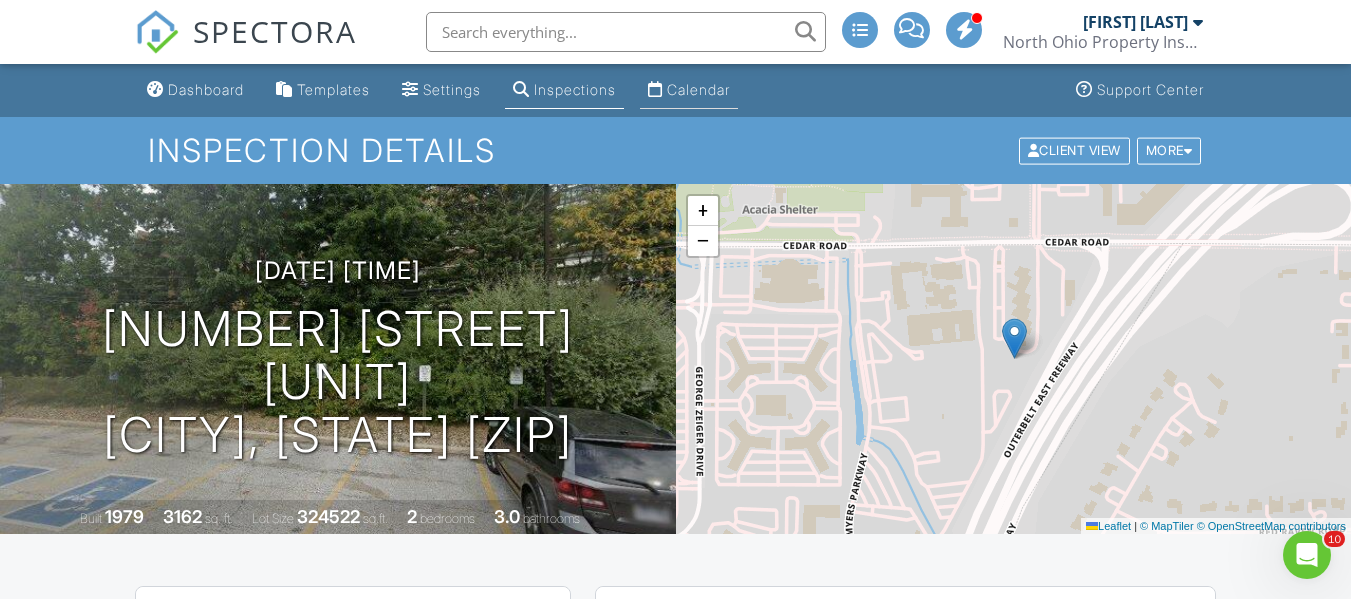click on "Calendar" at bounding box center [698, 89] 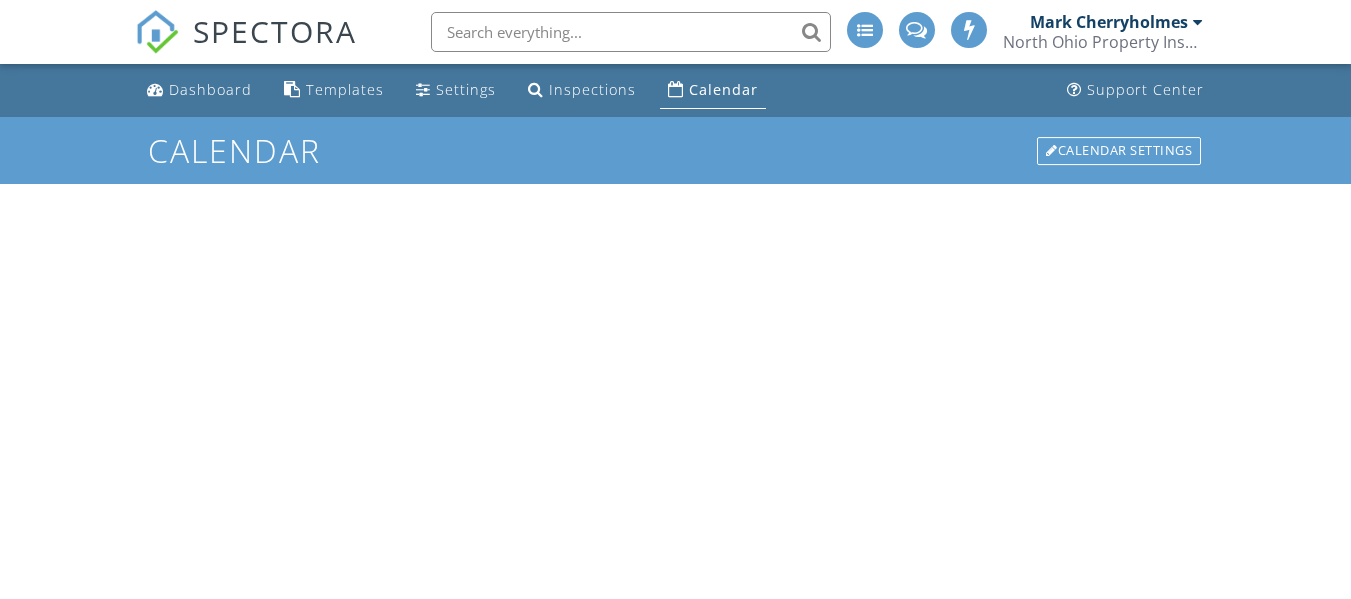 scroll, scrollTop: 0, scrollLeft: 0, axis: both 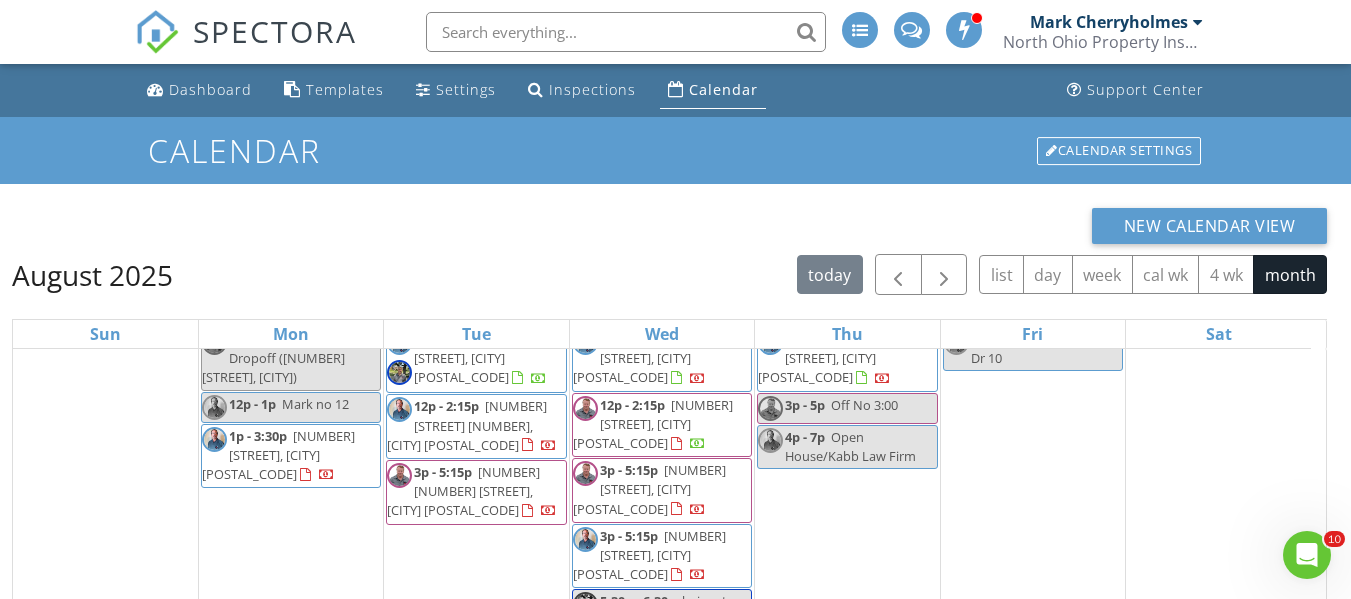 click on "New Calendar View       August 2025 today list day week cal wk 4 wk month Sun Mon Tue Wed Thu Fri Sat 27 28
8:30a - 10:45a
[NUMBER] [STREET] [DIRECTION], [CITY] [POSTAL_CODE]
10:30a - 11:30a
Radon Dropoff/Waiting On Confirmation ([NUMBER] [STREET], [CITY])
11a - 1:45p
[NUMBER] [STREET] [DIRECTION], [CITY] [POSTAL_CODE]
12p - 2:30p
[NUMBER] [STREET], [CITY] [POSTAL_CODE]
1p - 3:15p
[NUMBER] [NUMBER] [STREET] [DIRECTION], [CITY] [POSTAL_CODE]" at bounding box center (675, 530) 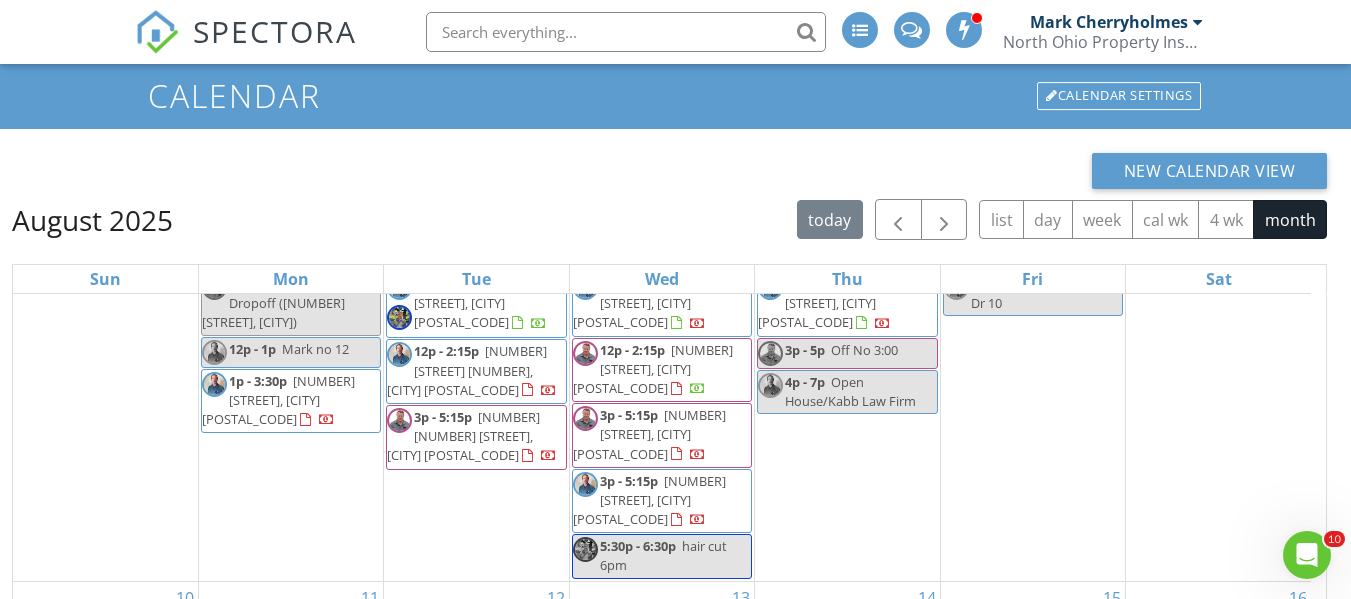 scroll, scrollTop: 100, scrollLeft: 0, axis: vertical 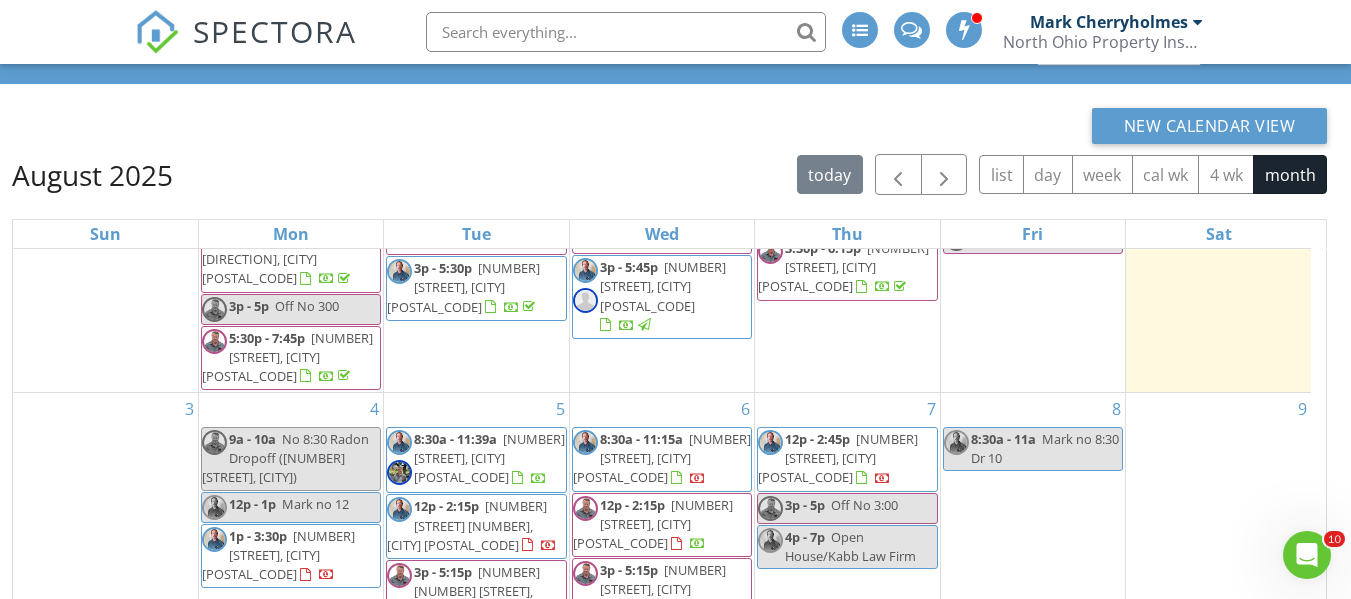 click on "[NUMBER] [STREET], [CITY] [POSTAL_CODE]" at bounding box center [278, 555] 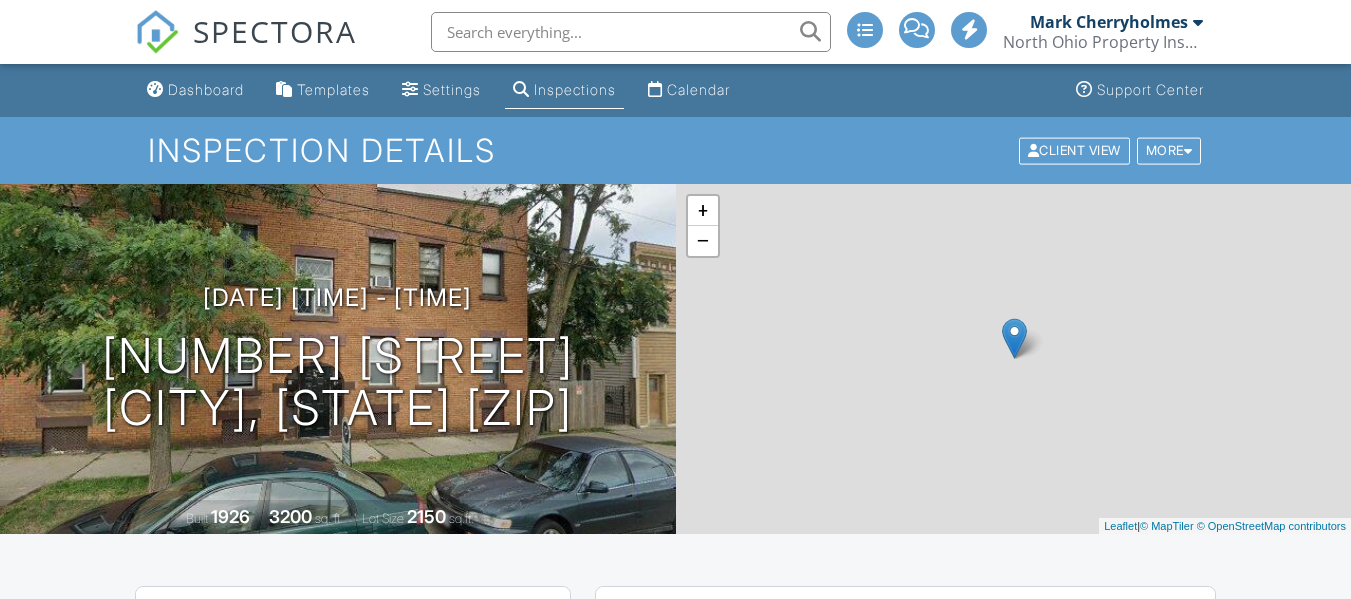 scroll, scrollTop: 400, scrollLeft: 0, axis: vertical 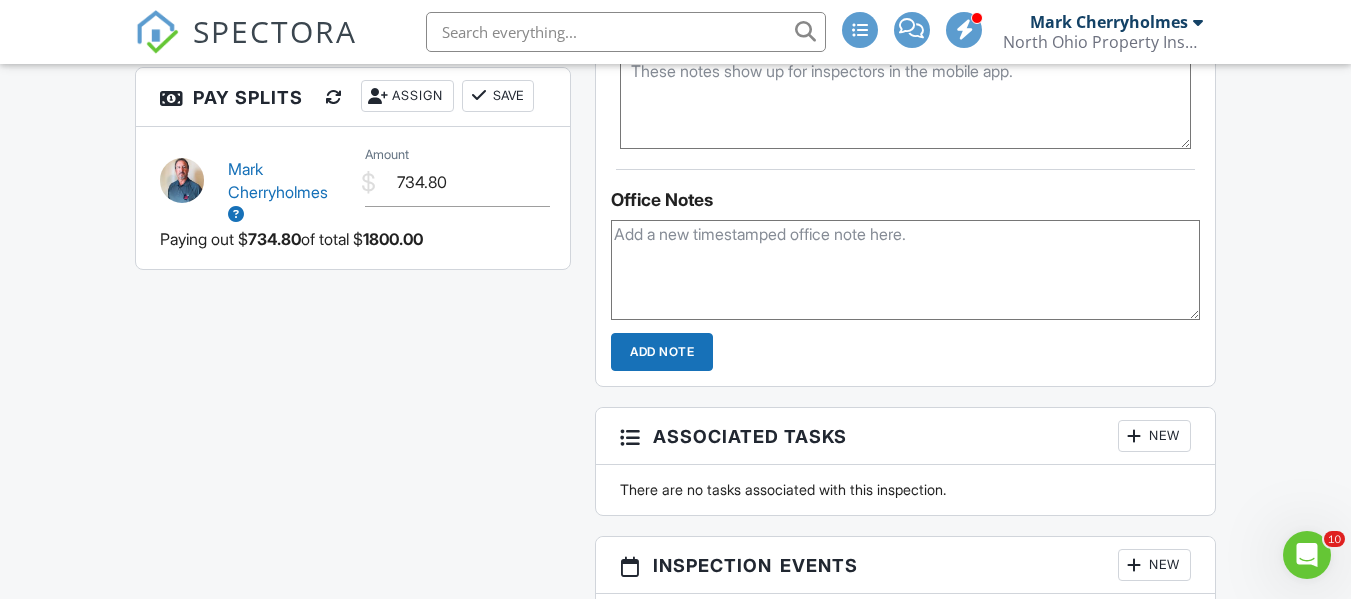click at bounding box center (236, 214) 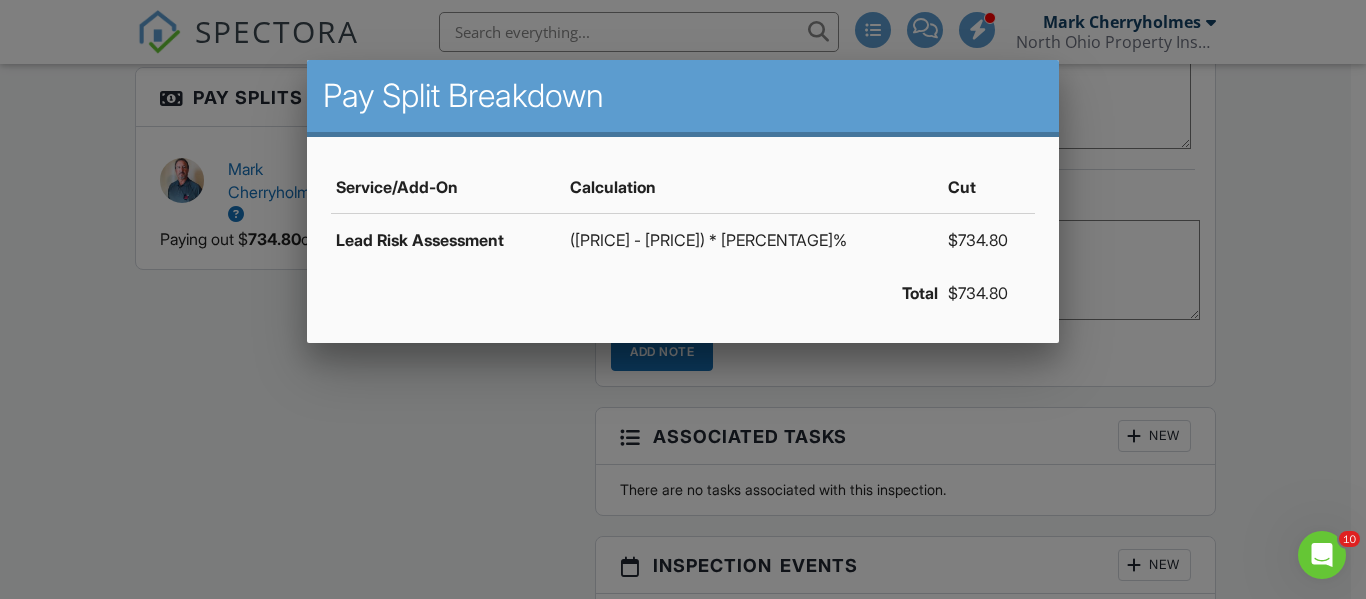 click at bounding box center [683, 274] 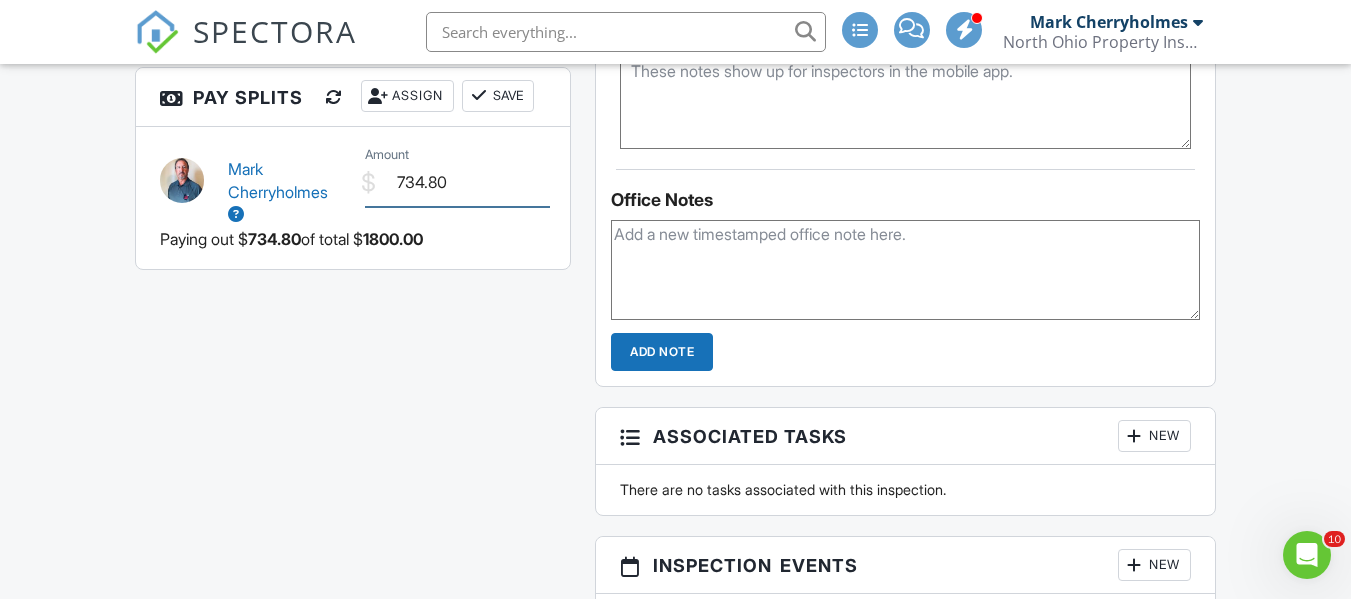 drag, startPoint x: 465, startPoint y: 179, endPoint x: 309, endPoint y: 181, distance: 156.01282 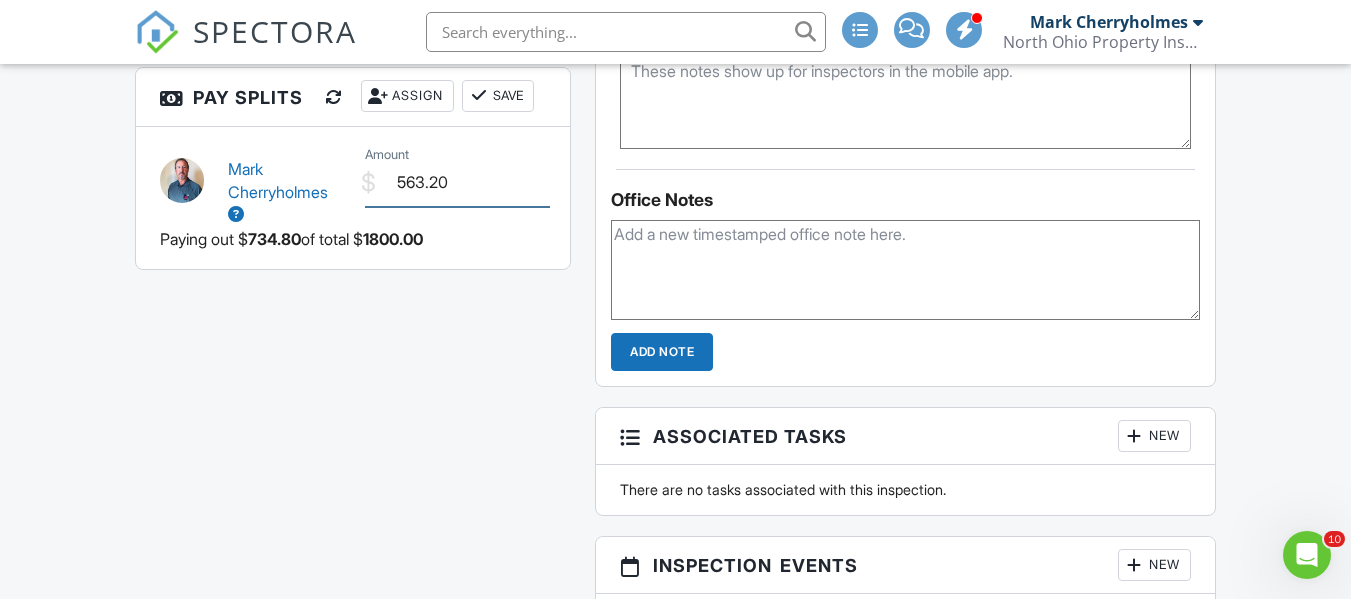 type on "563.20" 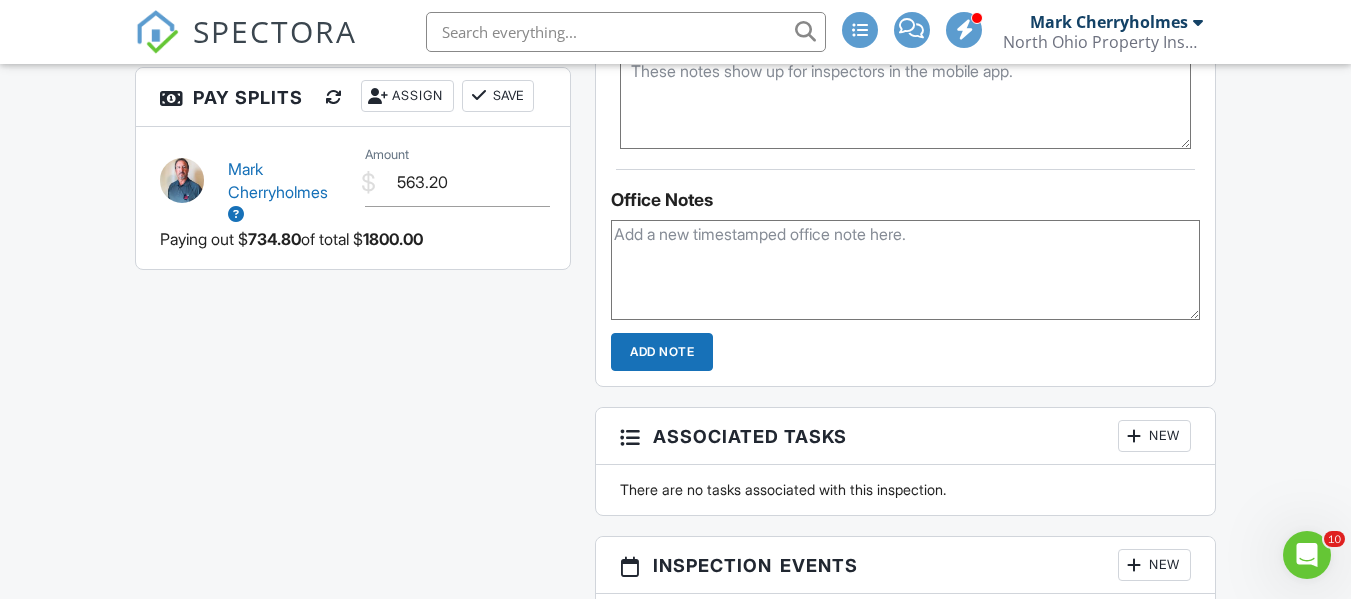 click on "All emails and texts are disabled for this inspection!
All emails and texts have been disabled for this inspection. This may have happened due to someone manually disabling them or this inspection being unconfirmed when it was scheduled. To re-enable emails and texts for this inspection, click the button below.
Turn on emails and texts
Reports
Locked
Undelete
Attach
New
Lead Risk Assessment
Lead Risk Assessment
Edit
View
Lead Risk Assessment
Lead Risk Assessment
This report will be built from your template on 08/04/25  3:00am
Quick Publish
Copy
Build Now
Delete
Publish All
Checking report completion
Publish report?
Before publishing from the web, click "Preview/Publish" in the Report Editor to save your changes ( don't know where that is?
Cancel
Publish" at bounding box center [675, -8] 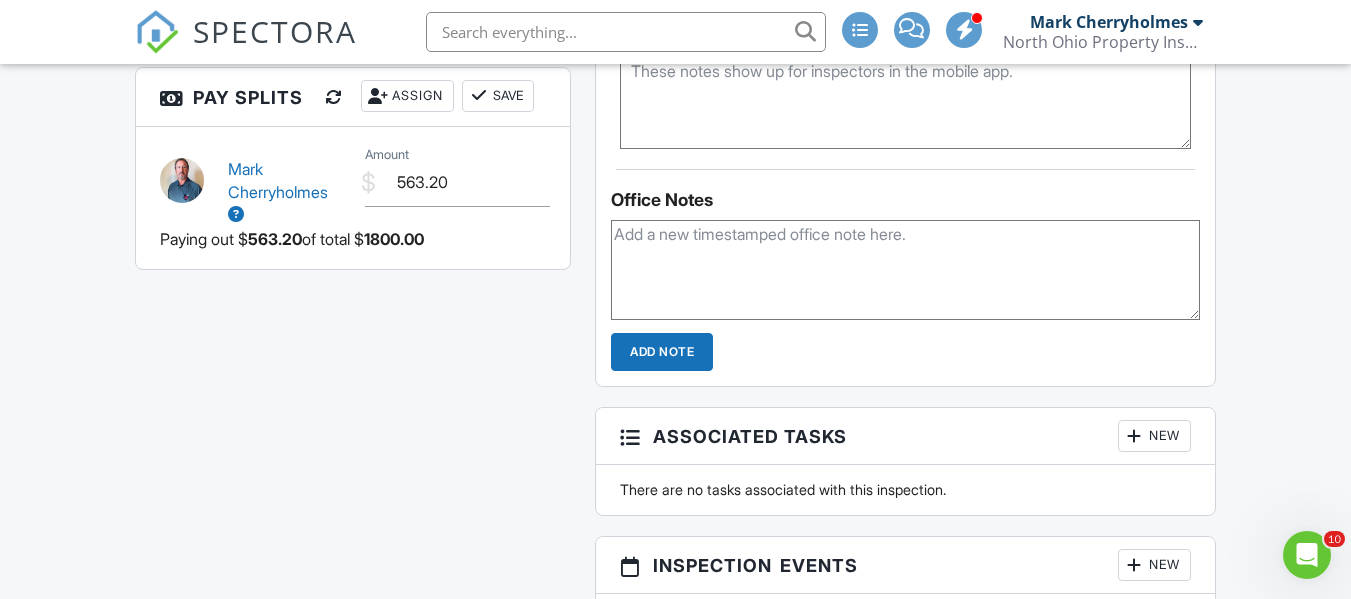 click on "Save" at bounding box center [498, 96] 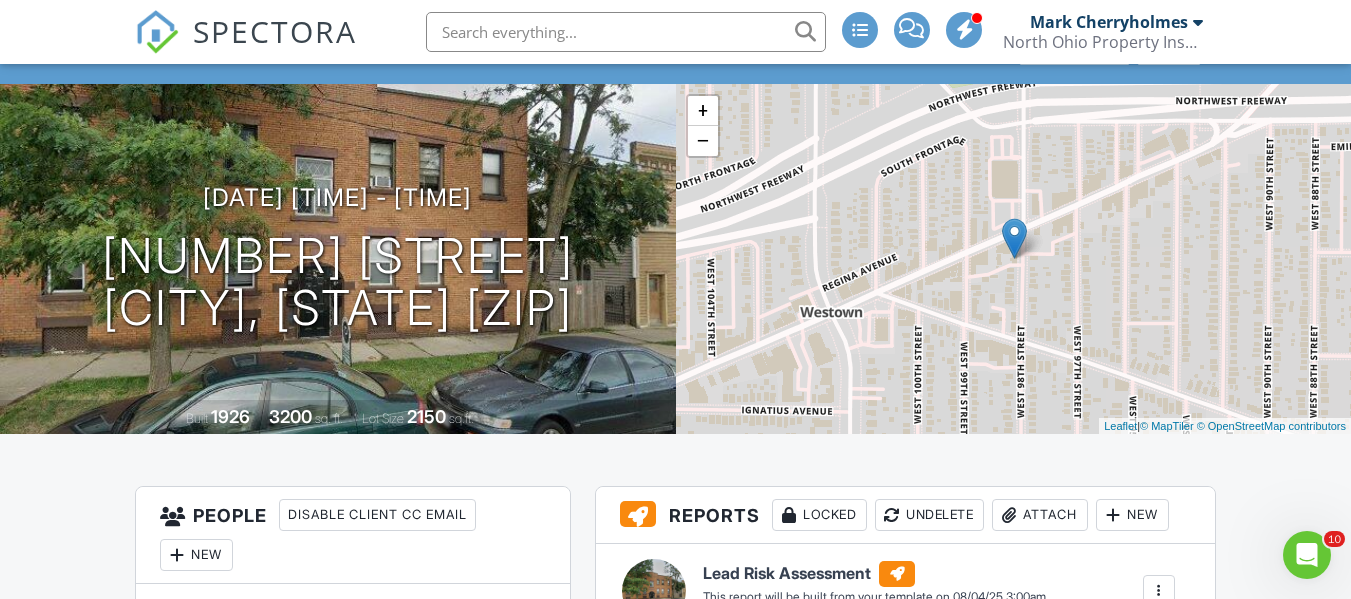 scroll, scrollTop: 0, scrollLeft: 0, axis: both 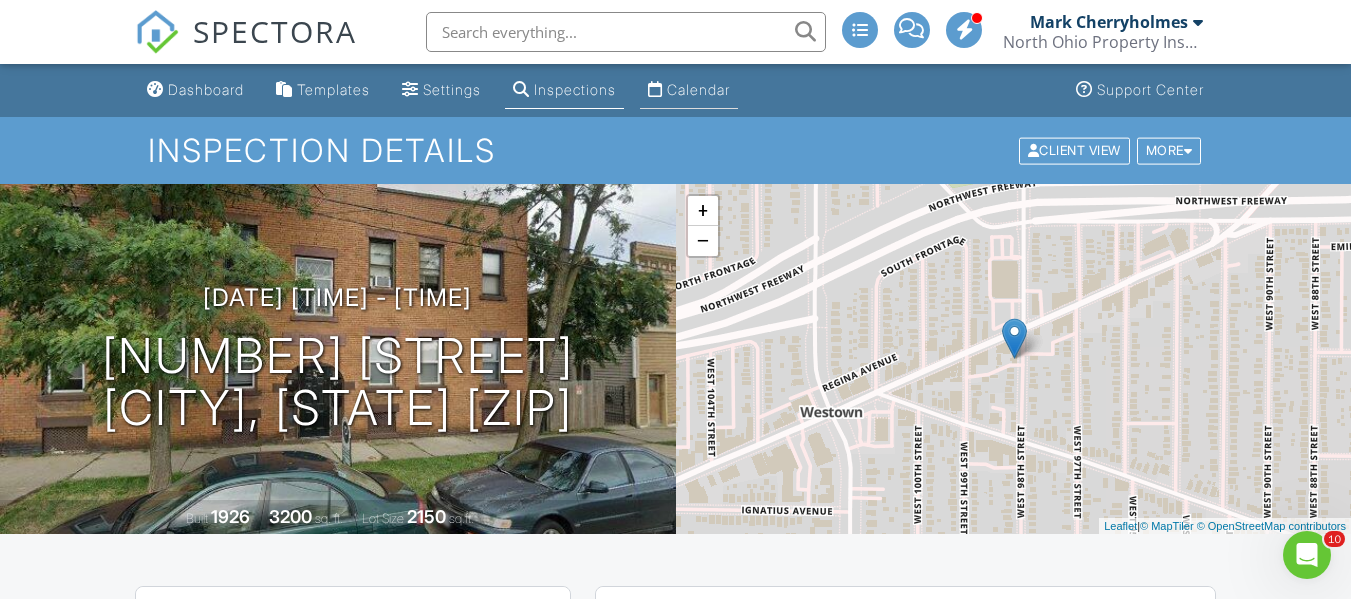 click on "Calendar" at bounding box center [698, 89] 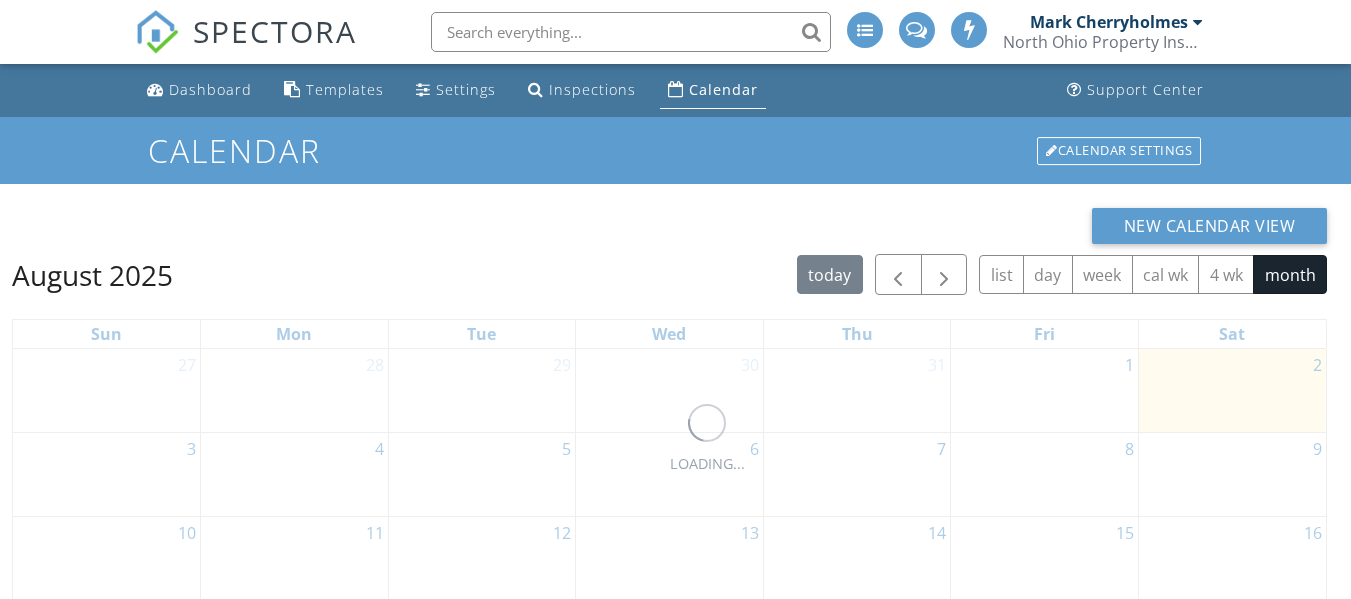 scroll, scrollTop: 0, scrollLeft: 0, axis: both 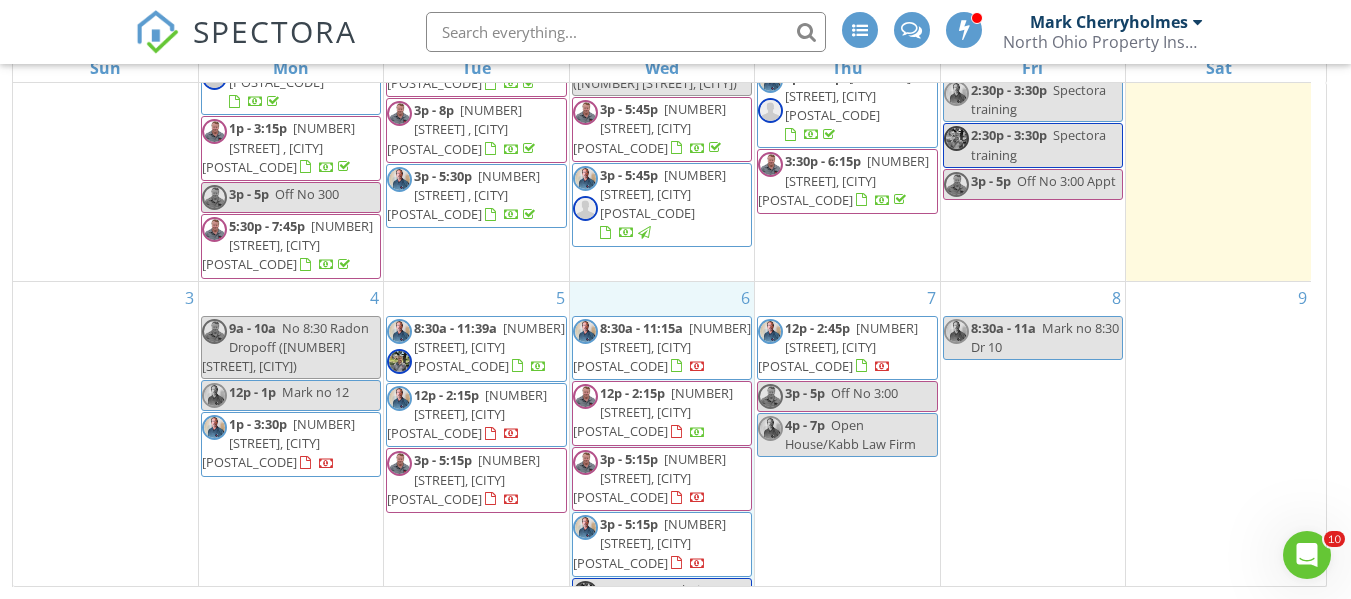 click on "6
8:30a - 11:15a
15276 Leroy Rd, Thompson 44086
12p - 2:15p
13808 S Parkway Dr, Garfield Heights 44105
3p - 5:15p
109 Park St, Lodi 44254
3p - 5:15p
24002 E Oakland Rd, Bay Village 44140
5:30p - 6:30p
hair cut 6pm" at bounding box center [662, 453] 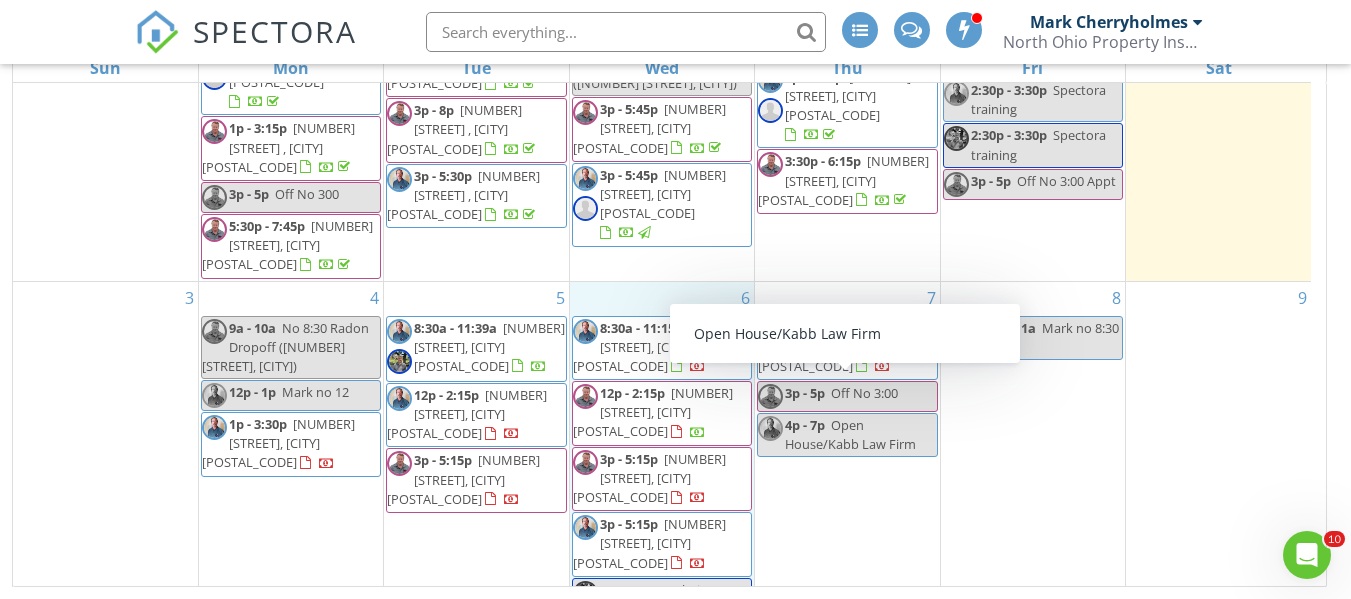 click on "New Calendar View       August 2025 today list day week cal wk 4 wk month Sun Mon Tue Wed Thu Fri Sat 27 28
8:30a - 10:45a
1107 Oak Ave NW, Canton 44708
10:30a - 11:30a
Radon Dropoff/Waiting On Confirmation (3328 Altamont Rd, Cleveland)
11a - 1:45p
215 Hazlett Ave NW, Canton 44708
12p - 2:30p
17927 Canterbury Rd, Cleveland 44119
1p - 3:15p
1022 3rd St SW , Canton 44703" at bounding box center [675, 258] 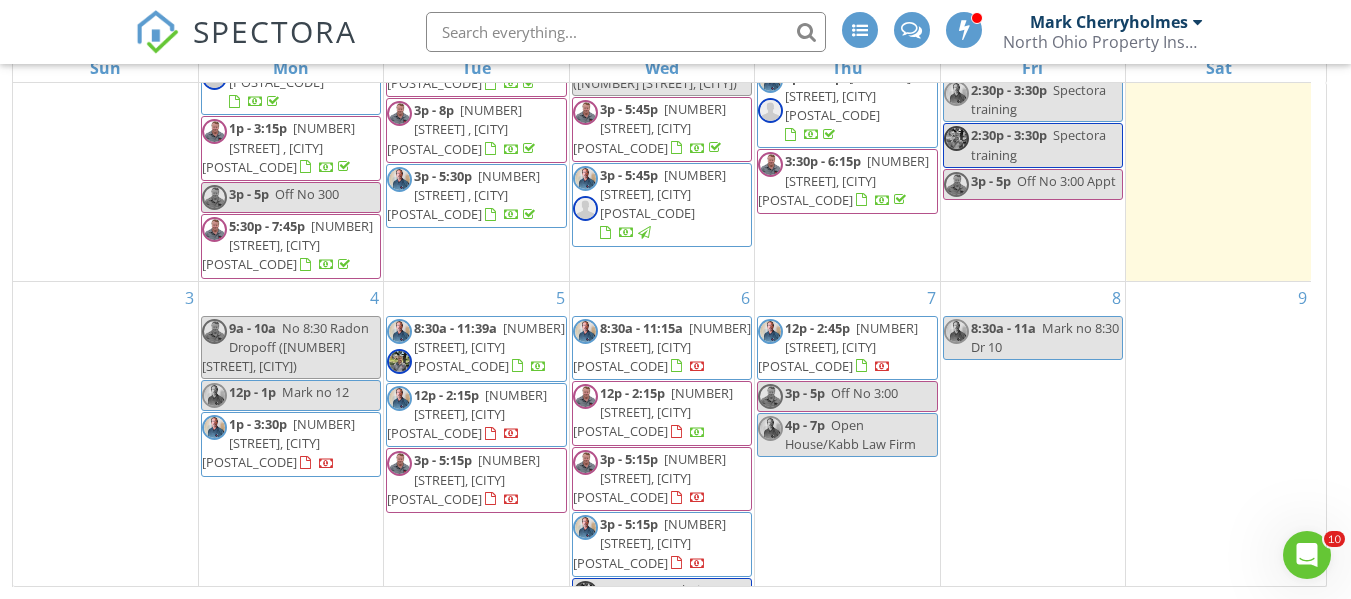 click on "5
8:30a - 11:39a
109 Bridgeport Way, Mayfield Heights 44124
12p - 2:15p
27500 Cedar Rd T8, Beachwood 44122
3p - 5:15p
2388 W 50th St, Cleveland 44102" at bounding box center [476, 453] 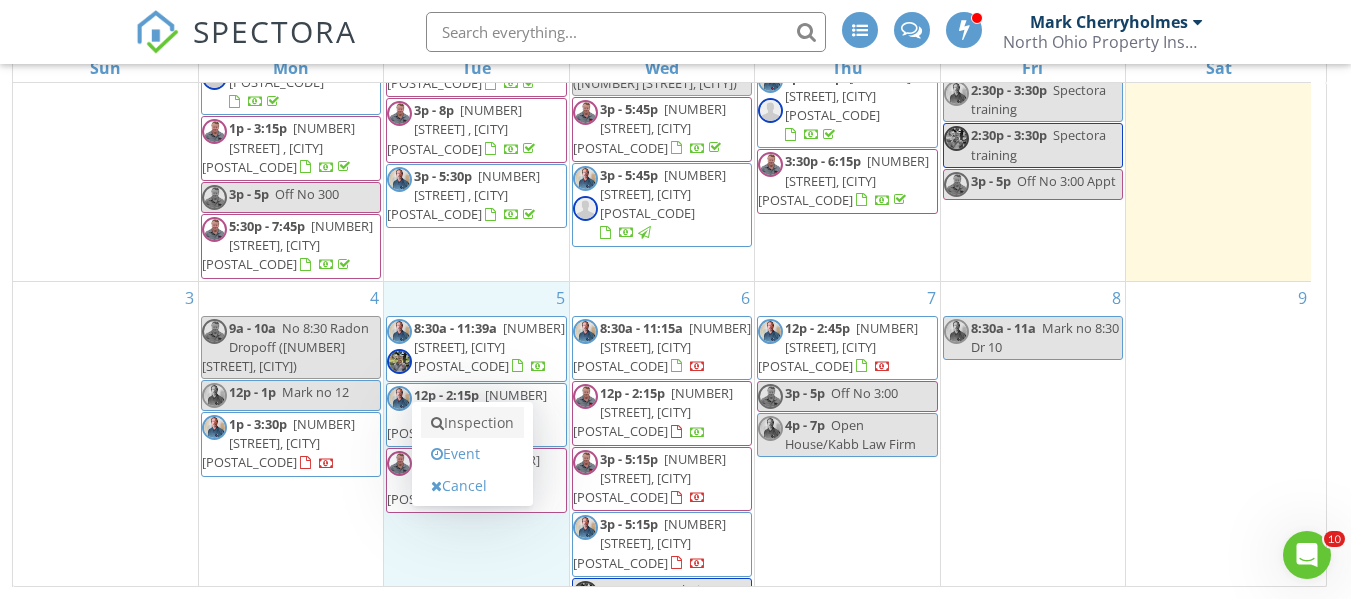 click on "Inspection" at bounding box center [472, 423] 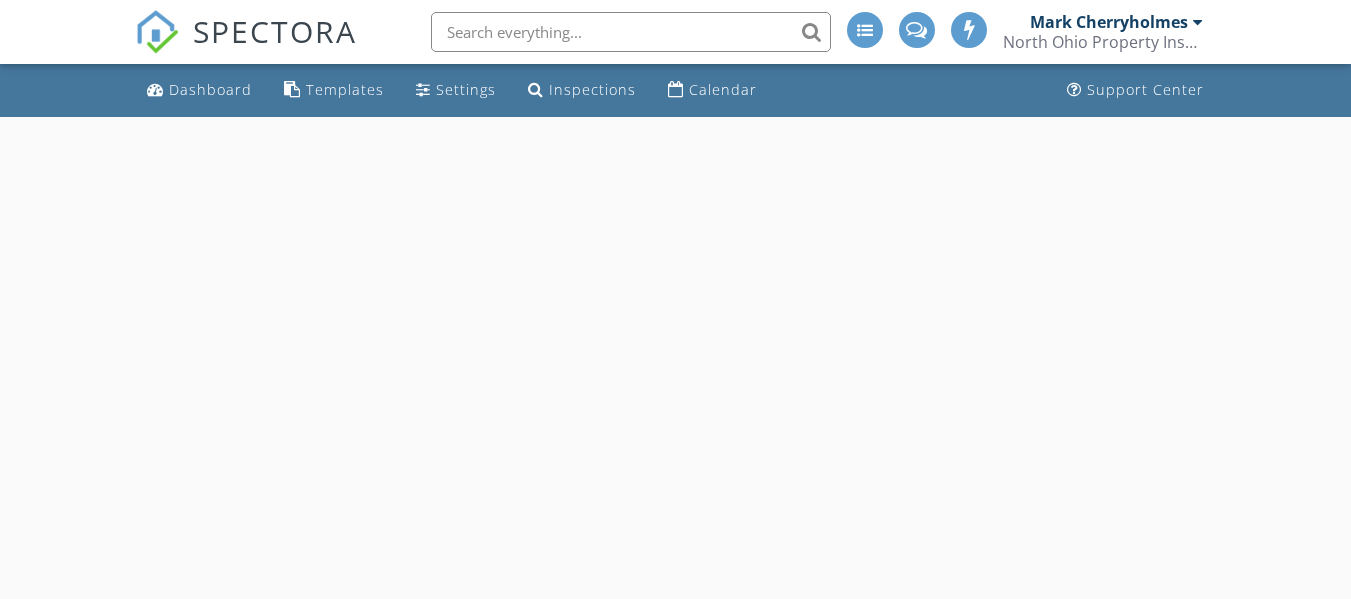 scroll, scrollTop: 0, scrollLeft: 0, axis: both 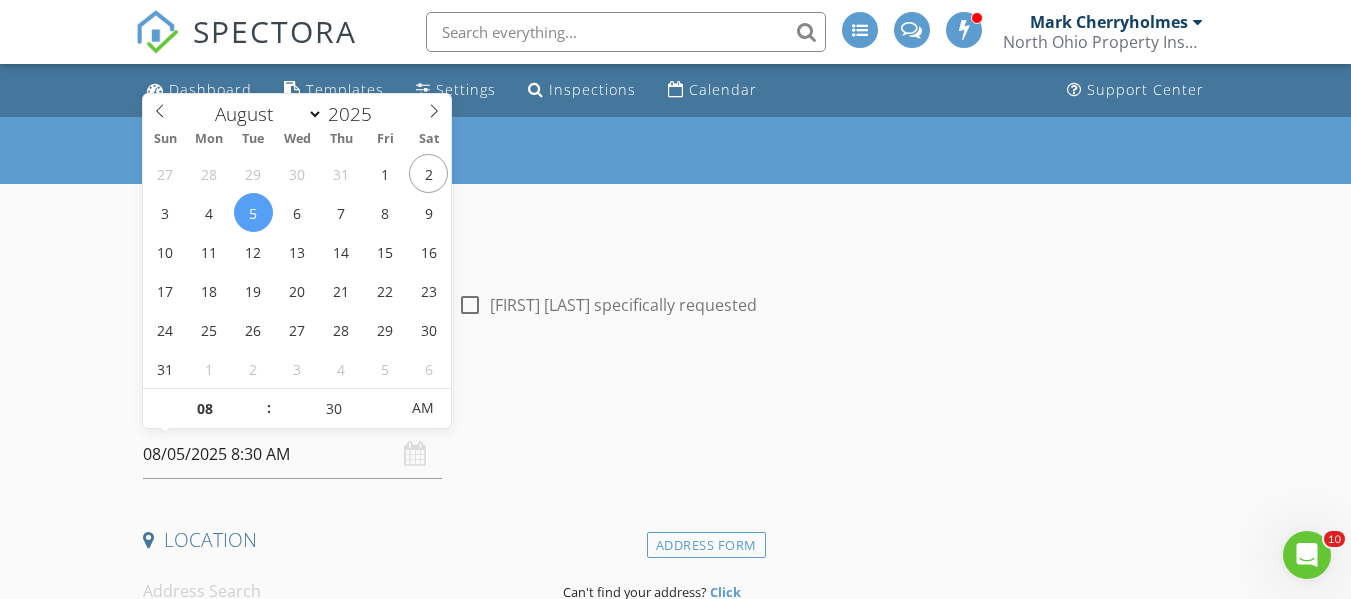 click on "08/05/2025 8:30 AM" at bounding box center [292, 454] 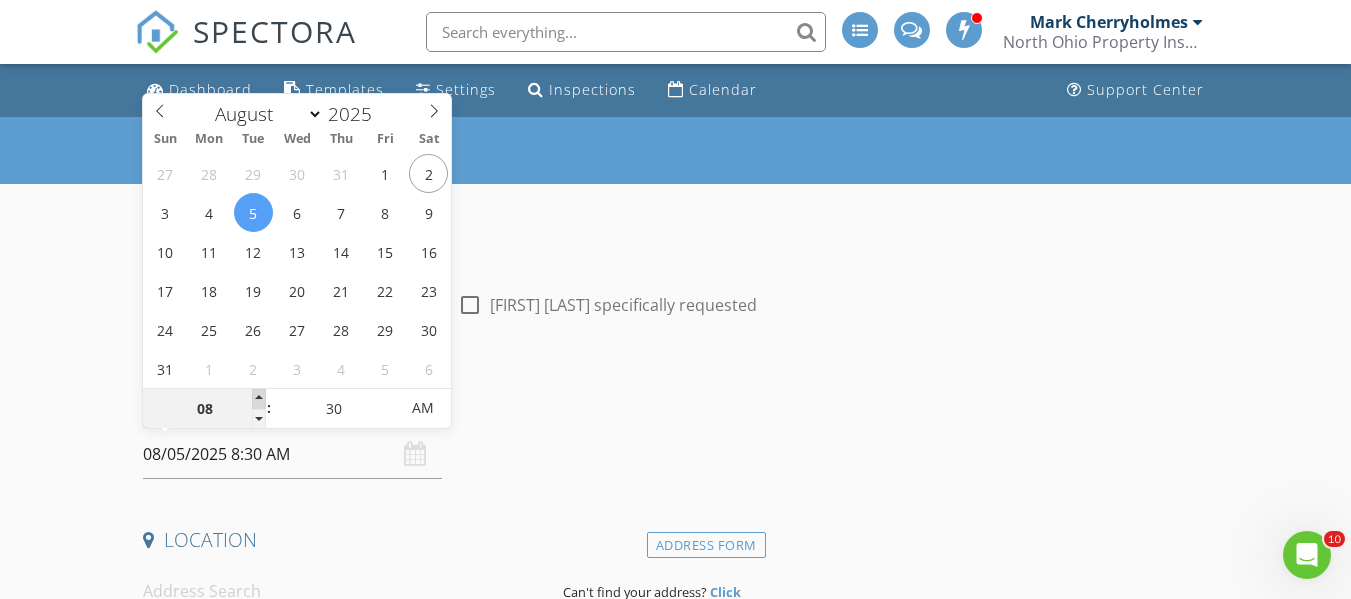 type on "09" 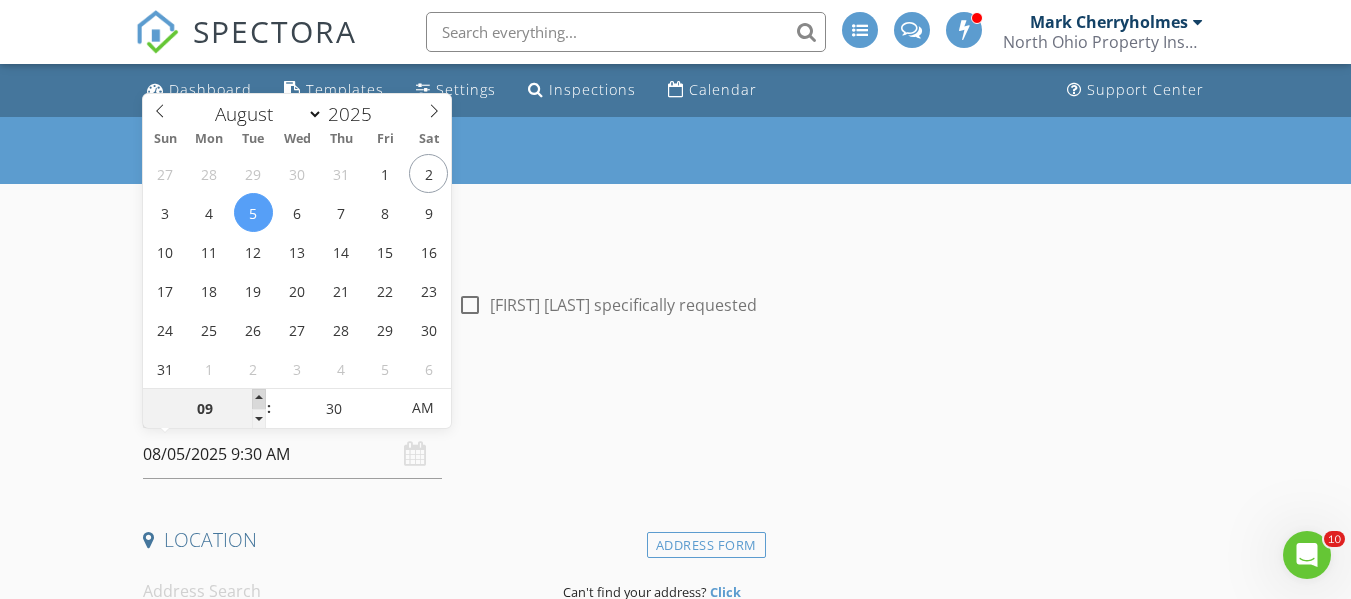 click at bounding box center [259, 399] 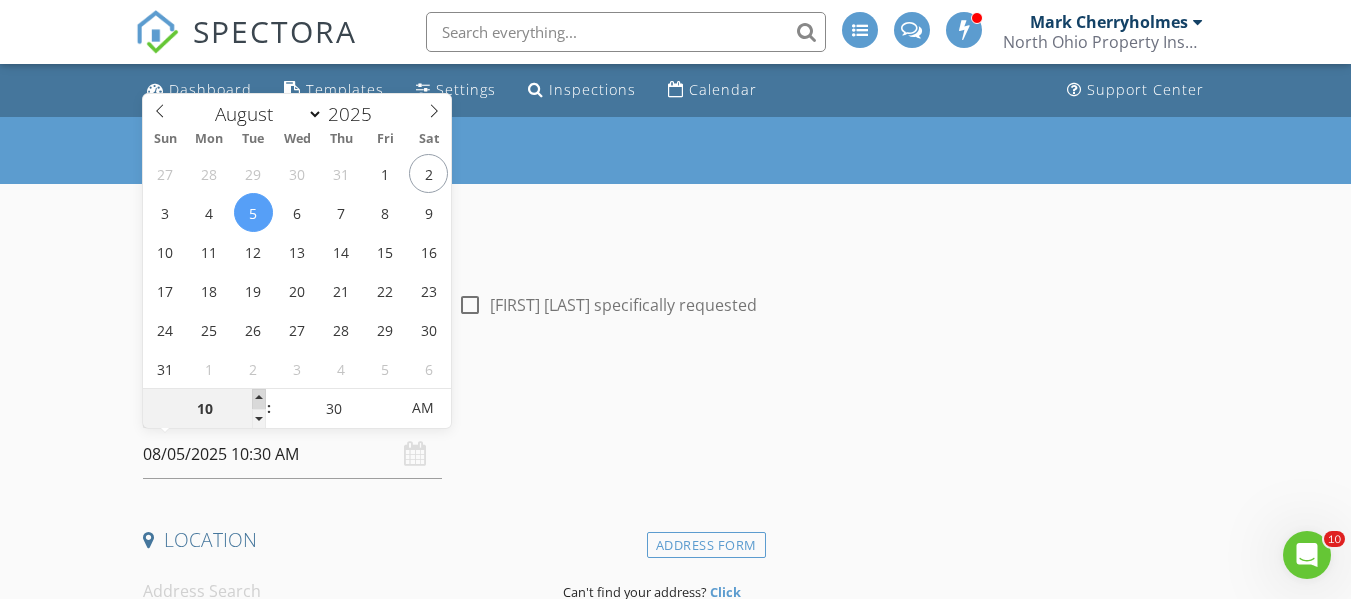 click at bounding box center [259, 399] 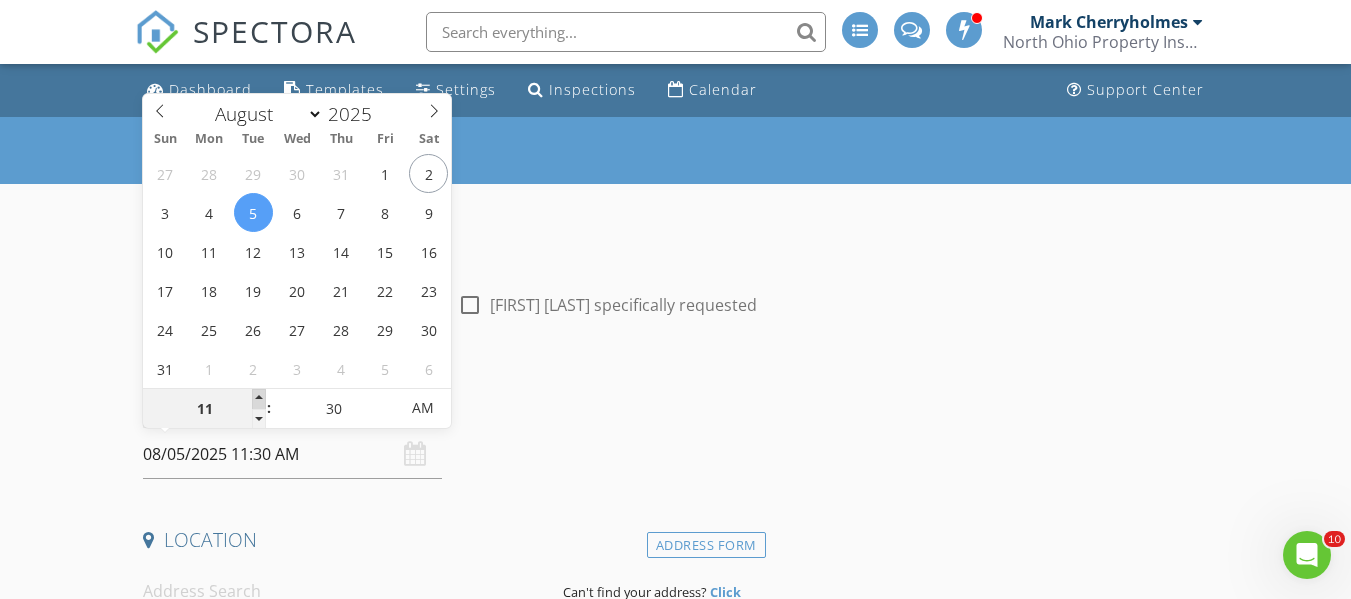 click at bounding box center (259, 399) 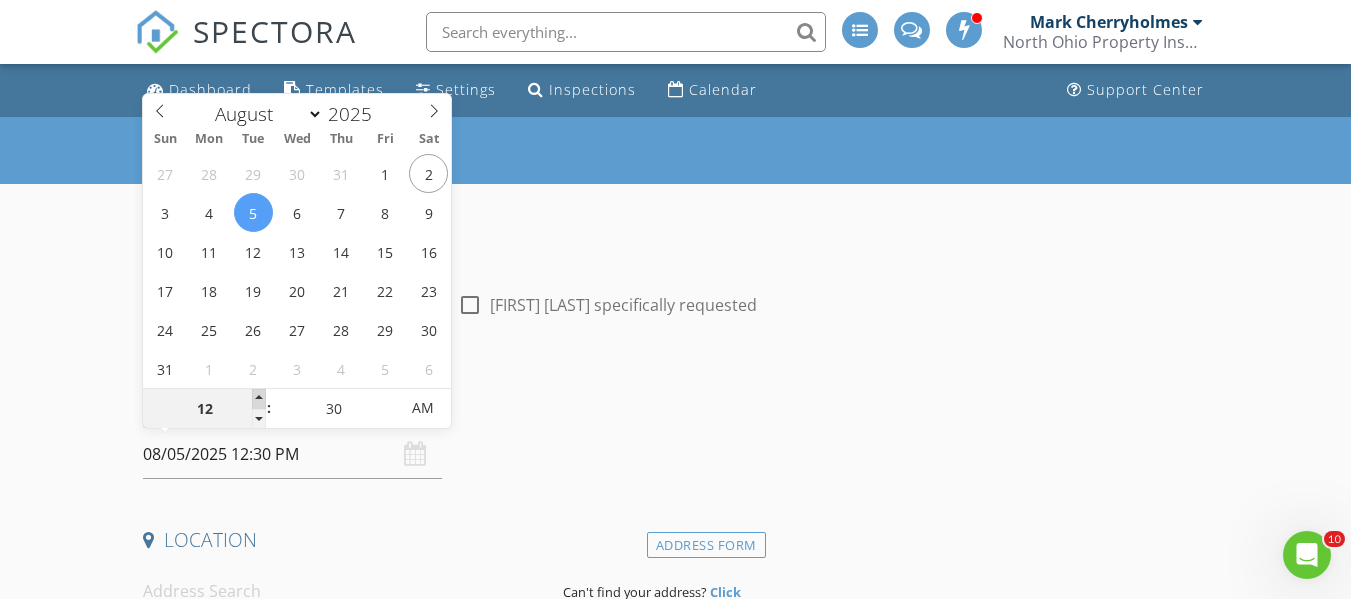 click at bounding box center [259, 399] 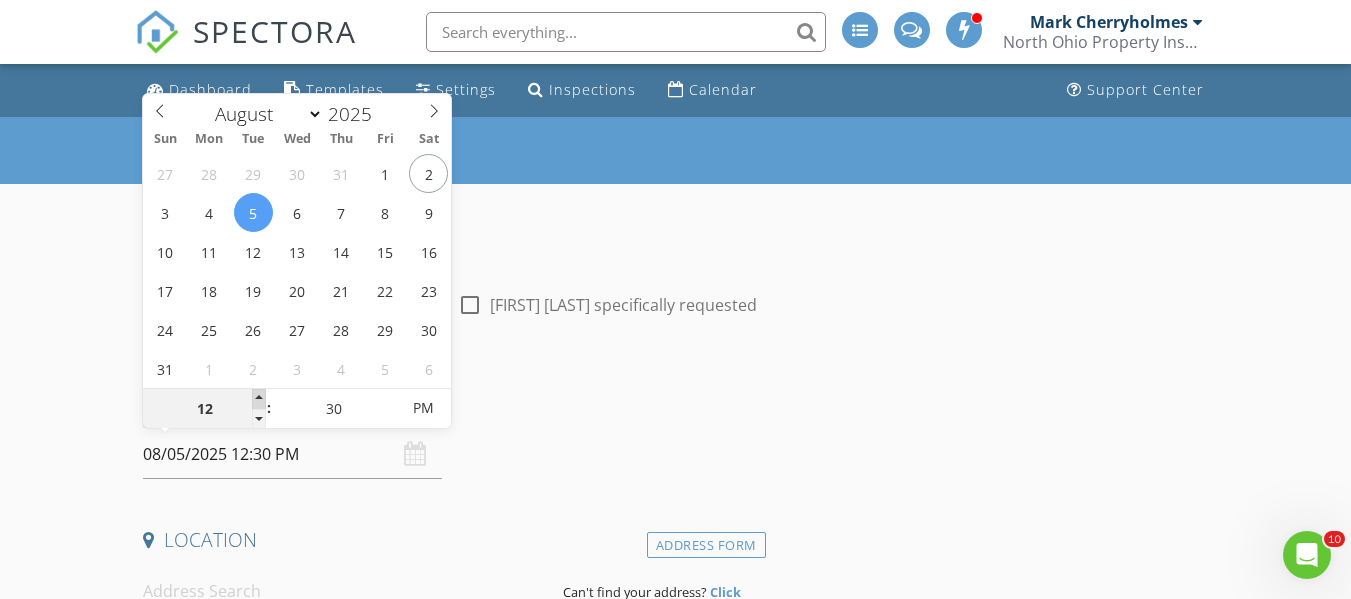 type on "01" 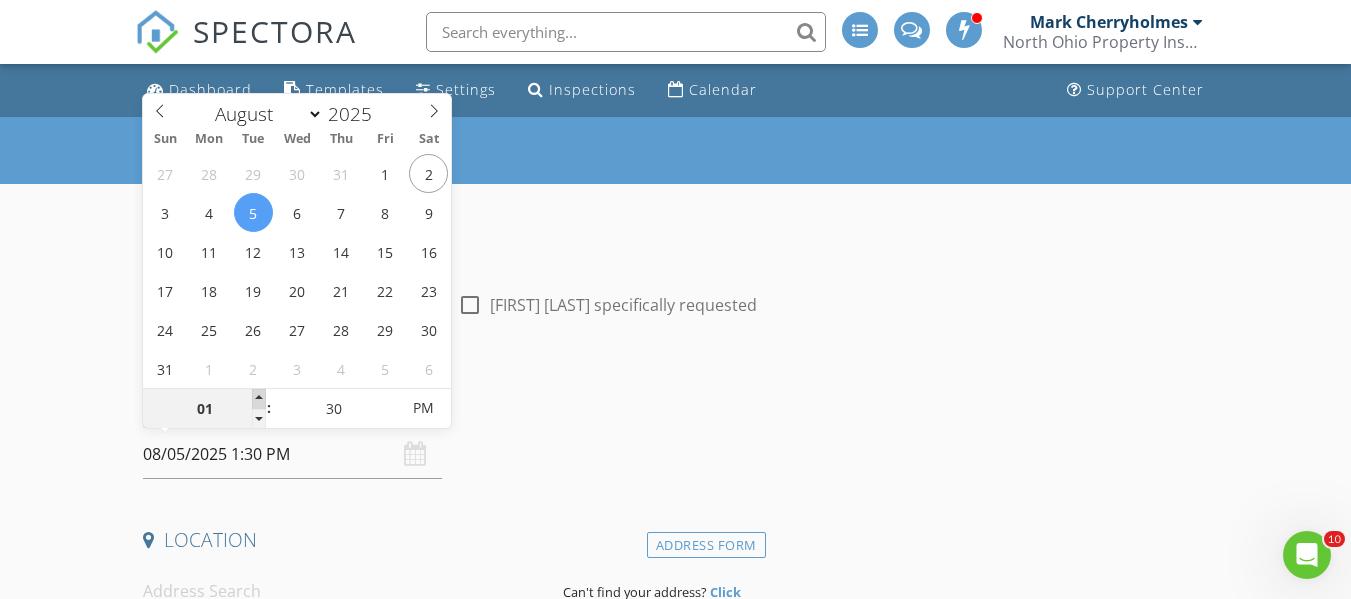 click at bounding box center [259, 399] 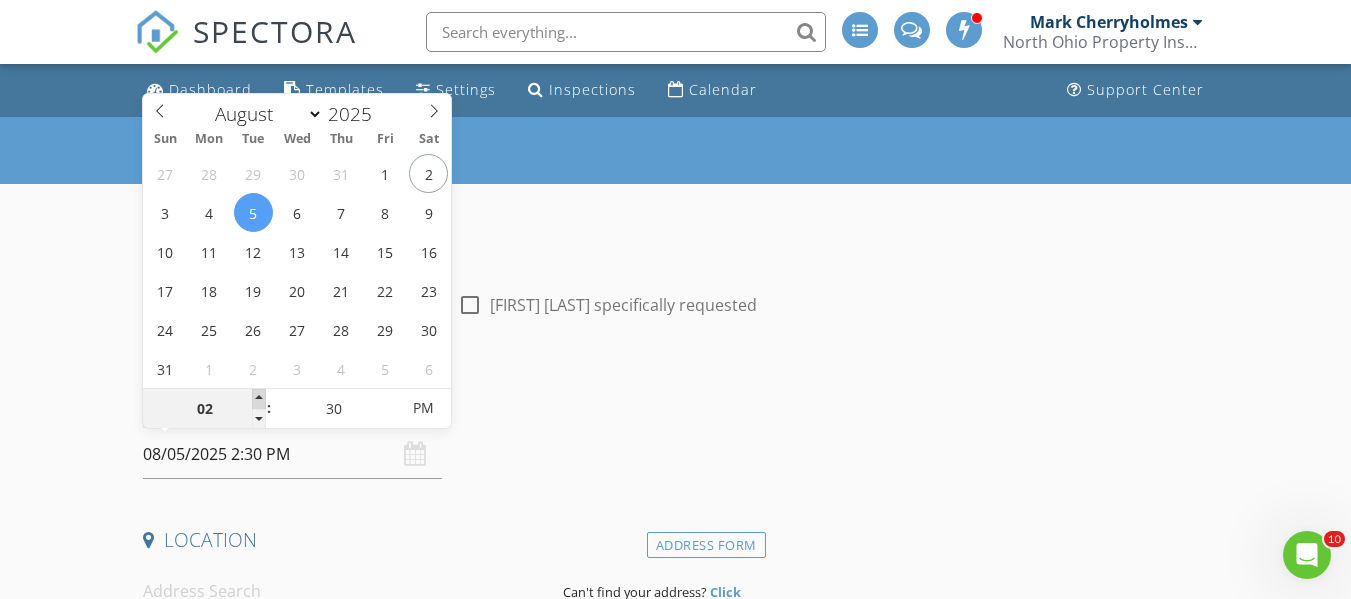 click at bounding box center [259, 399] 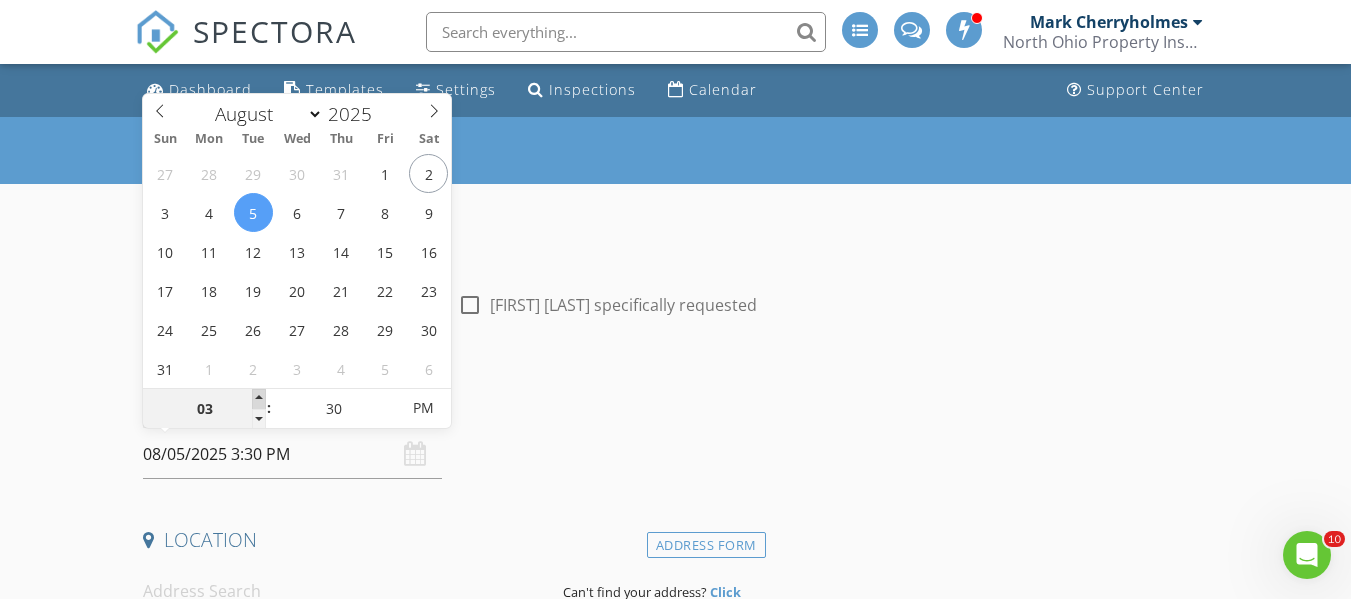 click at bounding box center [259, 399] 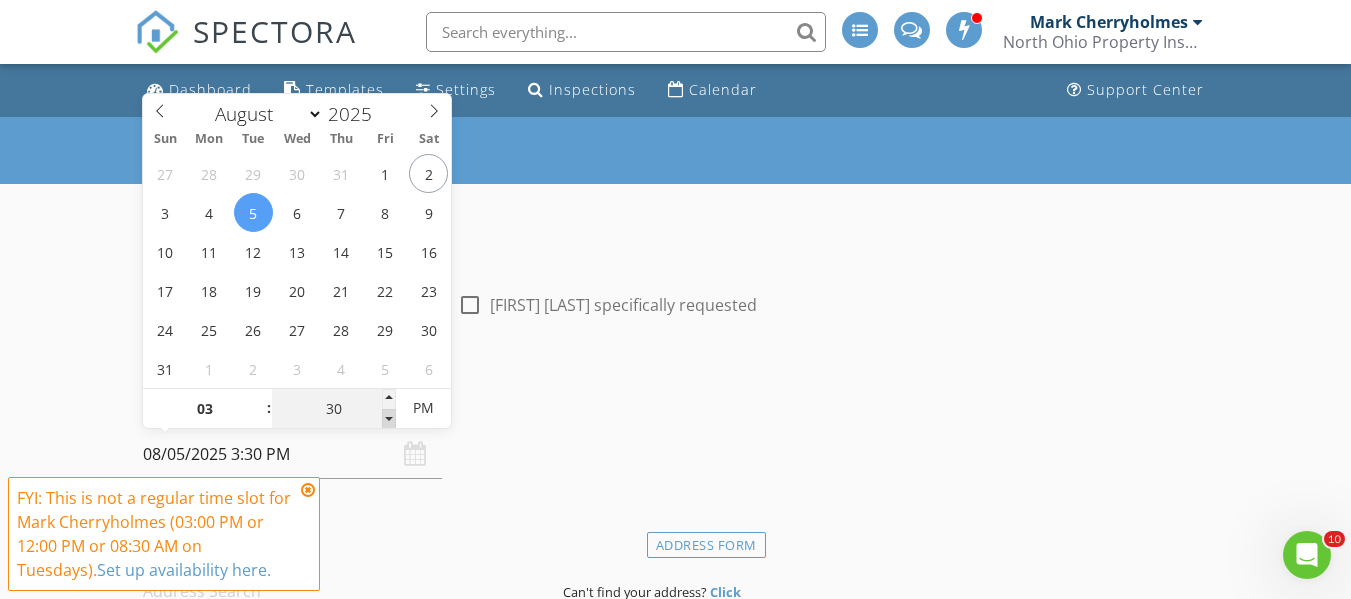 type on "25" 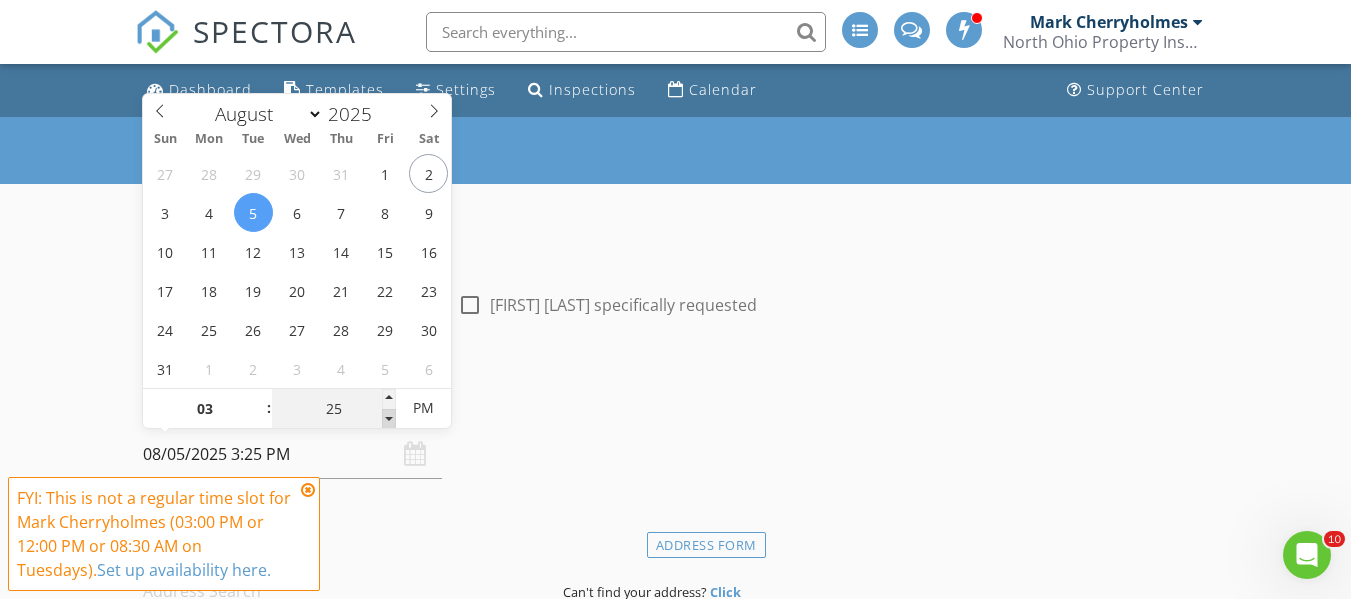 click at bounding box center [389, 419] 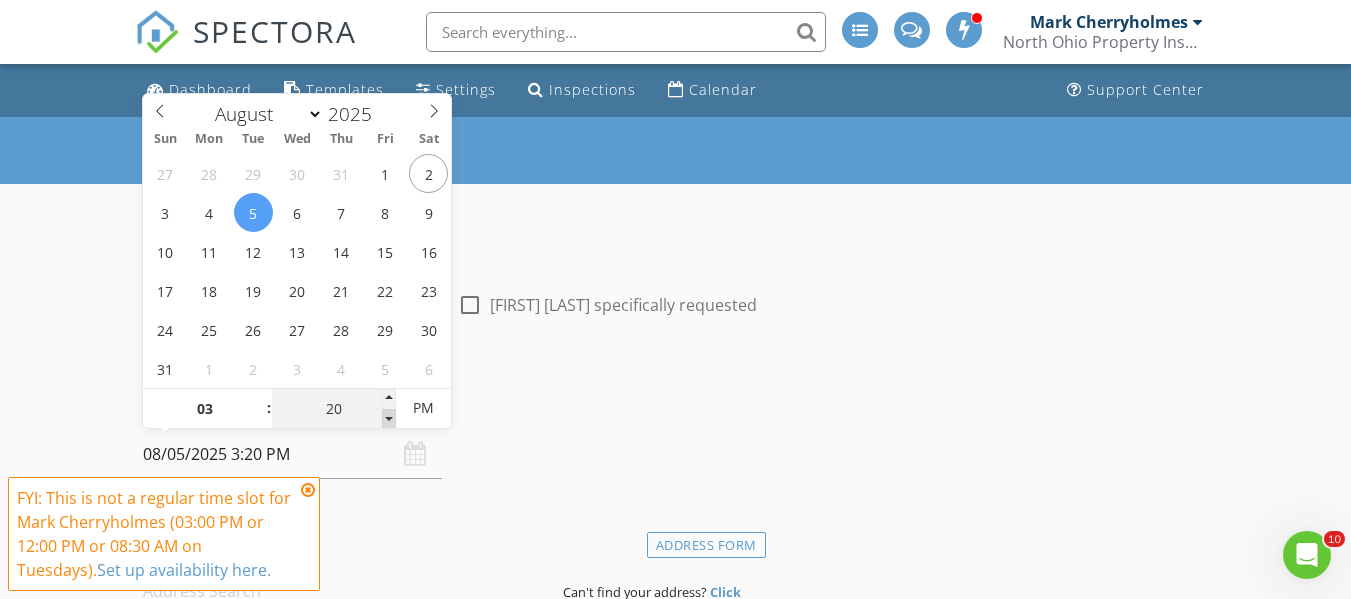 click at bounding box center (389, 419) 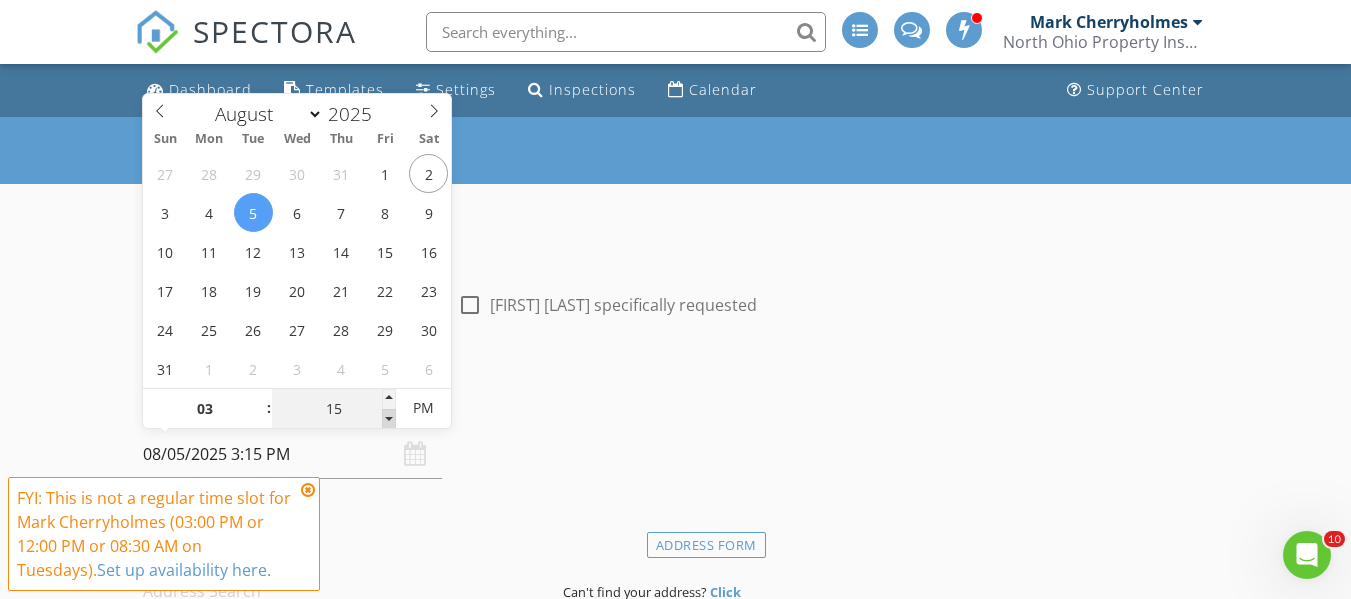 click at bounding box center [389, 419] 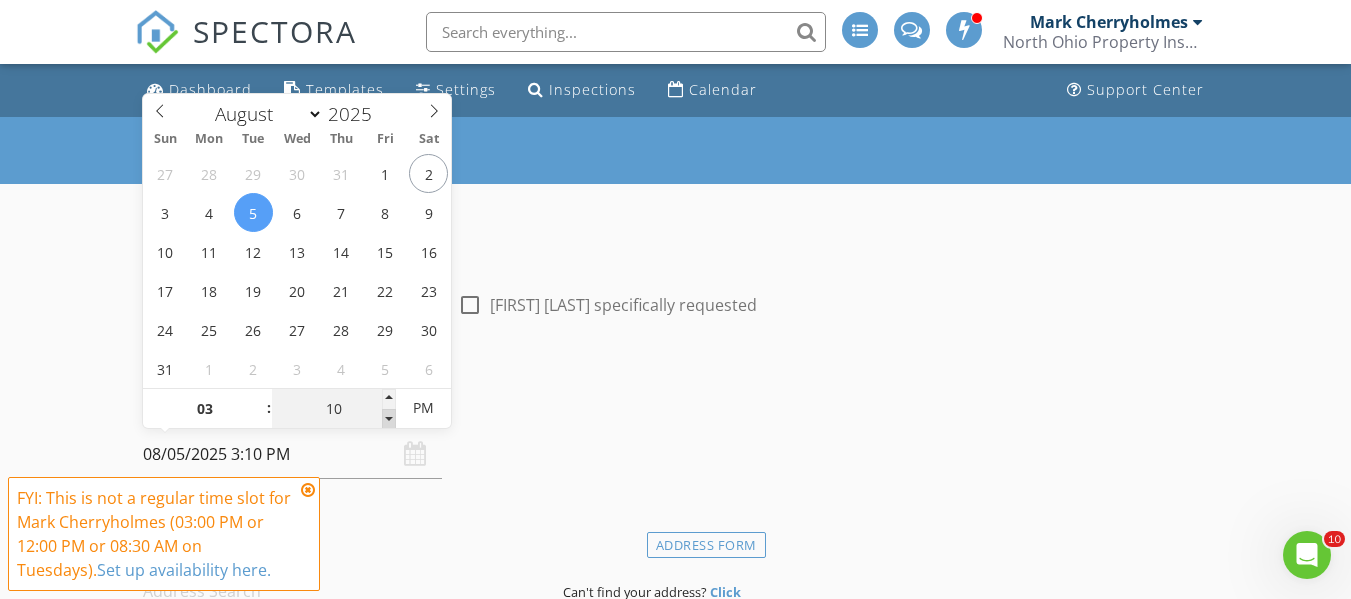 click at bounding box center [389, 419] 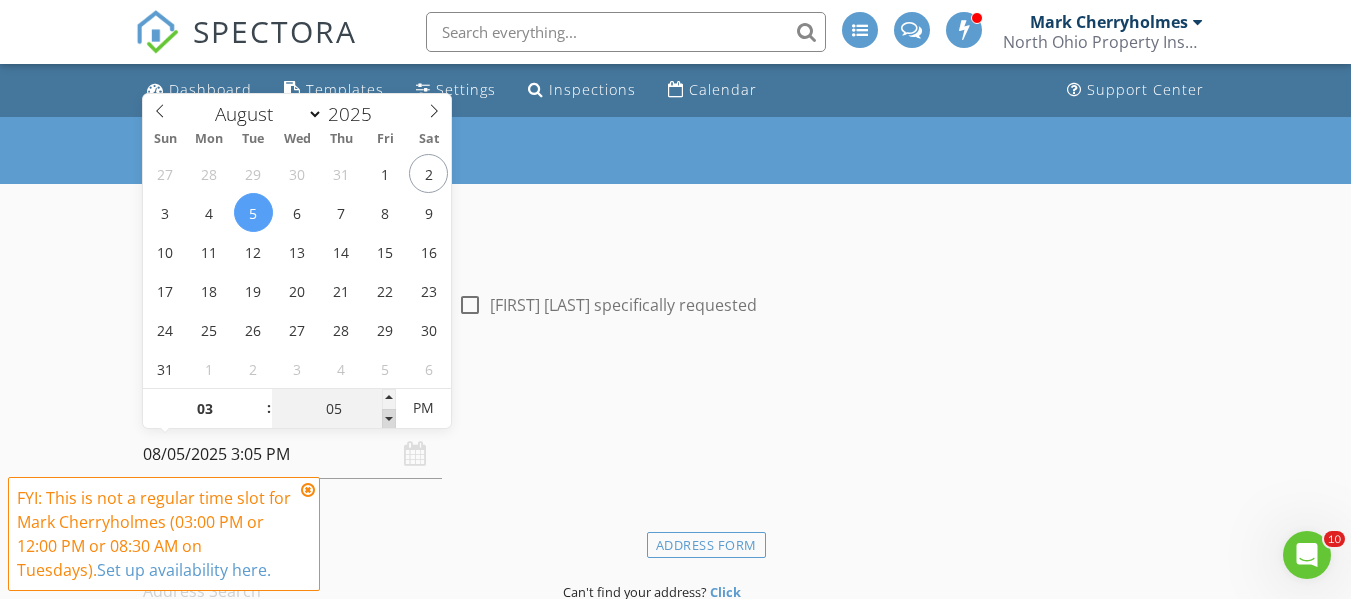 click at bounding box center (389, 419) 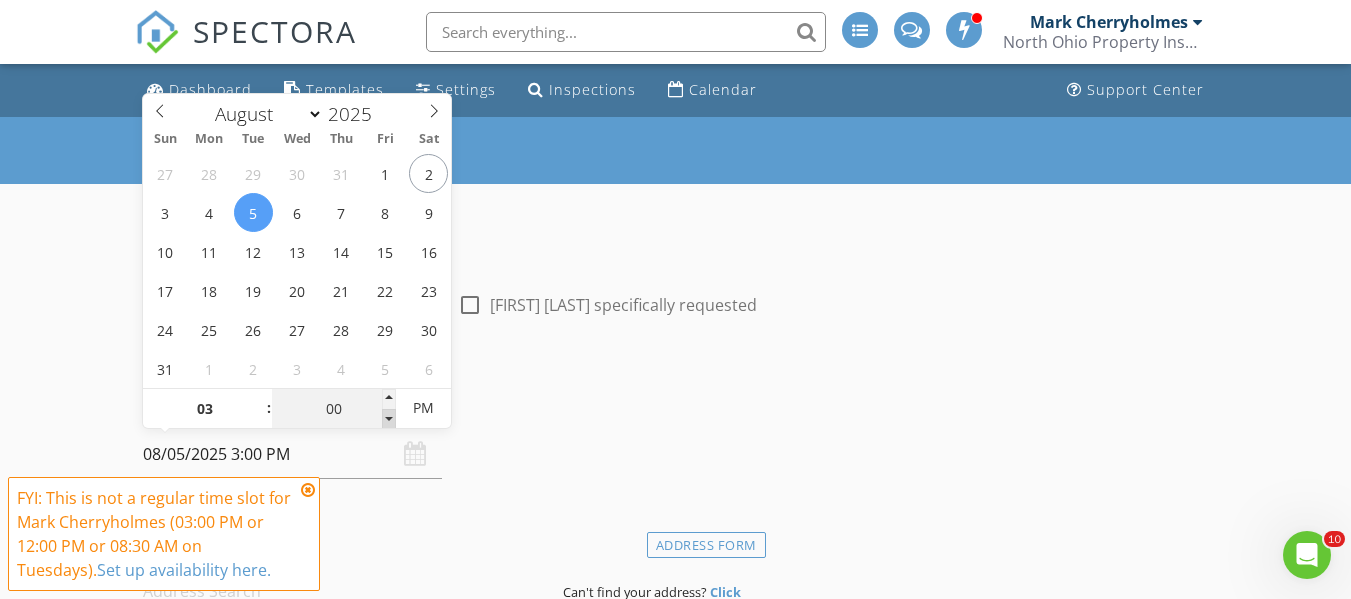 click at bounding box center [389, 419] 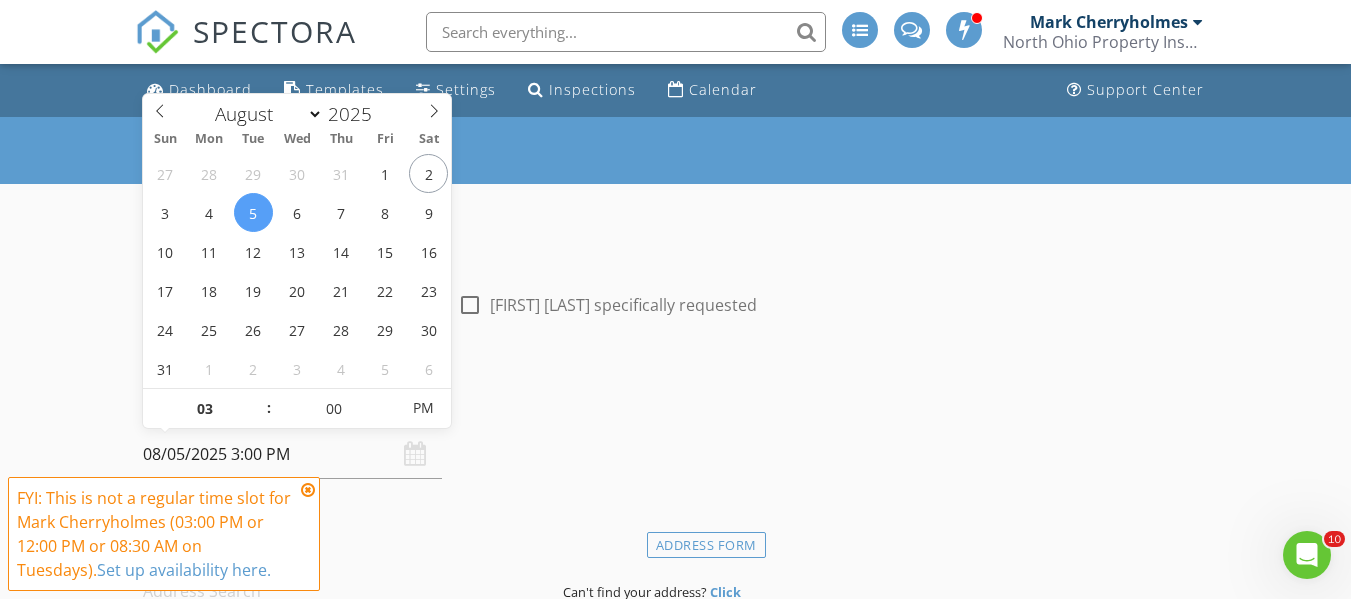 click at bounding box center [308, 490] 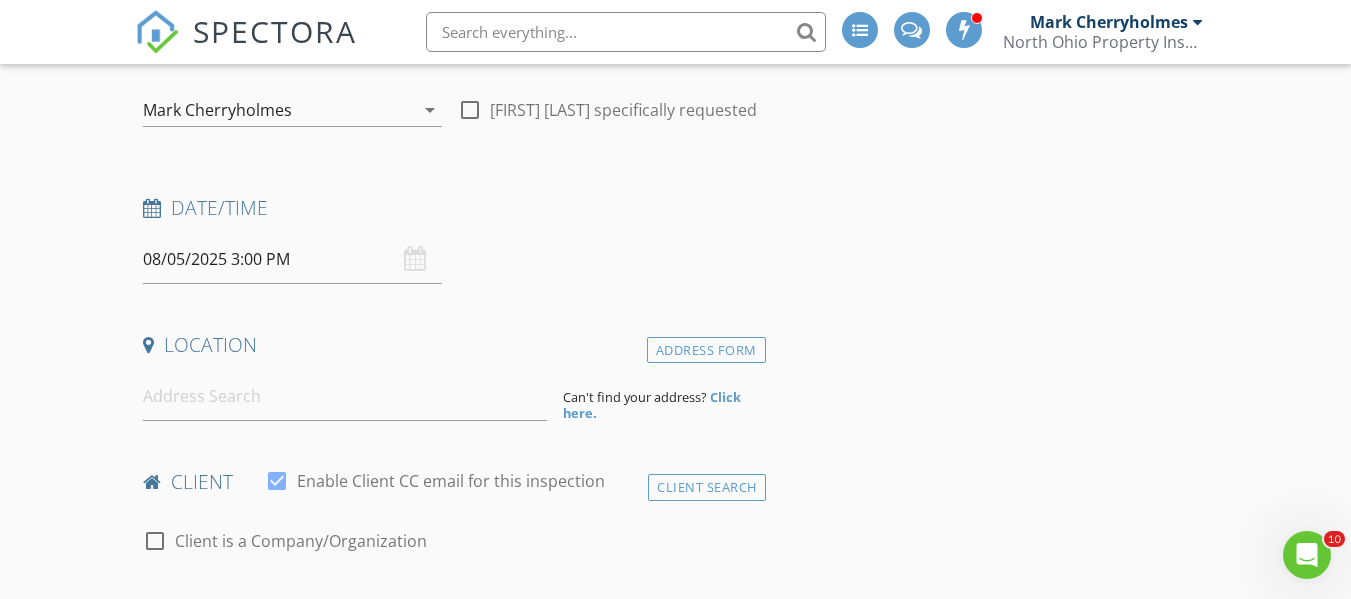 scroll, scrollTop: 200, scrollLeft: 0, axis: vertical 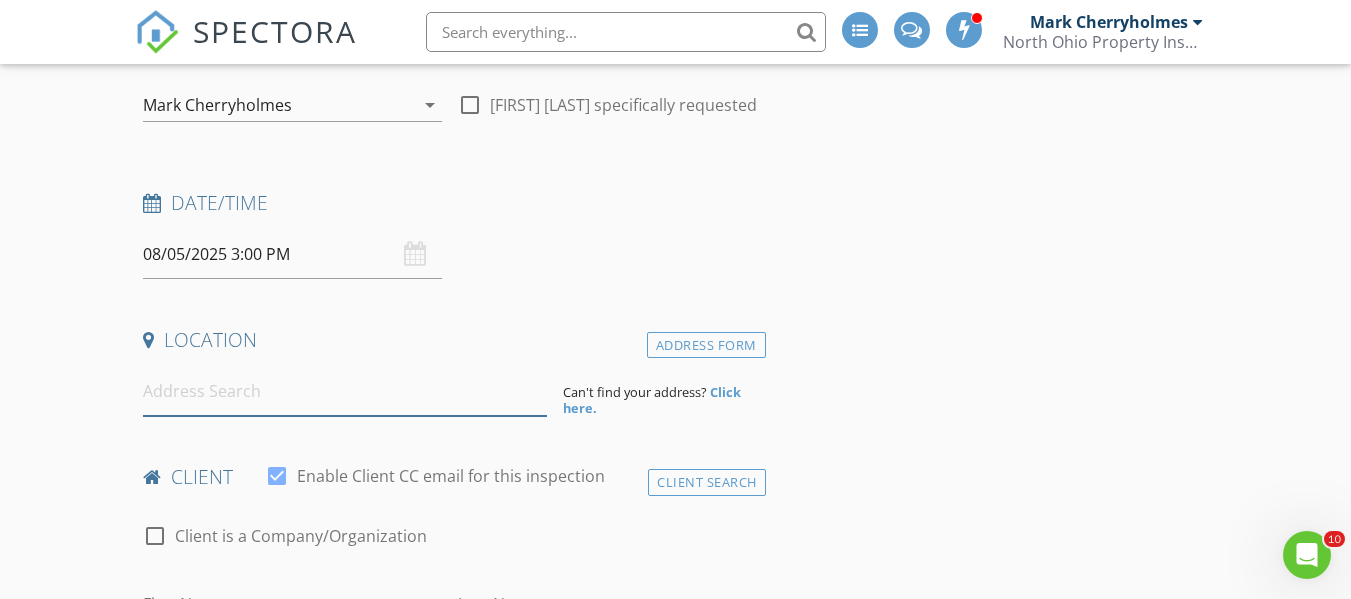 click at bounding box center (345, 391) 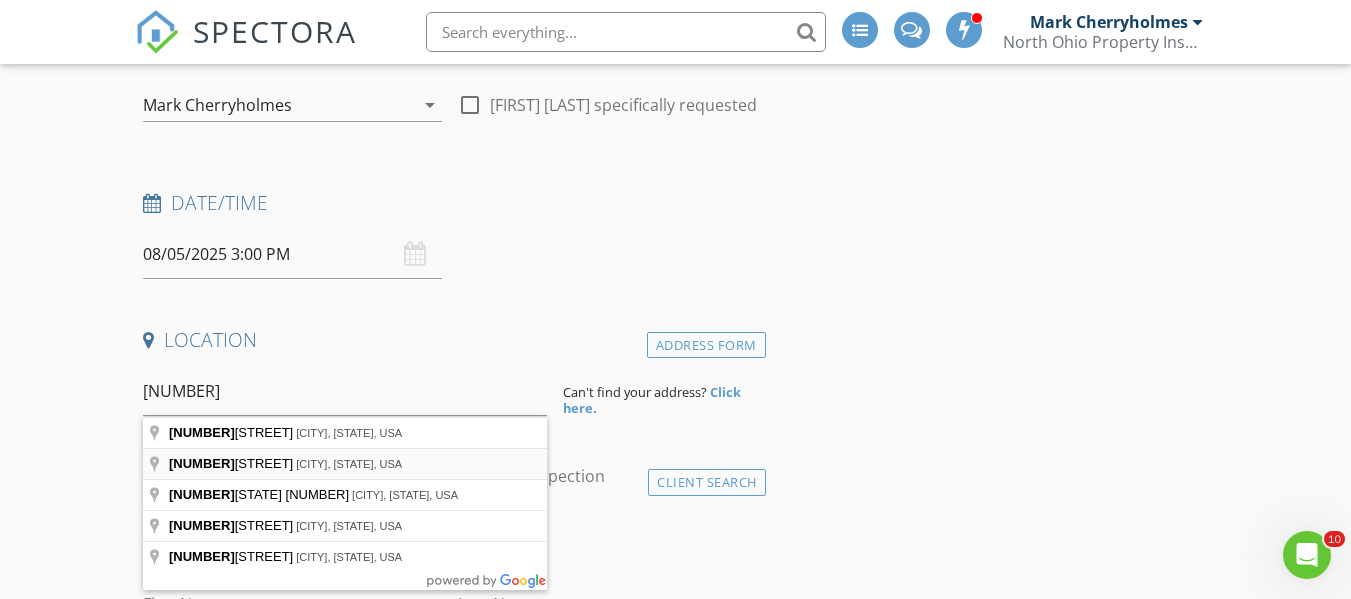 type on "31999 Pinetree Road, Cleveland, OH, USA" 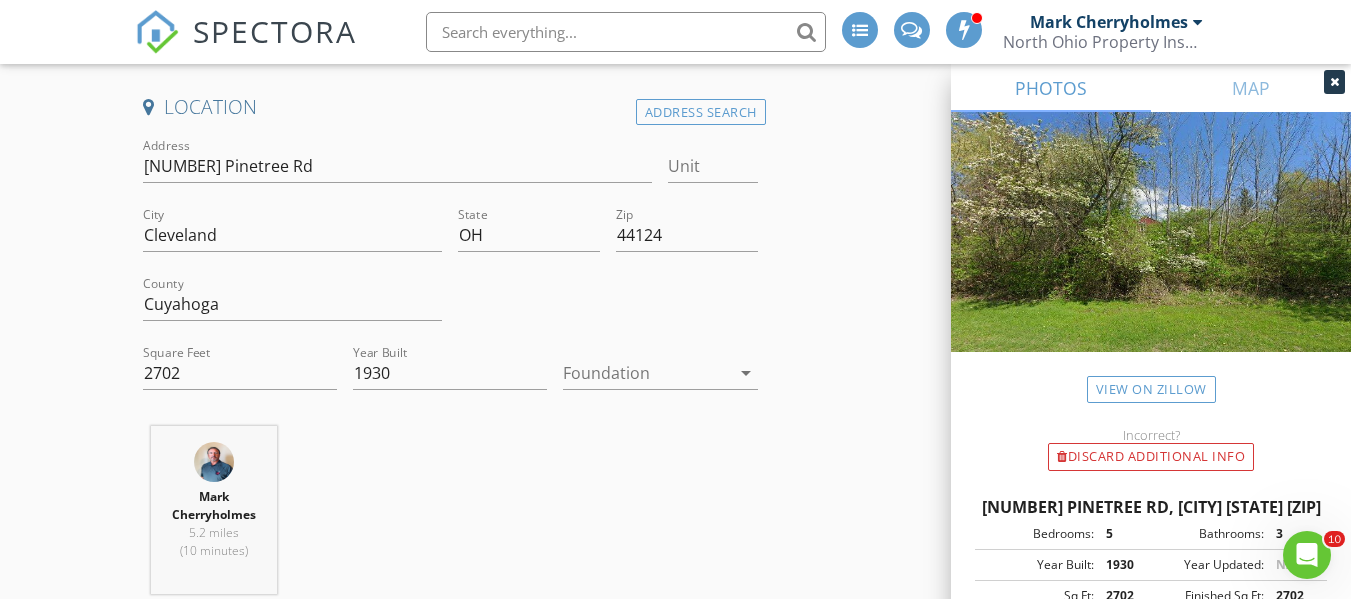 scroll, scrollTop: 400, scrollLeft: 0, axis: vertical 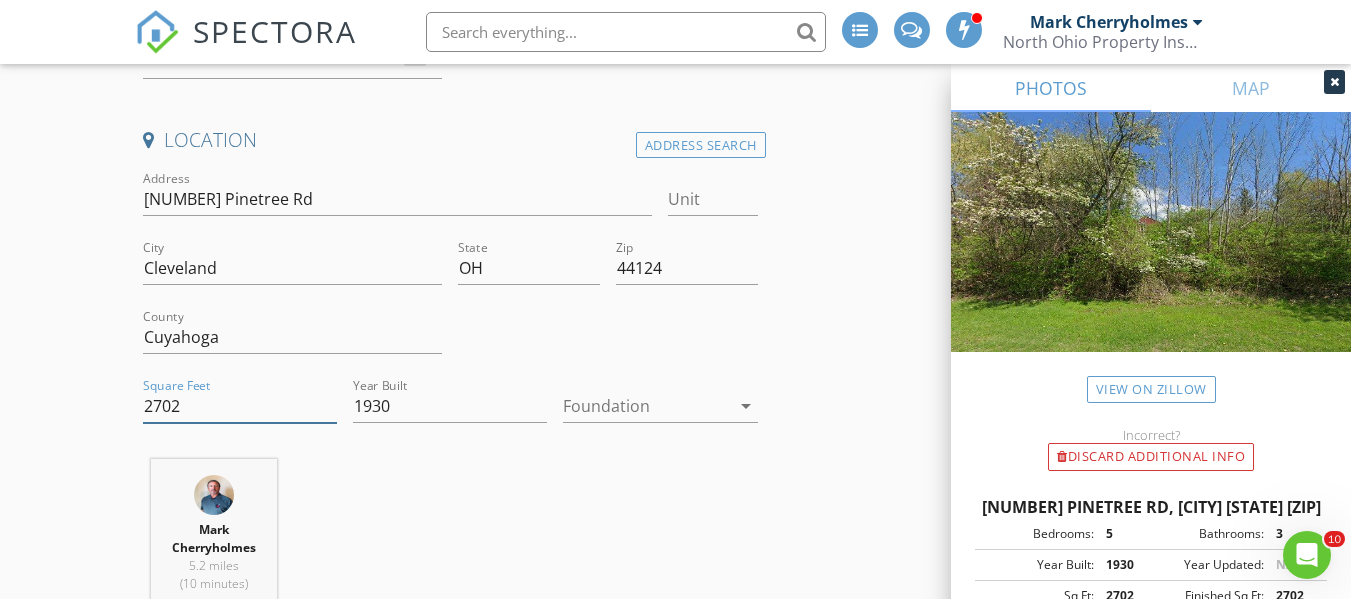 drag, startPoint x: 184, startPoint y: 399, endPoint x: 0, endPoint y: 389, distance: 184.27155 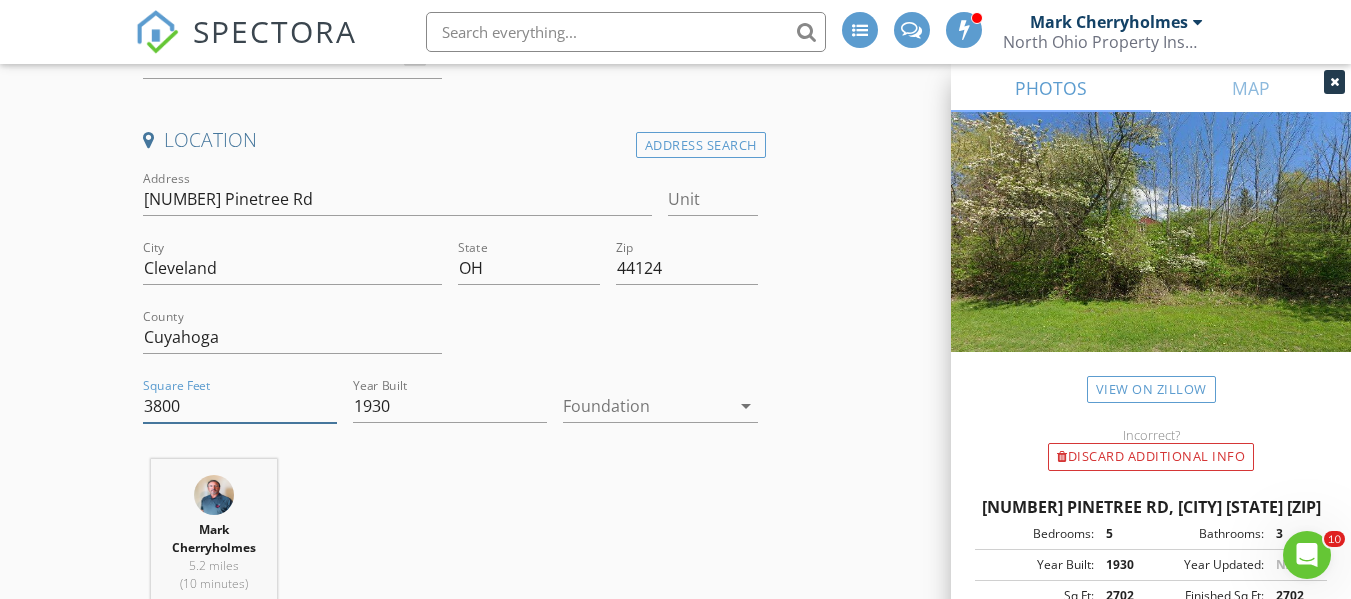 type on "3800" 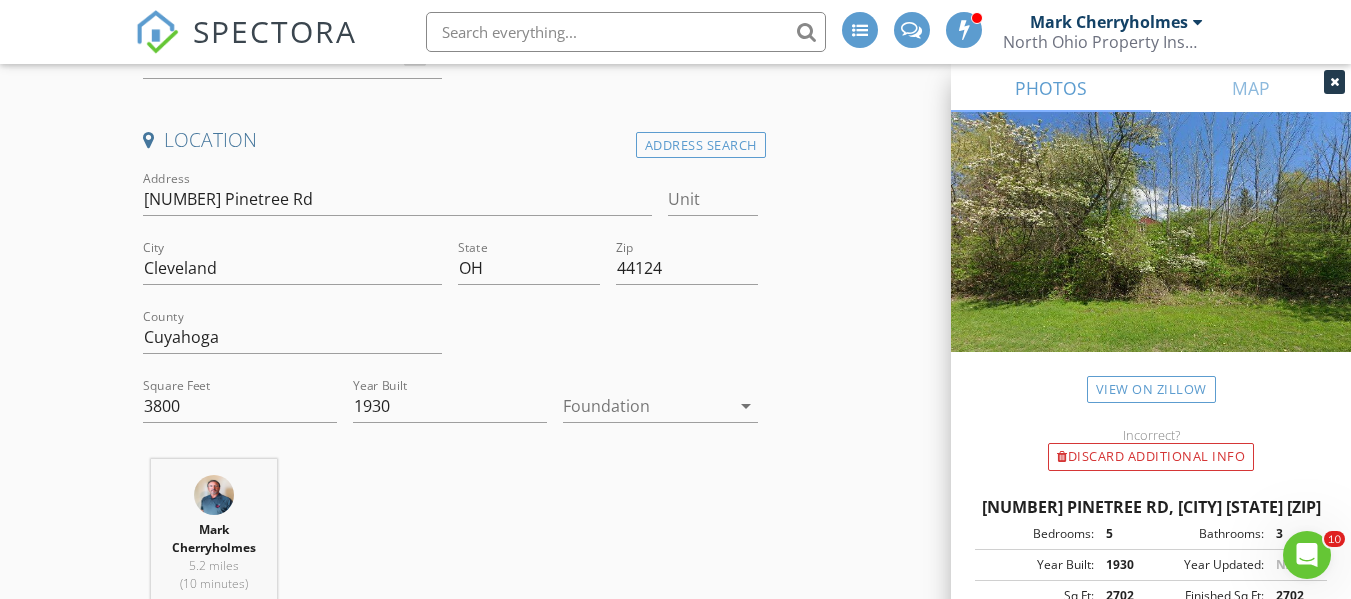 click on "New Inspection
INSPECTOR(S)
check_box   Mark Cherryholmes   PRIMARY   check_box_outline_blank   John Mazzocco     check_box_outline_blank   Tim Corrigan     Mark Cherryholmes arrow_drop_down   check_box_outline_blank Mark Cherryholmes specifically requested
Date/Time
08/05/2025 3:00 PM
Location
Address Search       Address 31999 Pinetree Rd   Unit   City Cleveland   State OH   Zip 44124   County Cuyahoga     Square Feet 3800   Year Built 1930   Foundation arrow_drop_down     Mark Cherryholmes     5.2 miles     (10 minutes)
client
check_box Enable Client CC email for this inspection   Client Search     check_box_outline_blank Client is a Company/Organization     First Name   Last Name   Email   CC Email   Phone         Tags         Notes   Private Notes
ADD ADDITIONAL client
check_box_outline_blank" at bounding box center (675, 1678) 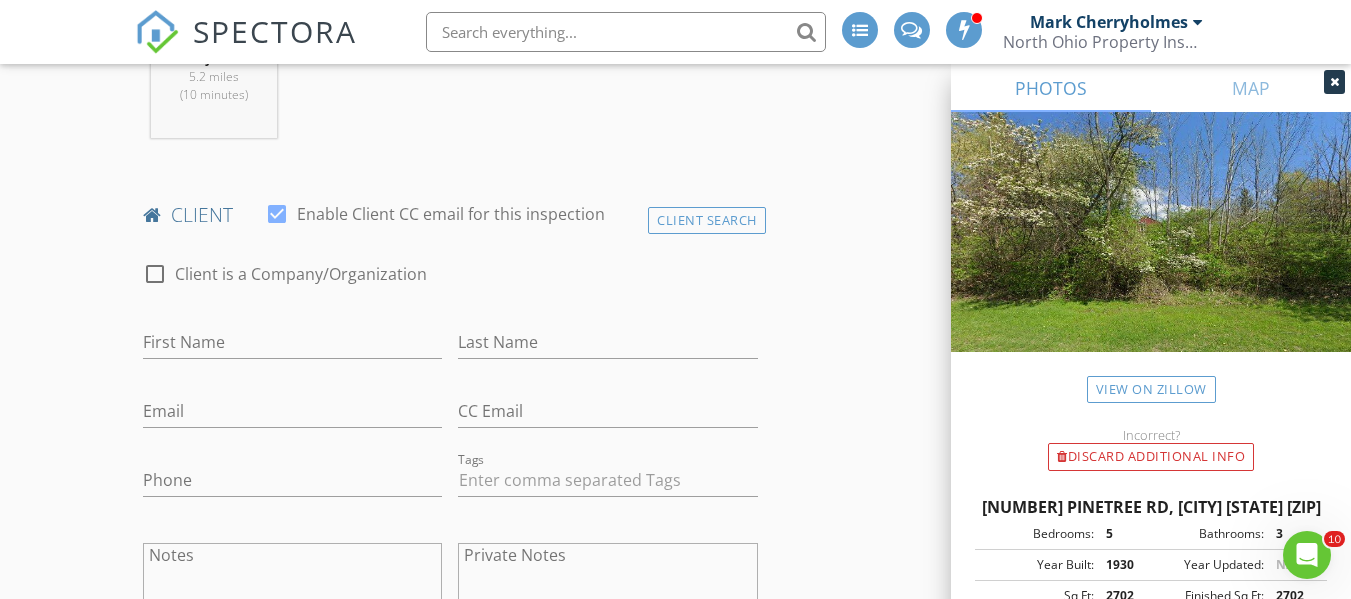 scroll, scrollTop: 1000, scrollLeft: 0, axis: vertical 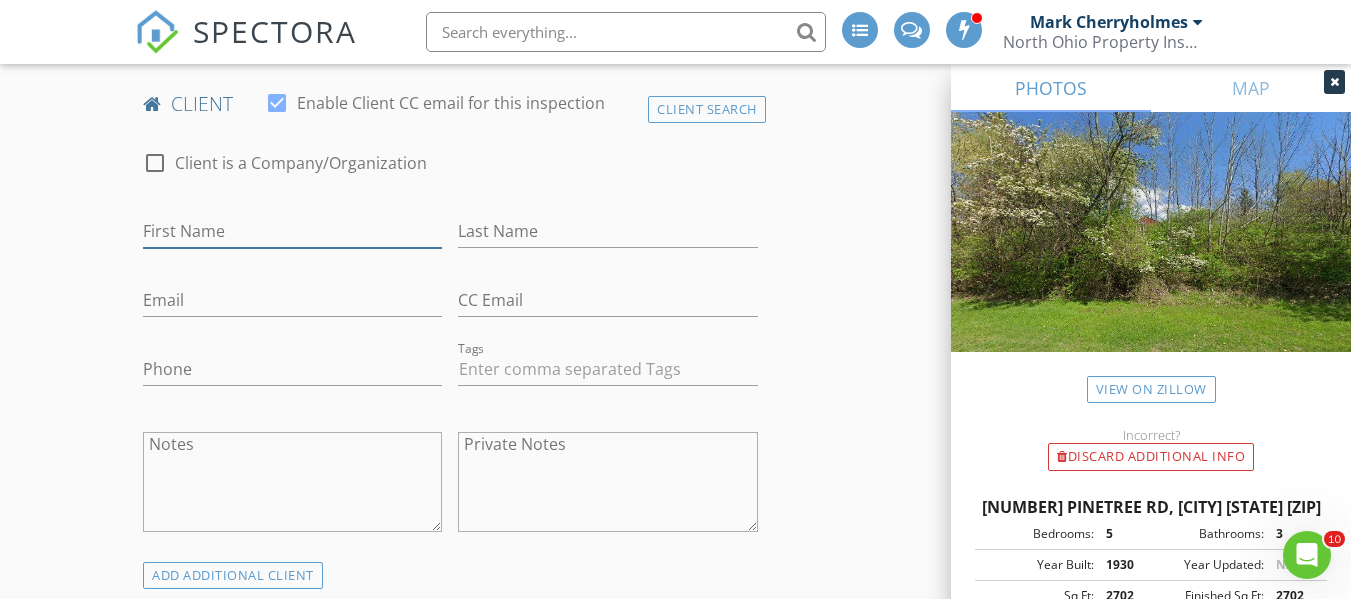 click on "First Name" at bounding box center (292, 231) 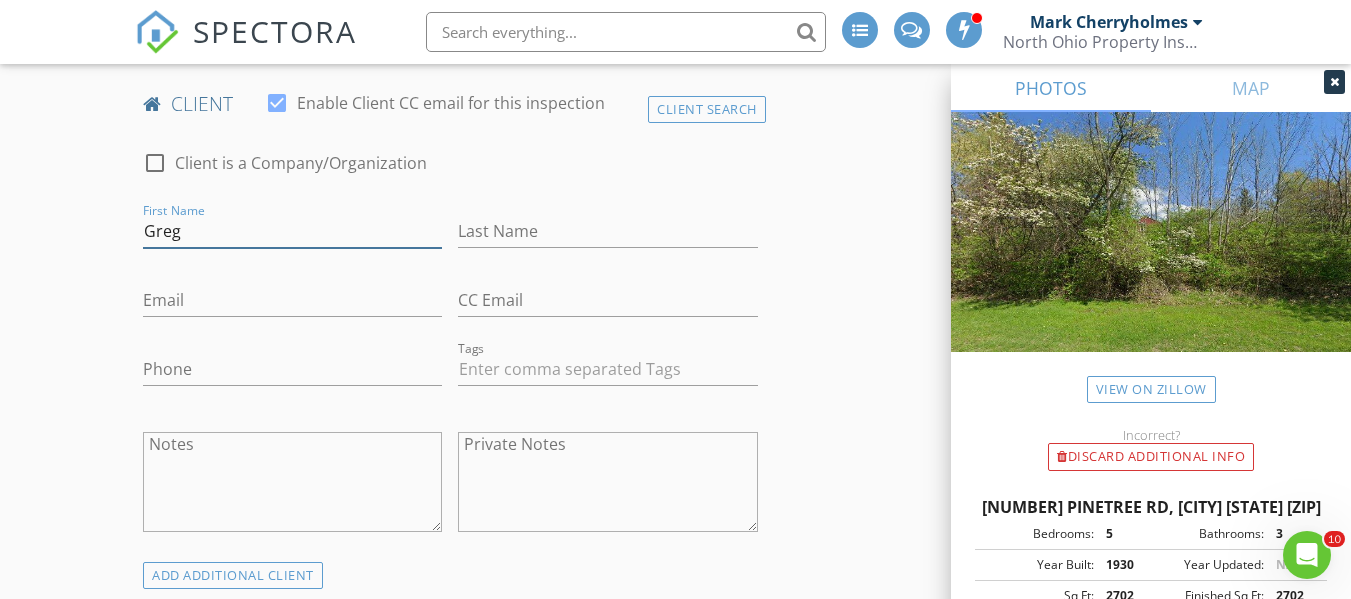type on "Greg" 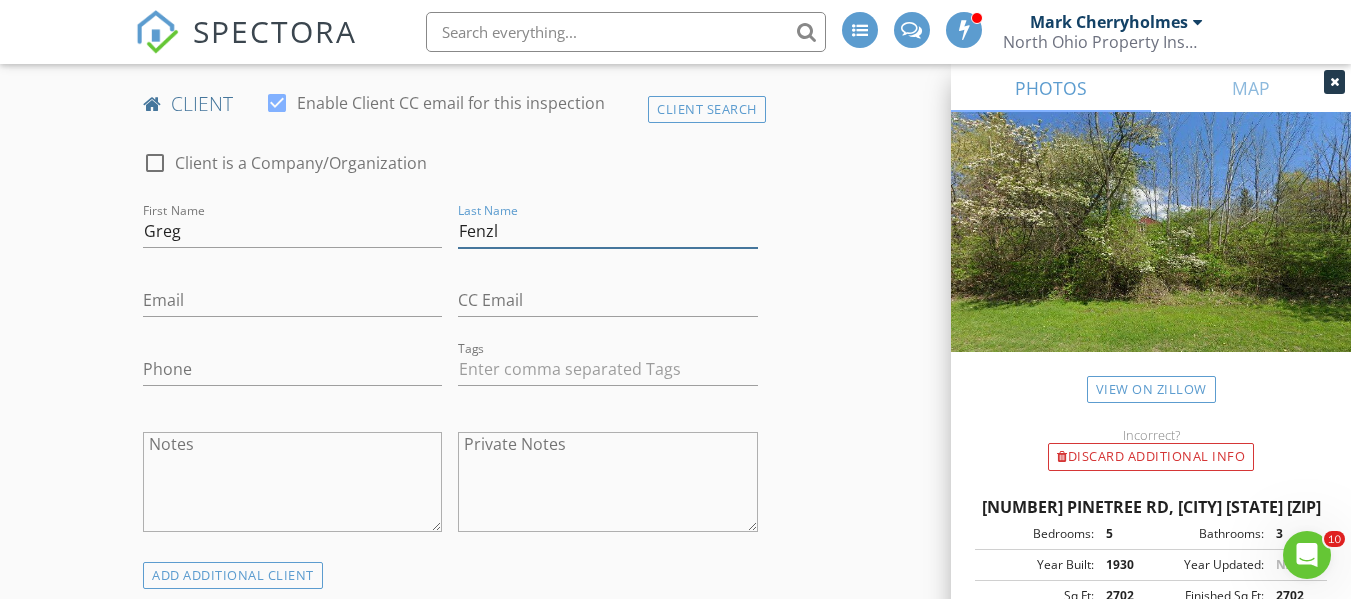 type on "Fenzl" 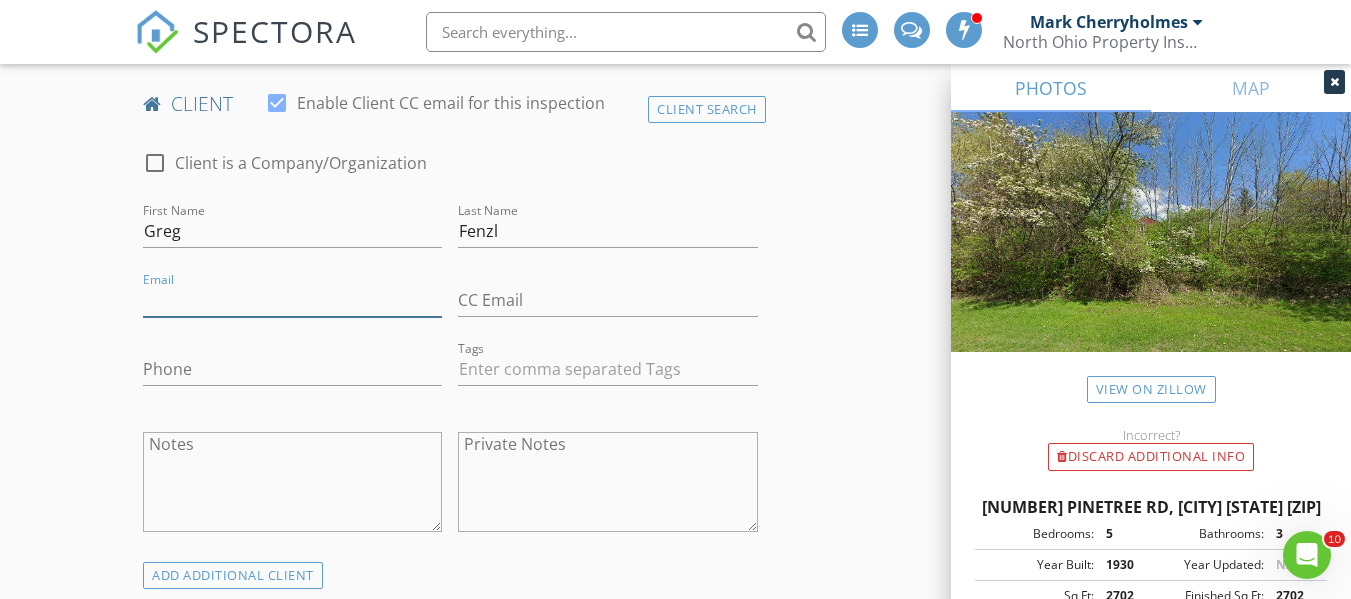 click on "Email" at bounding box center [292, 300] 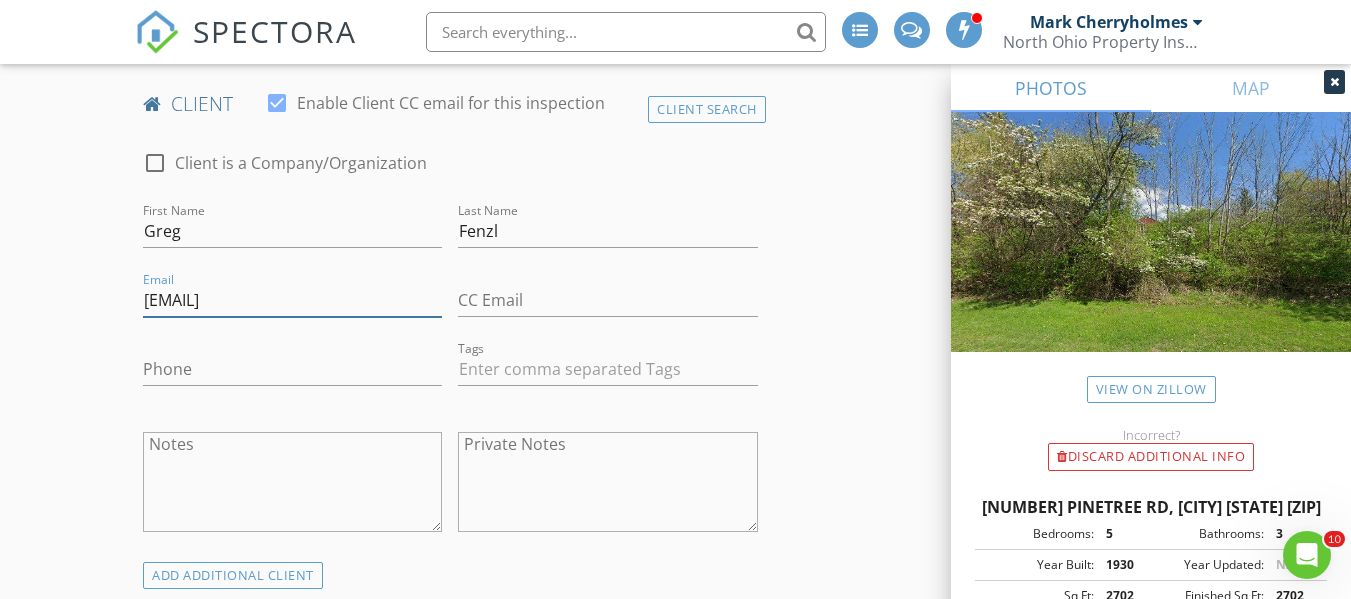 type on "gregory.fenzl@us.nestle.com" 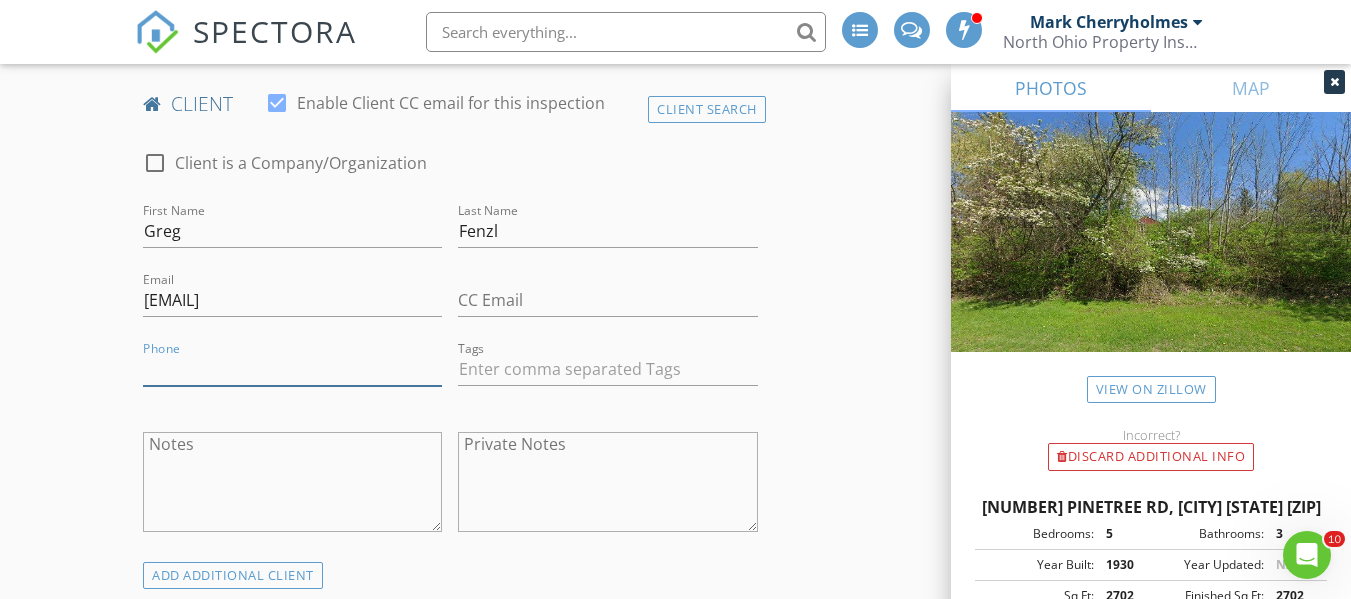 click on "Phone" at bounding box center (292, 369) 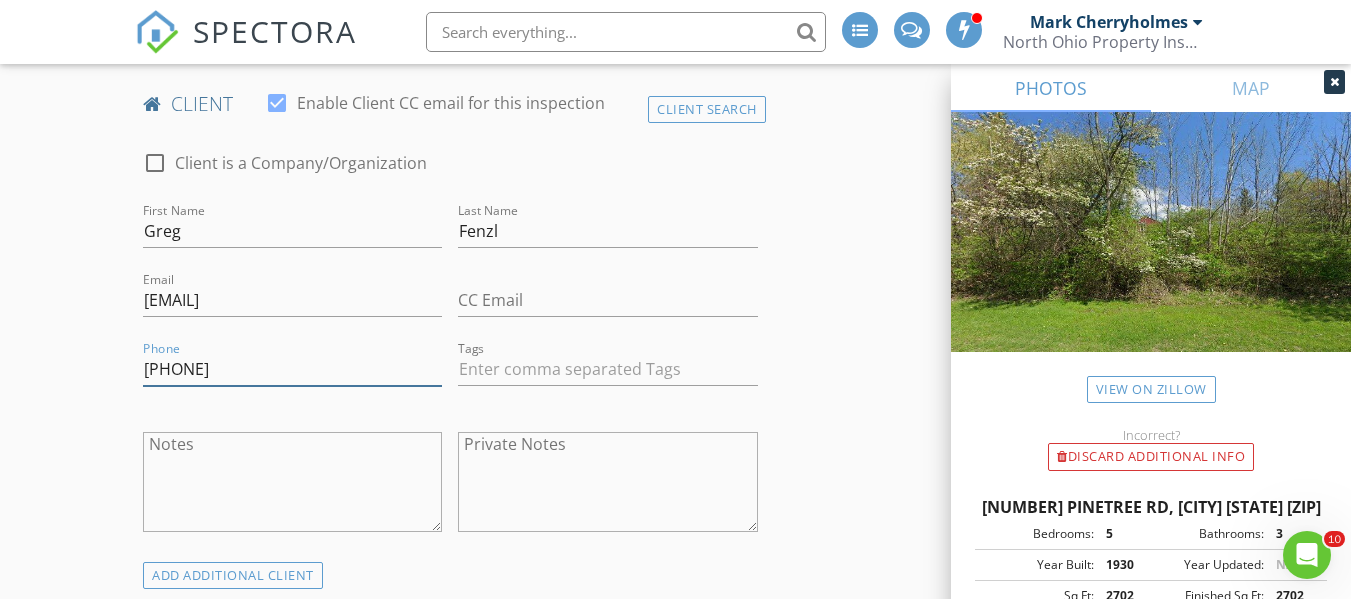 type on "262-215-7402" 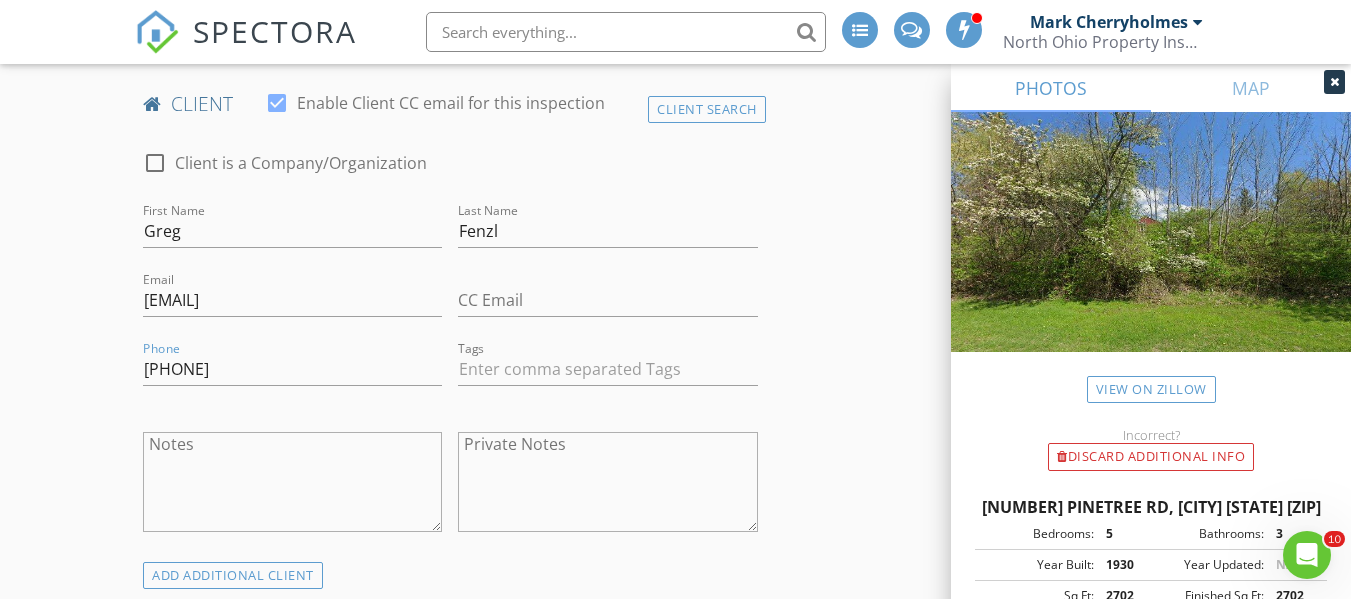 click on "New Inspection
INSPECTOR(S)
check_box   Mark Cherryholmes   PRIMARY   check_box_outline_blank   John Mazzocco     check_box_outline_blank   Tim Corrigan     Mark Cherryholmes arrow_drop_down   check_box_outline_blank Mark Cherryholmes specifically requested
Date/Time
08/05/2025 3:00 PM
Location
Address Search       Address 31999 Pinetree Rd   Unit   City Cleveland   State OH   Zip 44124   County Cuyahoga     Square Feet 3800   Year Built 1930   Foundation arrow_drop_down     Mark Cherryholmes     5.2 miles     (10 minutes)
client
check_box Enable Client CC email for this inspection   Client Search     check_box_outline_blank Client is a Company/Organization     First Name Greg   Last Name Fenzl   Email gregory.fenzl@us.nestle.com   CC Email   Phone 262-215-7402         Tags         Notes   Private Notes          check_box_outline_blank" at bounding box center (675, 1078) 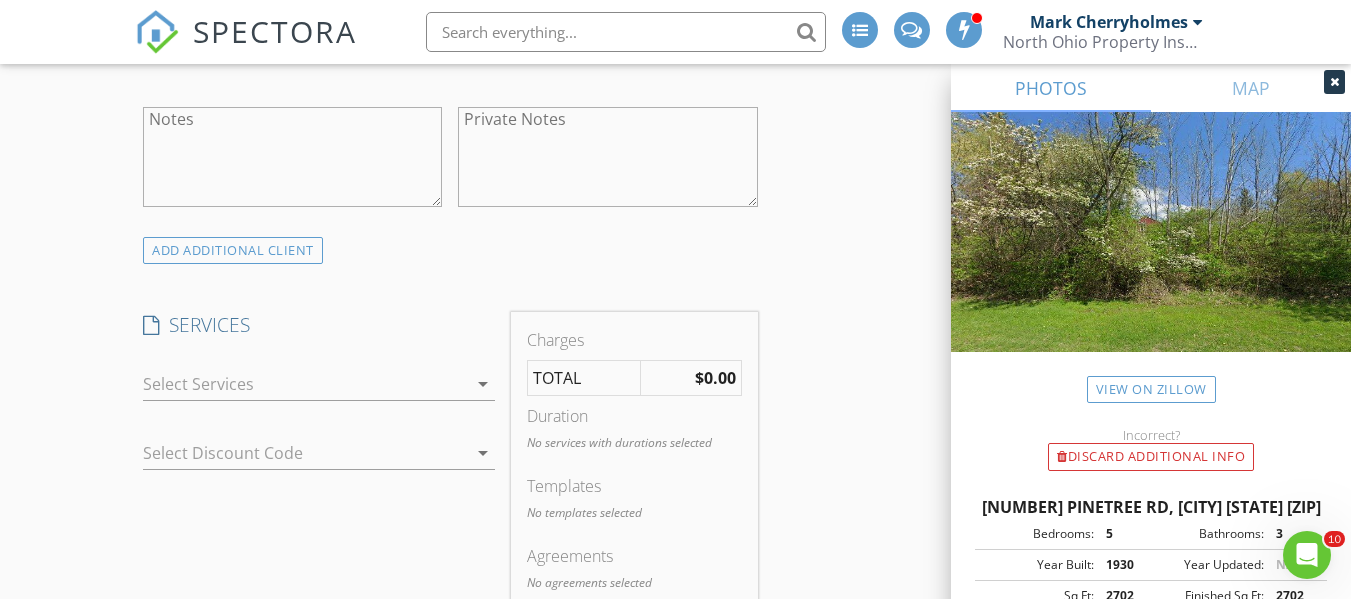 scroll, scrollTop: 1500, scrollLeft: 0, axis: vertical 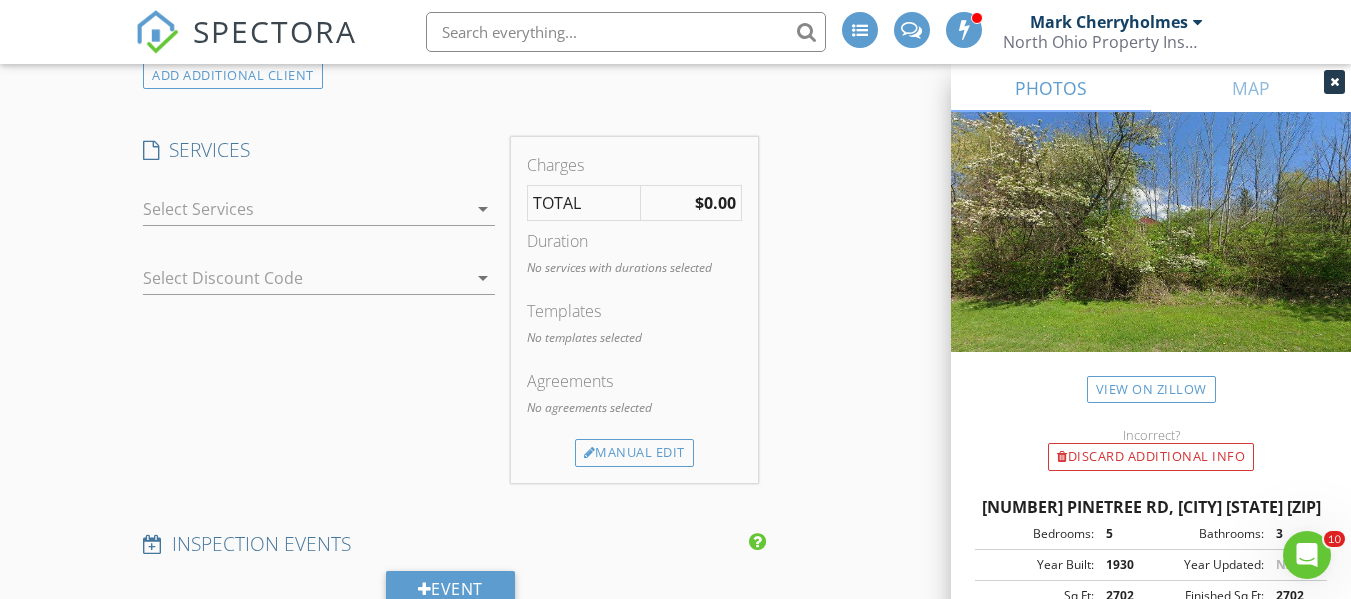 click on "arrow_drop_down" at bounding box center (483, 209) 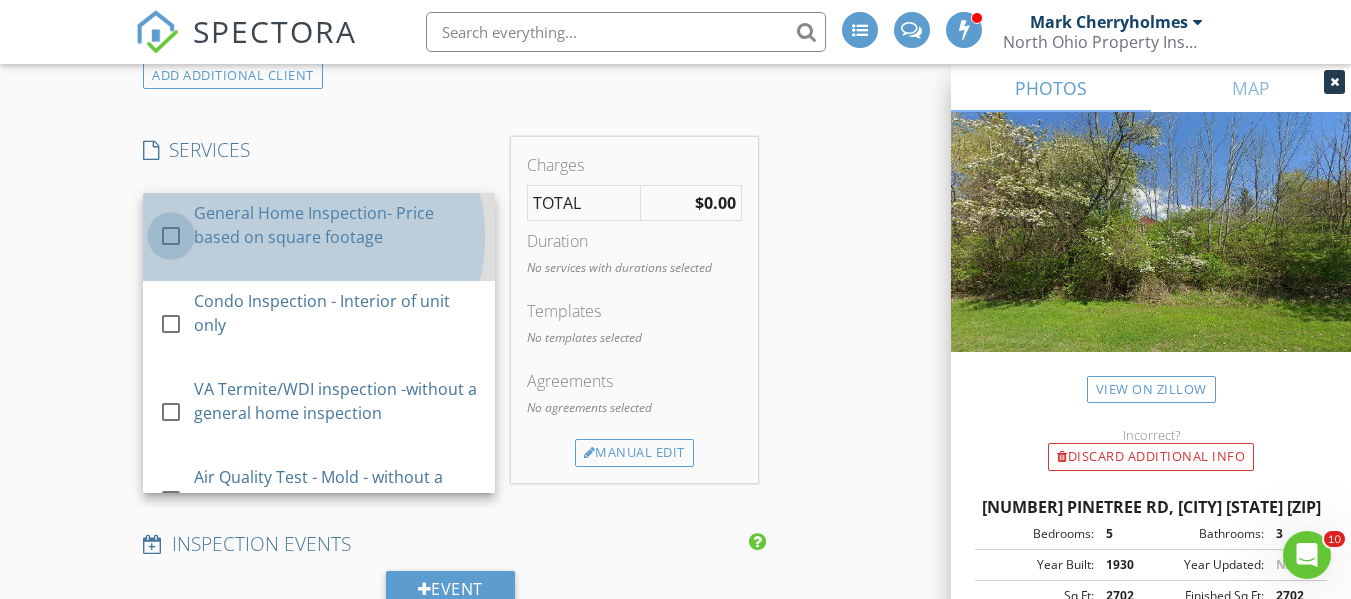 click at bounding box center [171, 236] 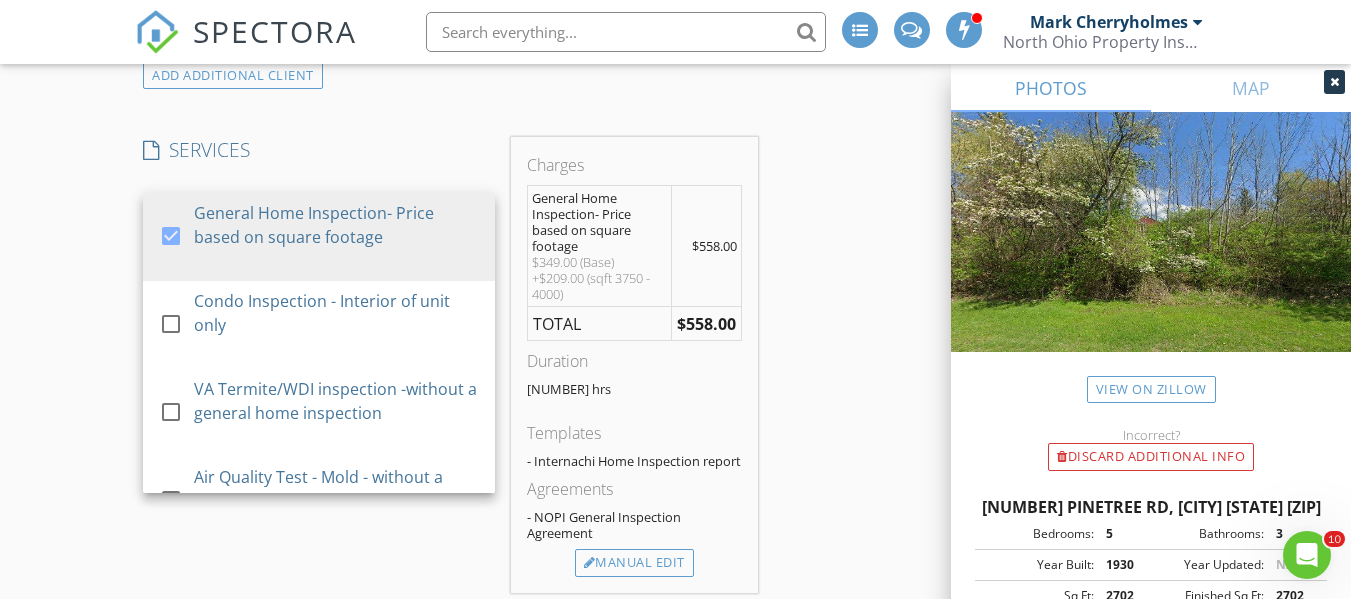 click on "INSPECTOR(S)
check_box   Mark Cherryholmes   PRIMARY   check_box_outline_blank   John Mazzocco     check_box_outline_blank   Tim Corrigan     Mark Cherryholmes arrow_drop_down   check_box_outline_blank Mark Cherryholmes specifically requested
Date/Time
08/05/2025 3:00 PM
Location
Address Search       Address 31999 Pinetree Rd   Unit   City Cleveland   State OH   Zip 44124   County Cuyahoga     Square Feet 3800   Year Built 1930   Foundation arrow_drop_down     Mark Cherryholmes     5.2 miles     (10 minutes)
client
check_box Enable Client CC email for this inspection   Client Search     check_box_outline_blank Client is a Company/Organization     First Name Greg   Last Name Fenzl   Email gregory.fenzl@us.nestle.com   CC Email   Phone 262-215-7402         Tags         Notes   Private Notes
ADD ADDITIONAL client" at bounding box center (675, 667) 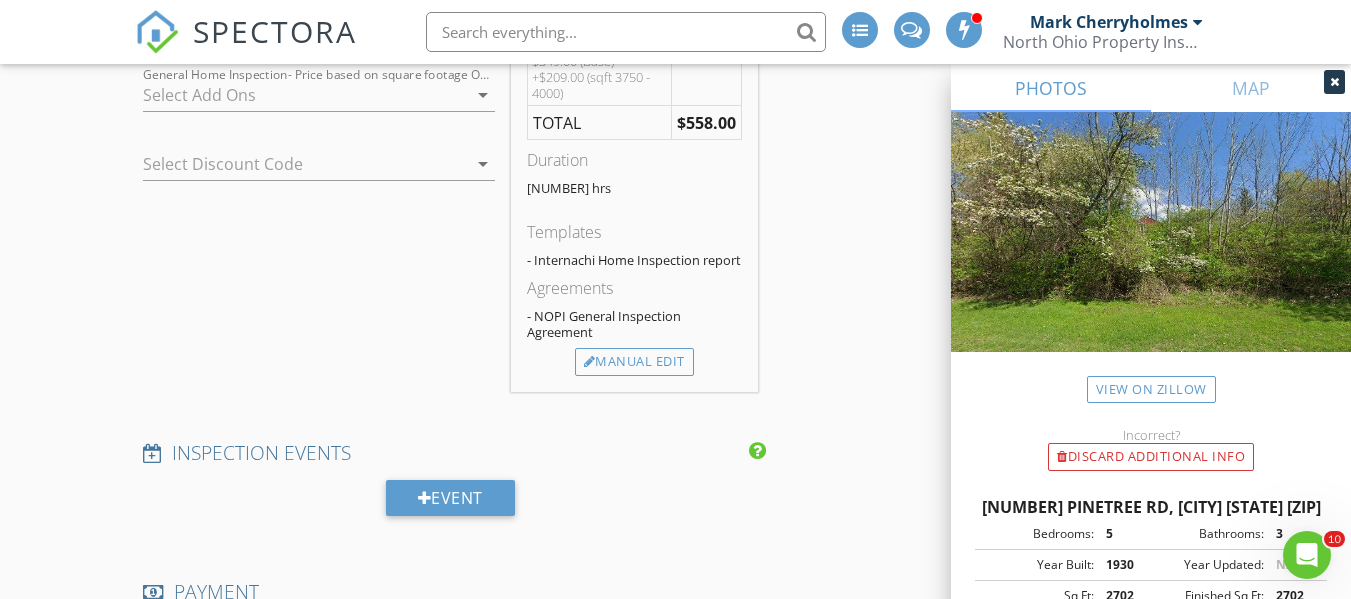 scroll, scrollTop: 2200, scrollLeft: 0, axis: vertical 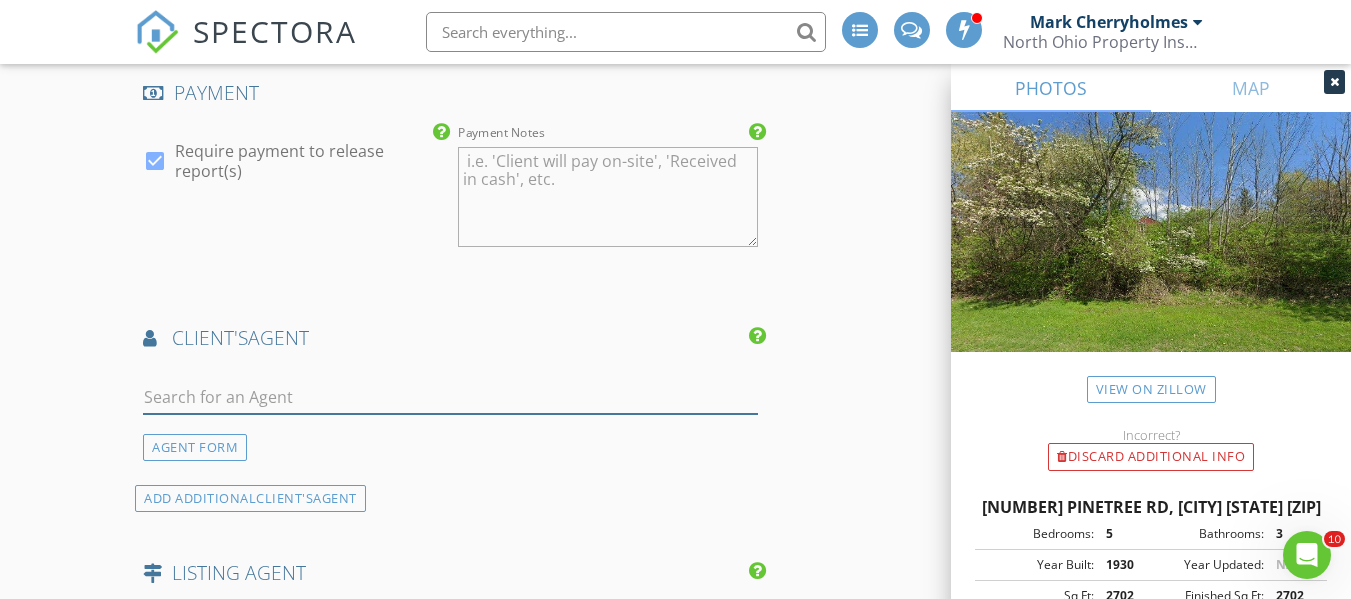 click at bounding box center (450, 397) 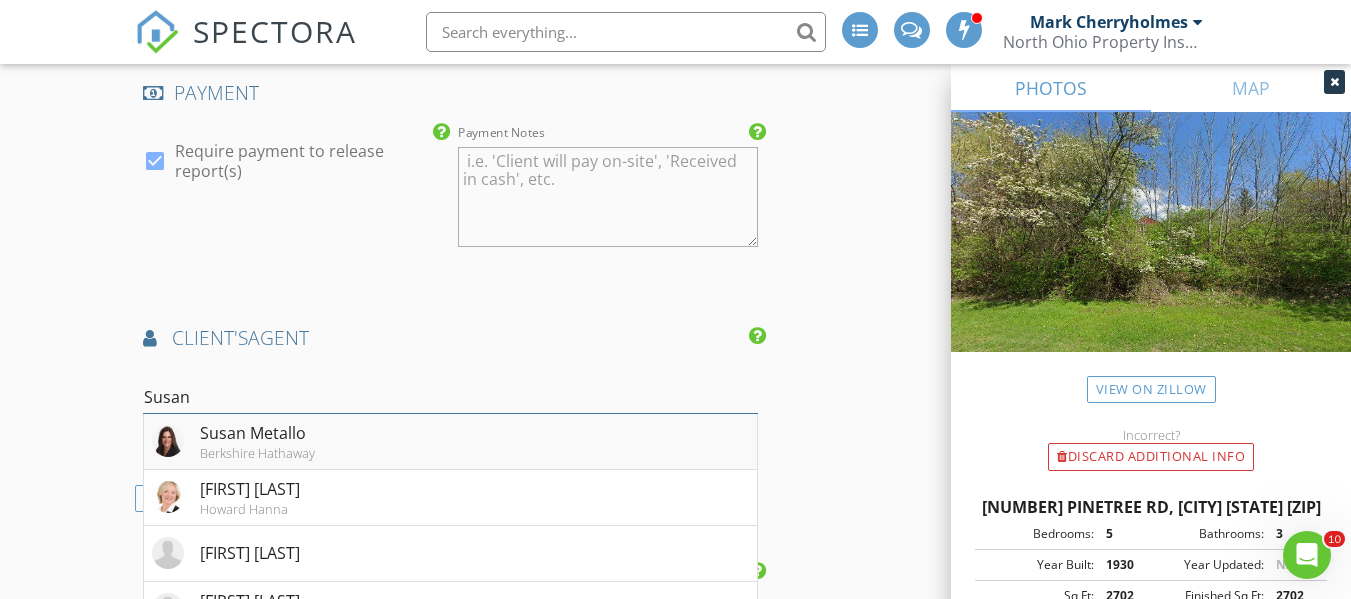 type on "Susan" 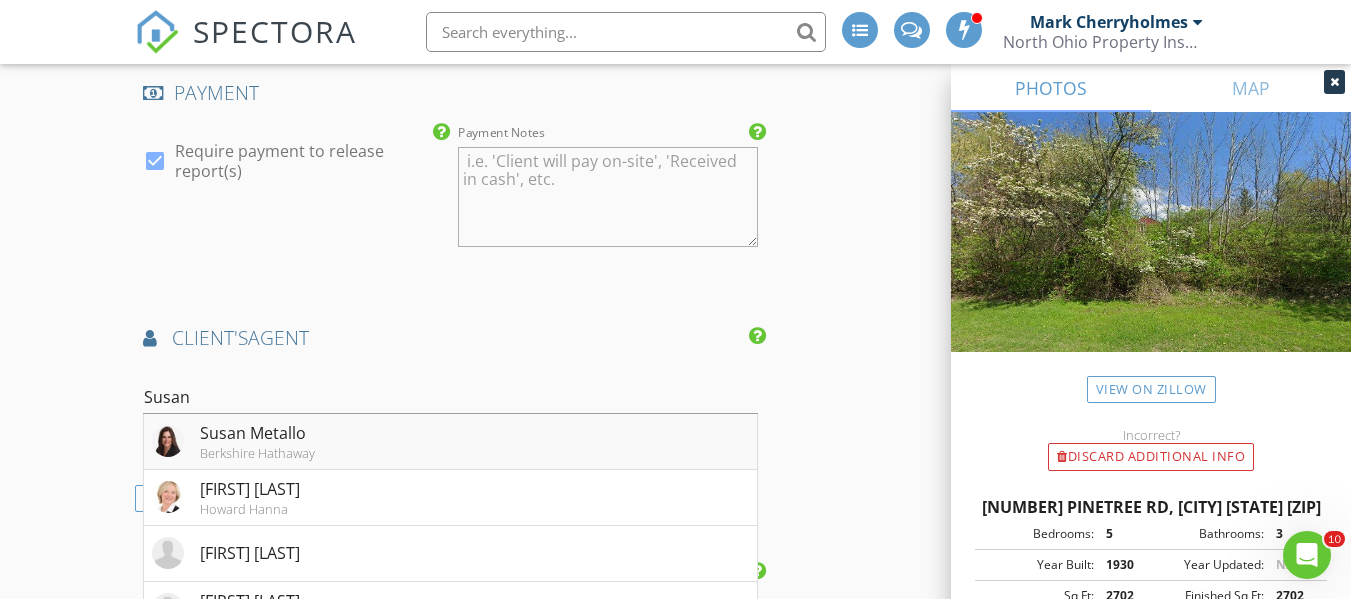 click on "Susan Metallo" at bounding box center (257, 433) 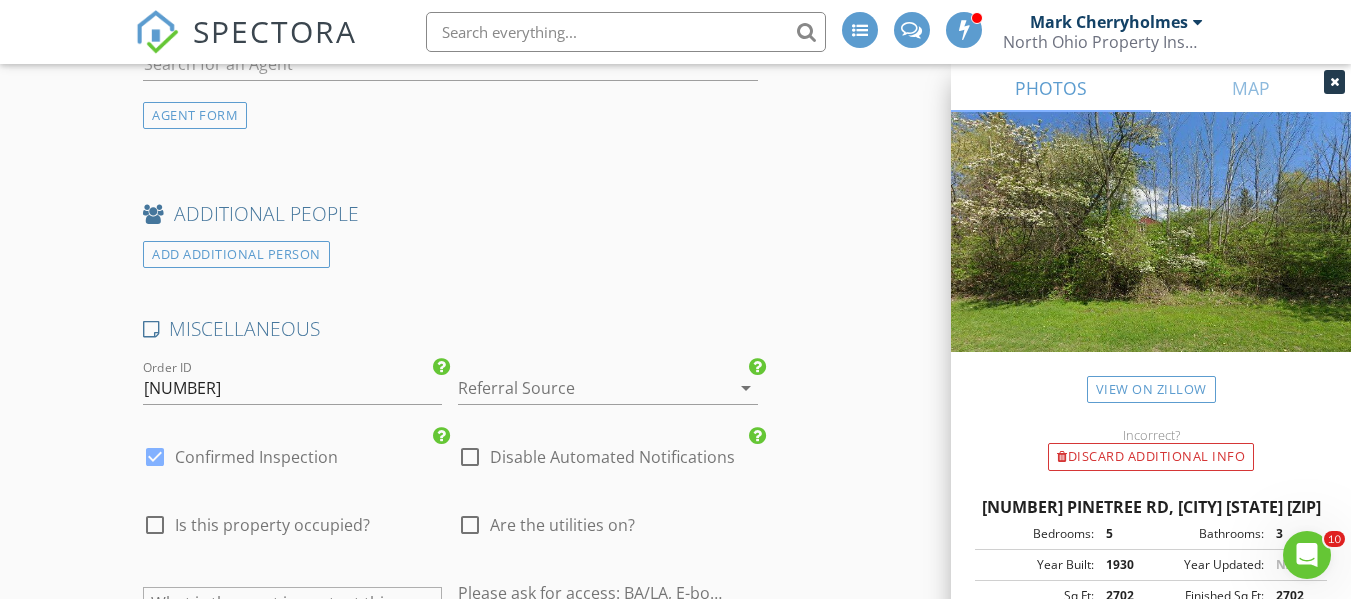 scroll, scrollTop: 3200, scrollLeft: 0, axis: vertical 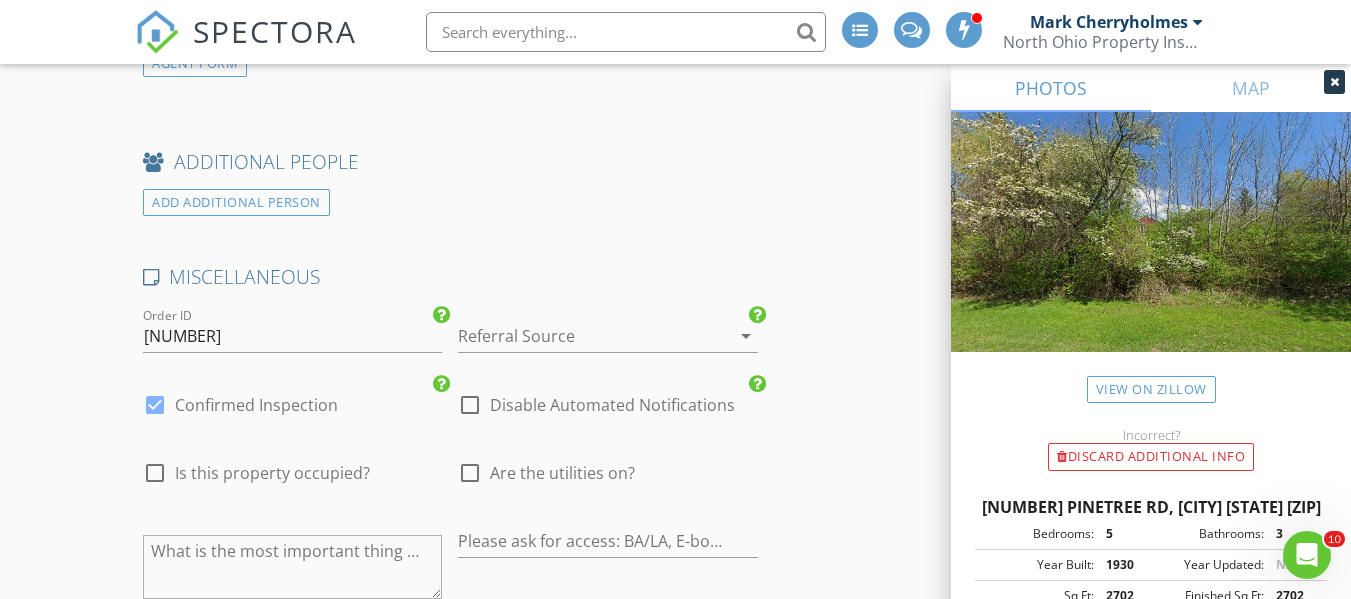 click at bounding box center (155, 473) 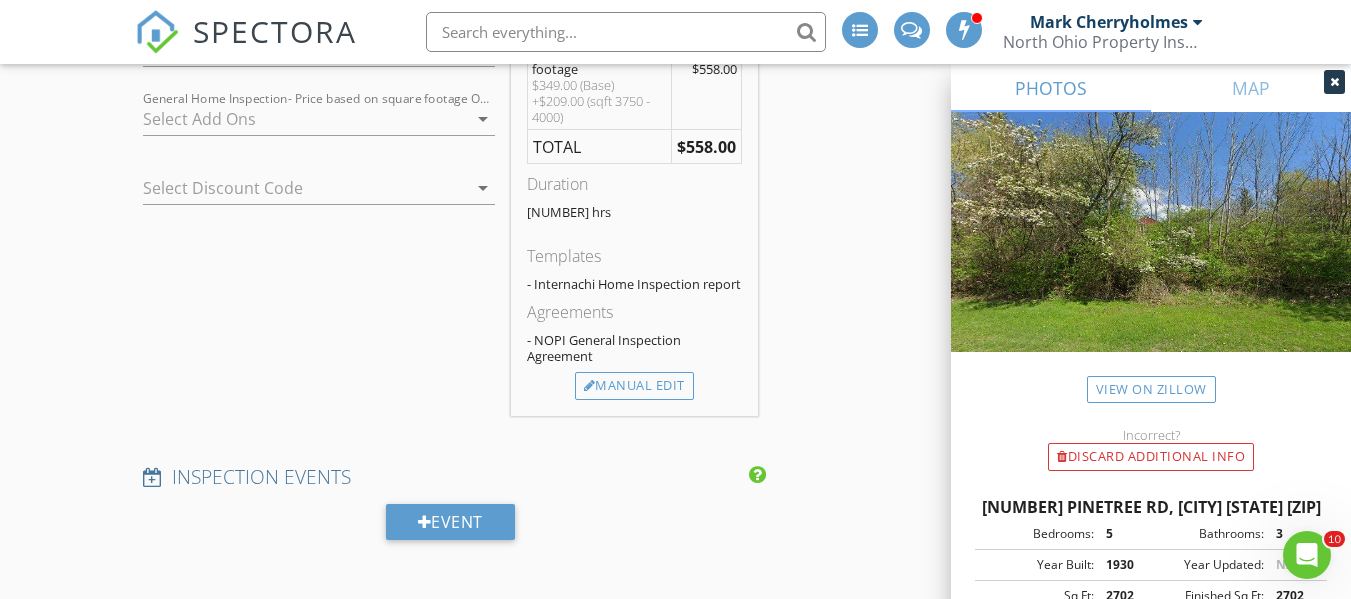 scroll, scrollTop: 1632, scrollLeft: 0, axis: vertical 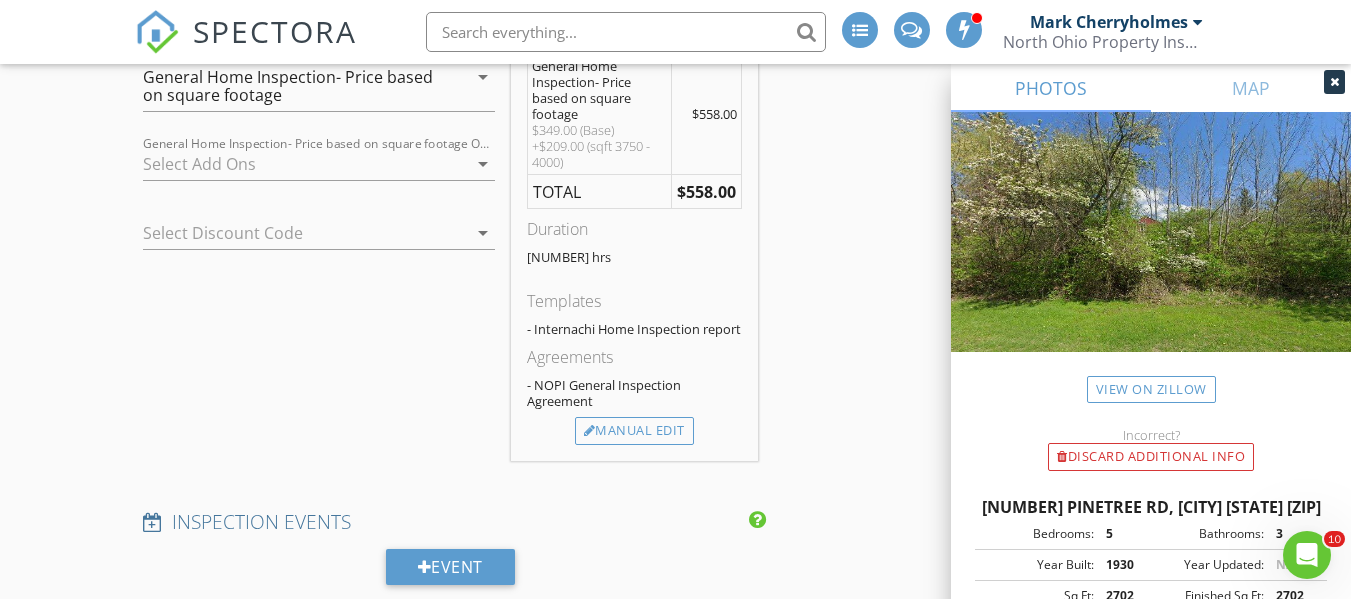 click on "arrow_drop_down" at bounding box center (483, 164) 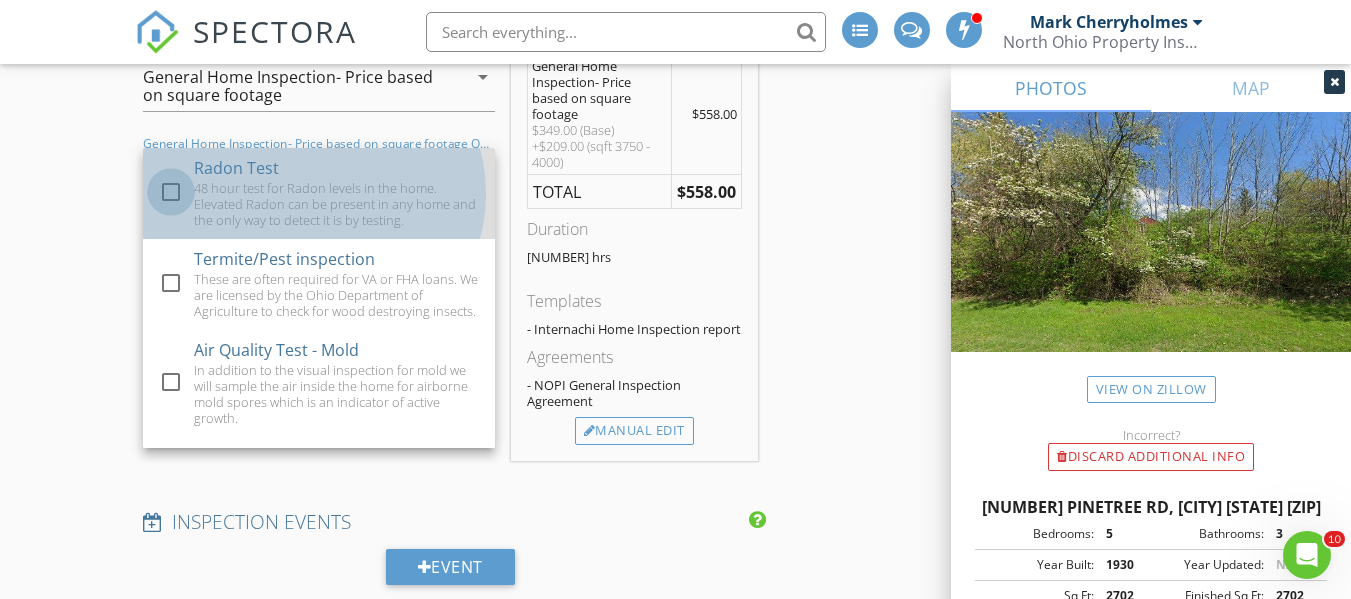 click at bounding box center (171, 192) 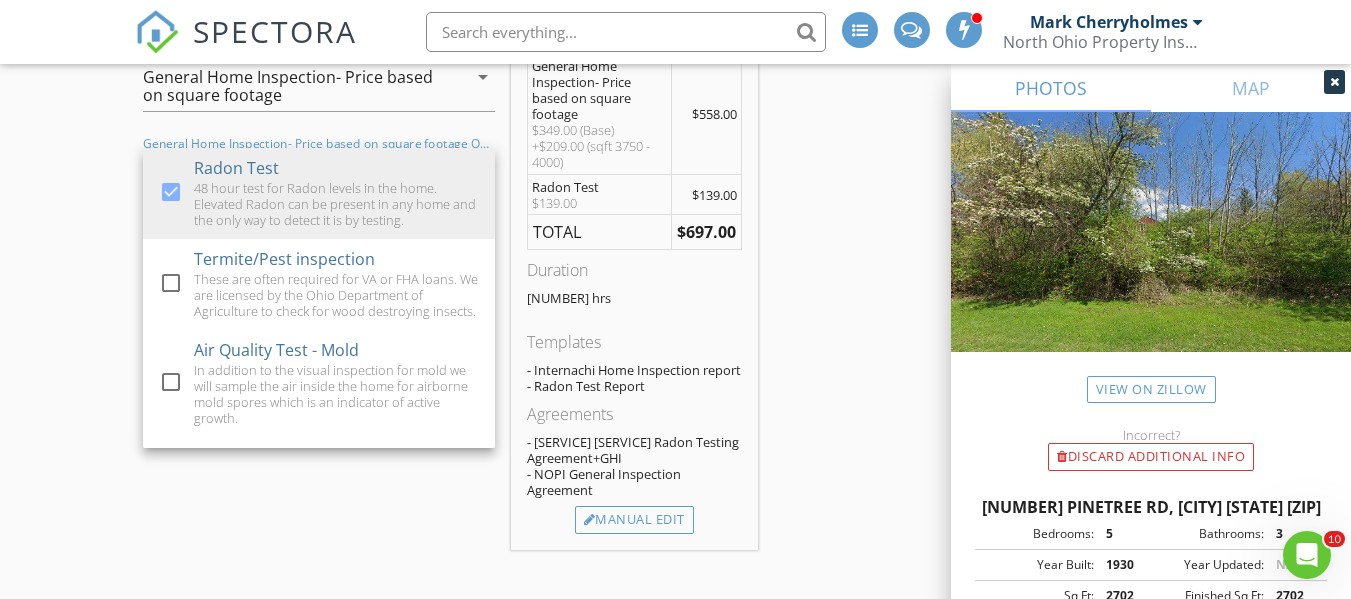 click on "INSPECTOR(S)
check_box   Mark Cherryholmes   PRIMARY   check_box_outline_blank   John Mazzocco     check_box_outline_blank   Tim Corrigan     Mark Cherryholmes arrow_drop_down   check_box_outline_blank Mark Cherryholmes specifically requested
Date/Time
08/05/2025 3:00 PM
Location
Address Search       Address 31999 Pinetree Rd   Unit   City Cleveland   State OH   Zip 44124   County Cuyahoga     Square Feet 3800   Year Built 1930   Foundation arrow_drop_down     Mark Cherryholmes     5.2 miles     (10 minutes)
client
check_box Enable Client CC email for this inspection   Client Search     check_box_outline_blank Client is a Company/Organization     First Name Greg   Last Name Fenzl   Email gregory.fenzl@us.nestle.com   CC Email   Phone 262-215-7402         Tags         Notes   Private Notes
ADD ADDITIONAL client" at bounding box center (675, 922) 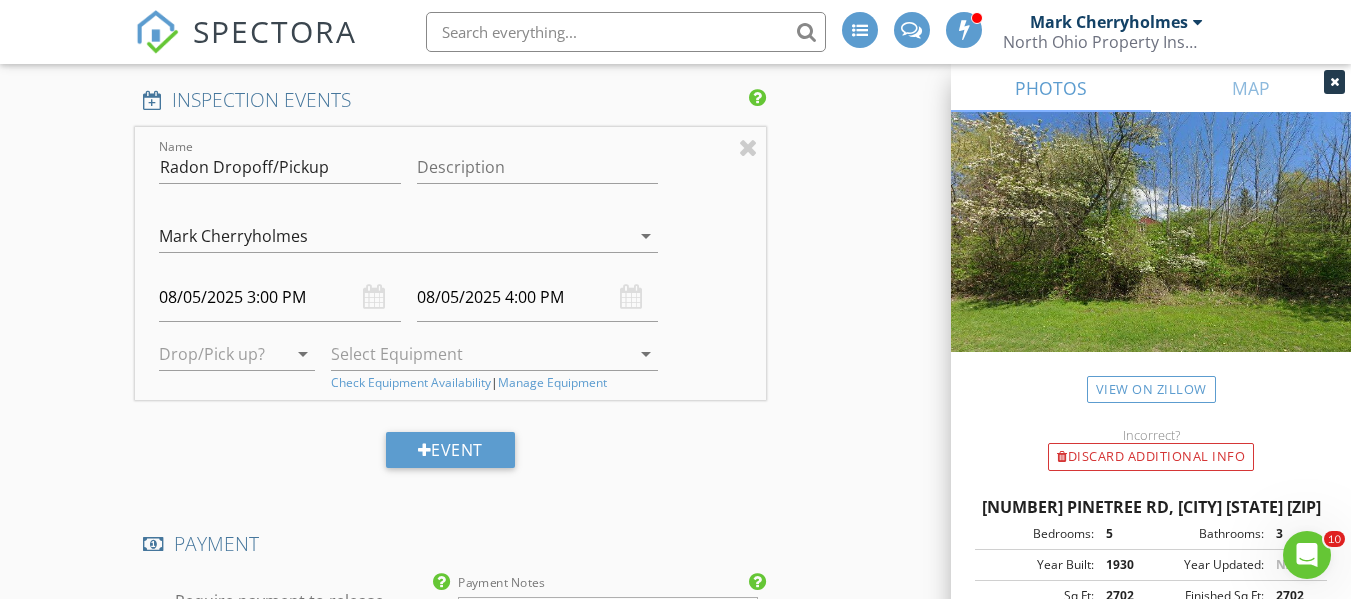 scroll, scrollTop: 2032, scrollLeft: 0, axis: vertical 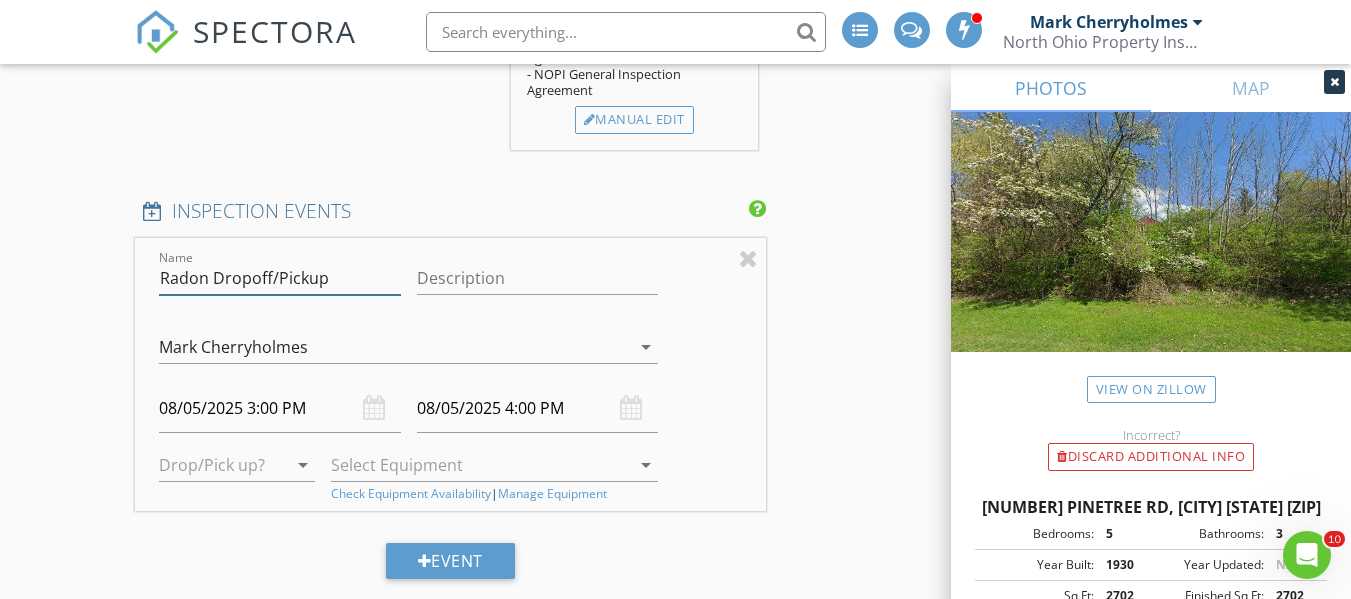 click on "Radon Dropoff/Pickup" at bounding box center [280, 278] 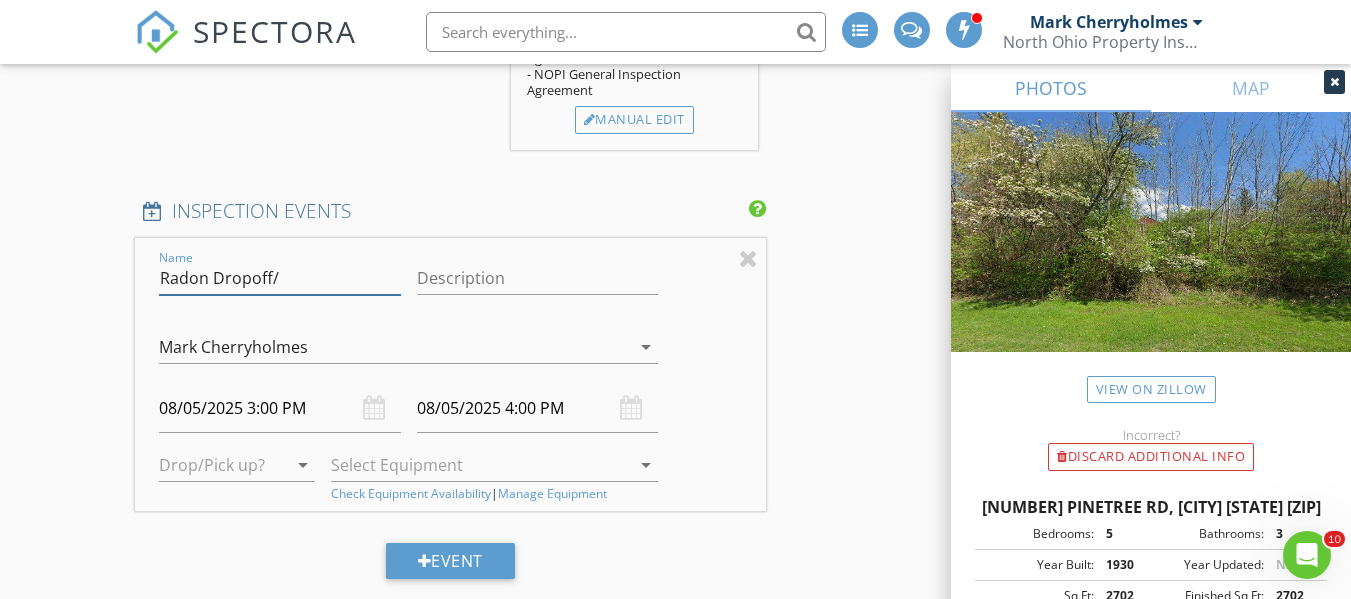 type on "Radon Dropoff/waiting for confirmation" 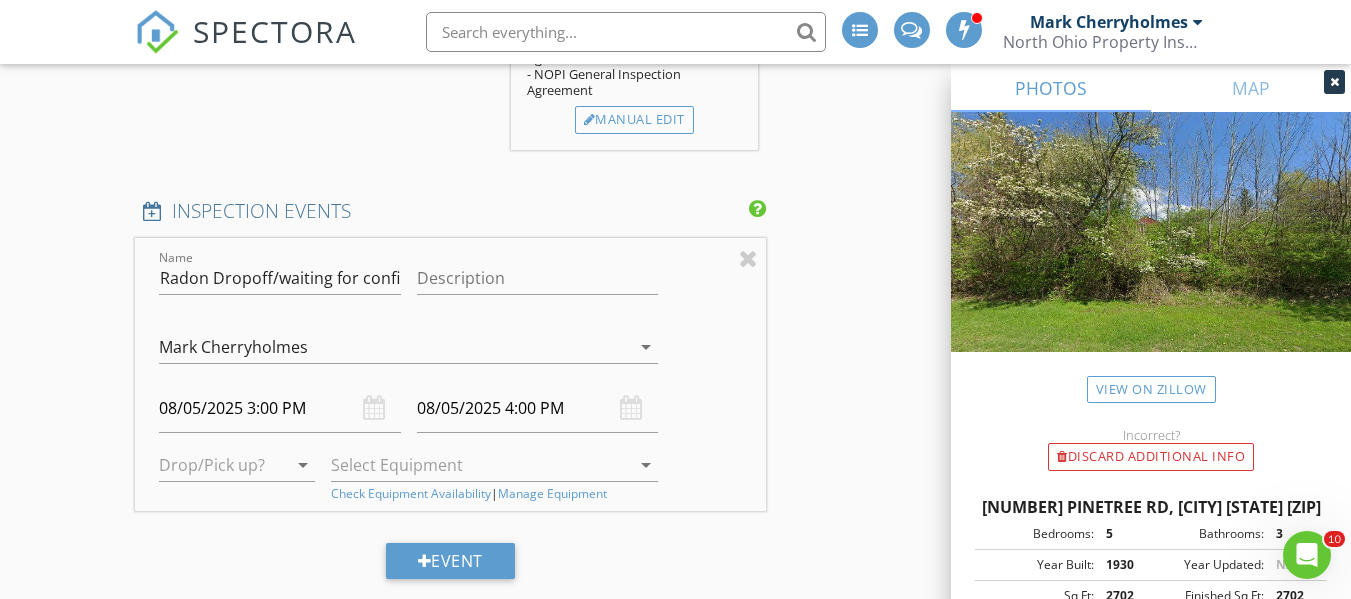 click on "INSPECTOR(S)
check_box   Mark Cherryholmes   PRIMARY   check_box_outline_blank   John Mazzocco     check_box_outline_blank   Tim Corrigan     Mark Cherryholmes arrow_drop_down   check_box_outline_blank Mark Cherryholmes specifically requested
Date/Time
08/05/2025 3:00 PM
Location
Address Search       Address 31999 Pinetree Rd   Unit   City Cleveland   State OH   Zip 44124   County Cuyahoga     Square Feet 3800   Year Built 1930   Foundation arrow_drop_down     Mark Cherryholmes     5.2 miles     (10 minutes)
client
check_box Enable Client CC email for this inspection   Client Search     check_box_outline_blank Client is a Company/Organization     First Name Greg   Last Name Fenzl   Email gregory.fenzl@us.nestle.com   CC Email   Phone 262-215-7402         Tags         Notes   Private Notes
ADD ADDITIONAL client" at bounding box center [675, 522] 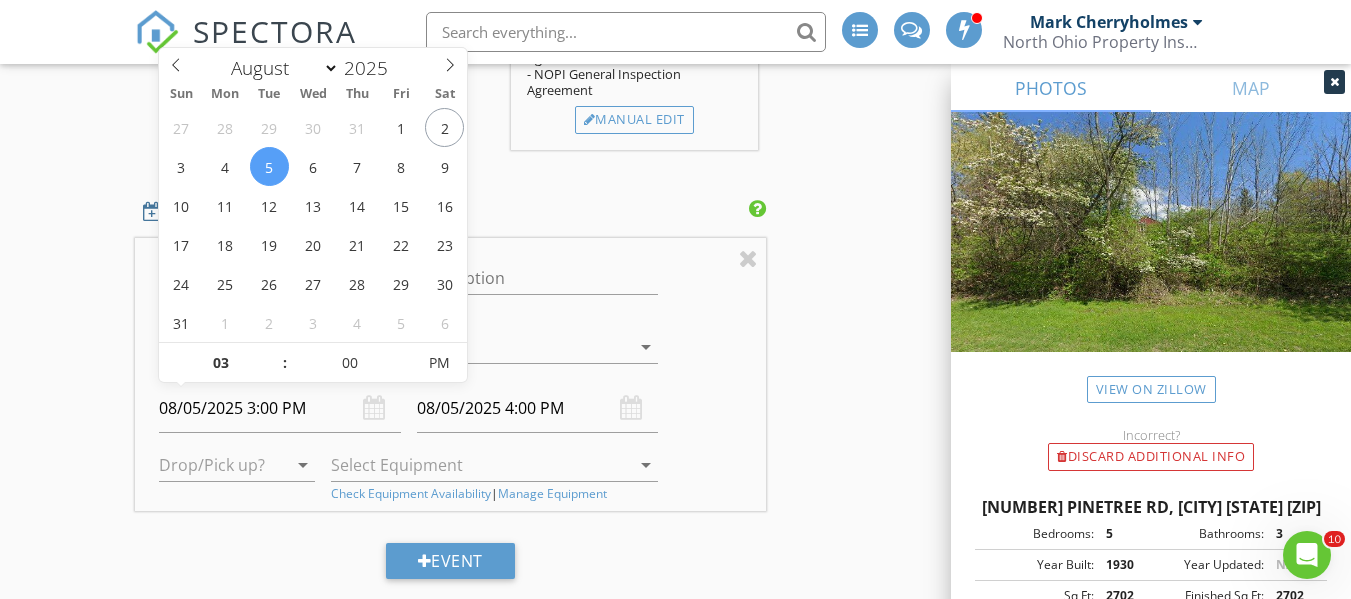 click on "08/05/2025 3:00 PM" at bounding box center [280, 408] 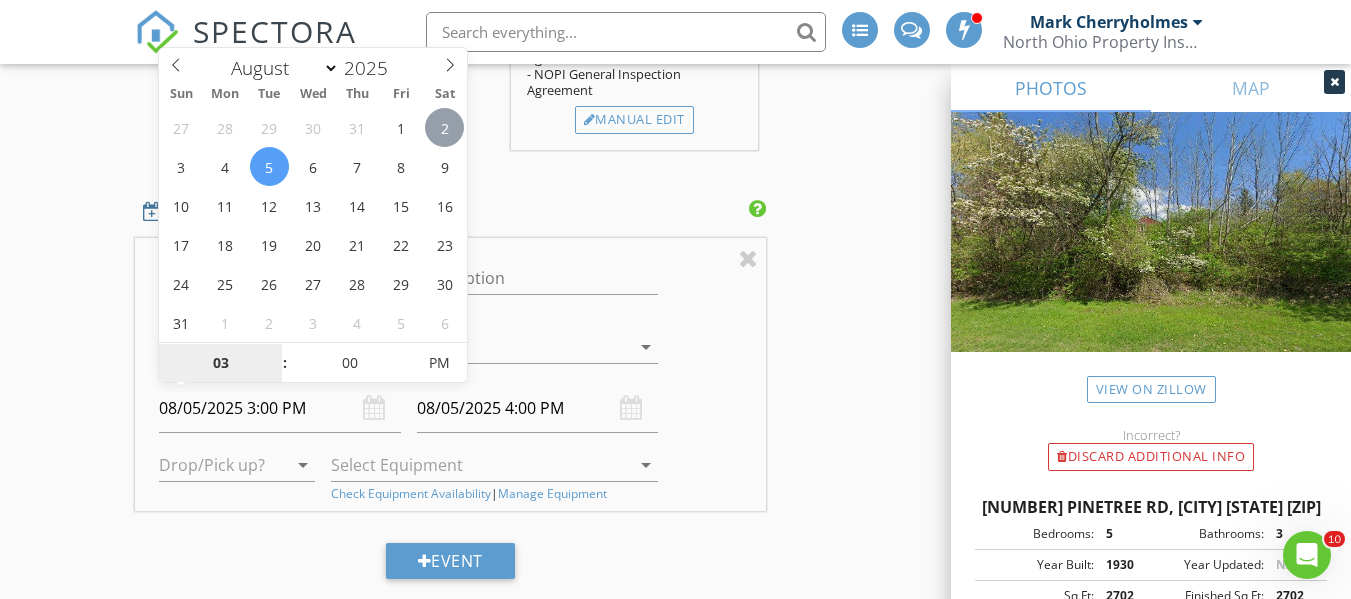 type on "08/02/2025 3:00 PM" 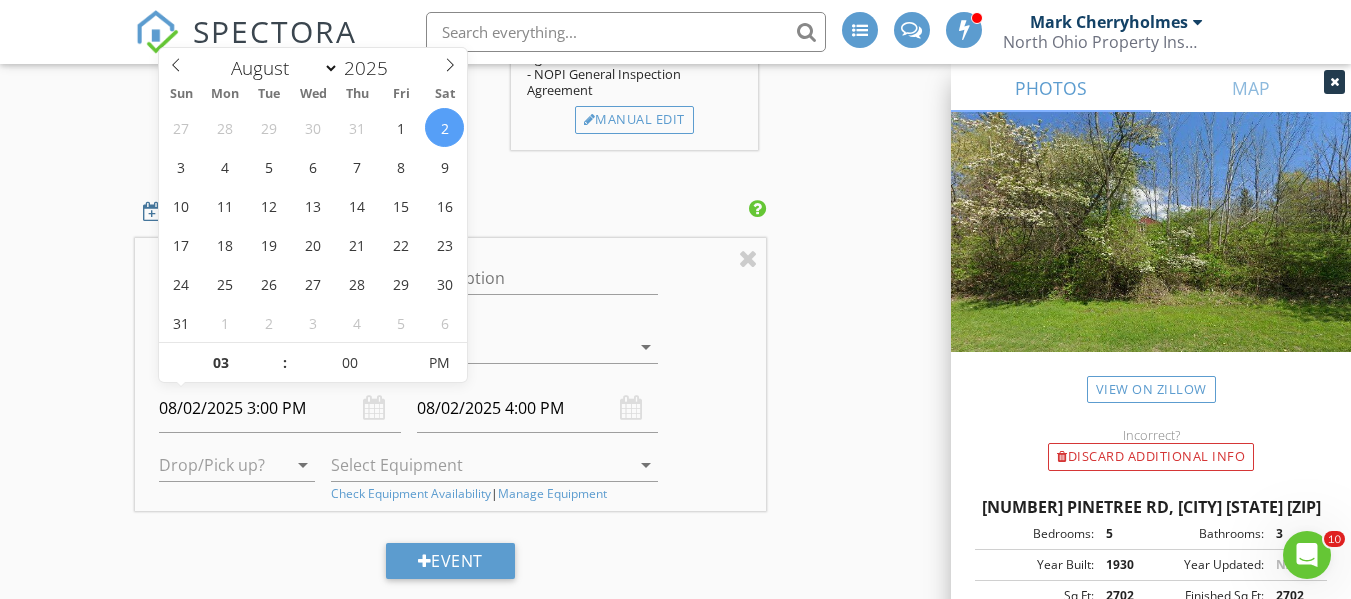click on "INSPECTOR(S)
check_box   Mark Cherryholmes   PRIMARY   check_box_outline_blank   John Mazzocco     check_box_outline_blank   Tim Corrigan     Mark Cherryholmes arrow_drop_down   check_box_outline_blank Mark Cherryholmes specifically requested
Date/Time
08/05/2025 3:00 PM
Location
Address Search       Address 31999 Pinetree Rd   Unit   City Cleveland   State OH   Zip 44124   County Cuyahoga     Square Feet 3800   Year Built 1930   Foundation arrow_drop_down     Mark Cherryholmes     5.2 miles     (10 minutes)
client
check_box Enable Client CC email for this inspection   Client Search     check_box_outline_blank Client is a Company/Organization     First Name Greg   Last Name Fenzl   Email gregory.fenzl@us.nestle.com   CC Email   Phone 262-215-7402         Tags         Notes   Private Notes
ADD ADDITIONAL client" at bounding box center [675, 522] 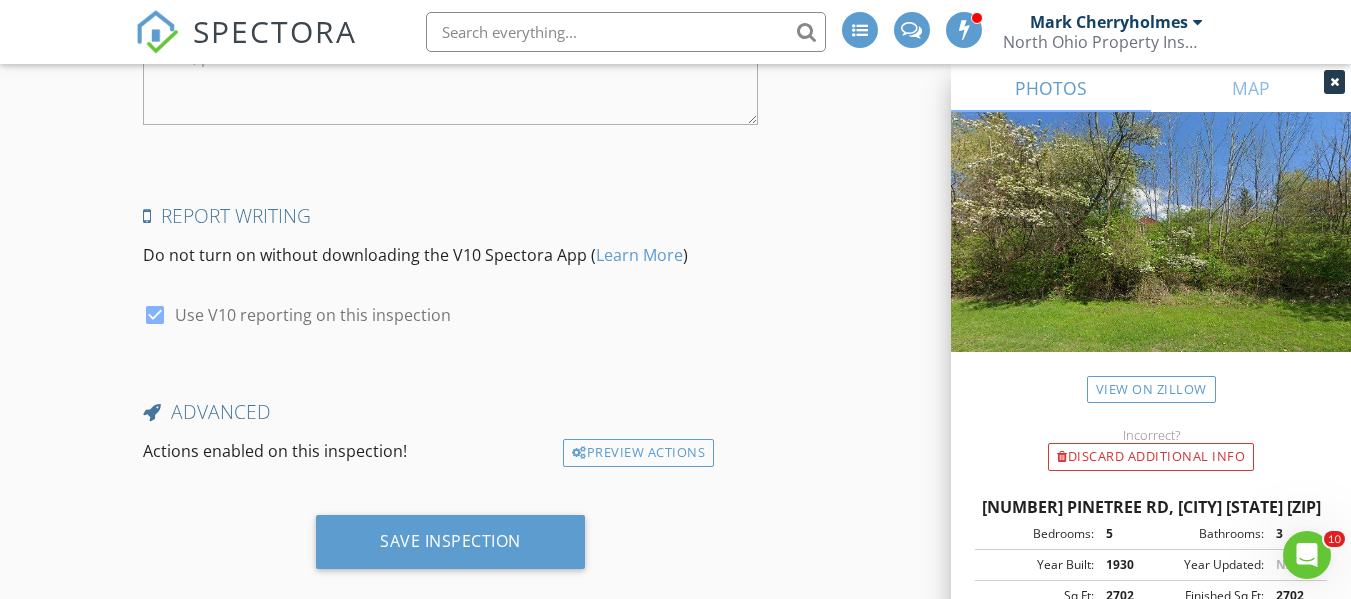 scroll, scrollTop: 4326, scrollLeft: 0, axis: vertical 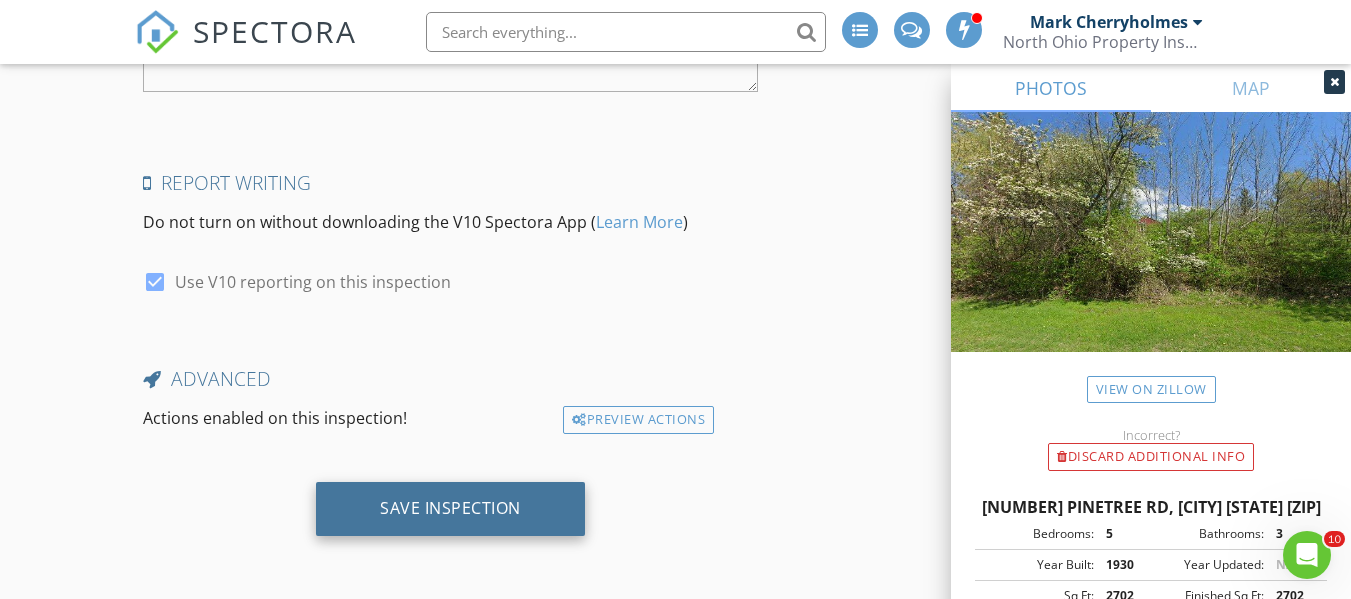 click on "Save Inspection" at bounding box center (450, 508) 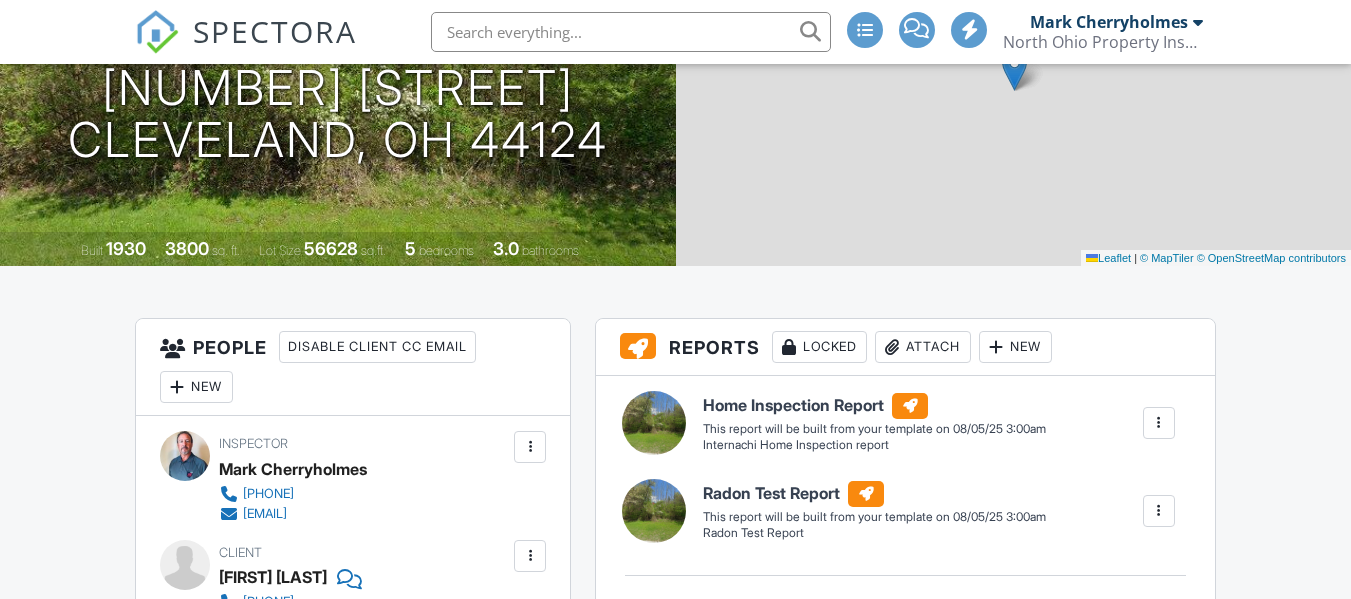 scroll, scrollTop: 400, scrollLeft: 0, axis: vertical 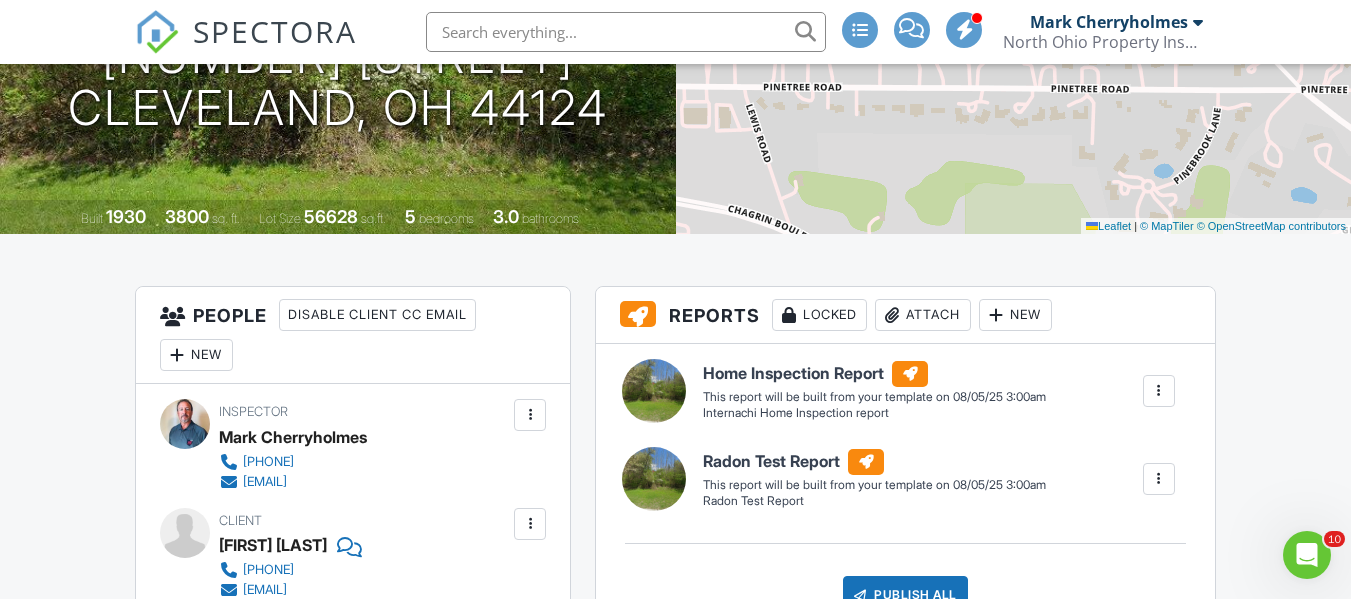 click on "New" at bounding box center [196, 355] 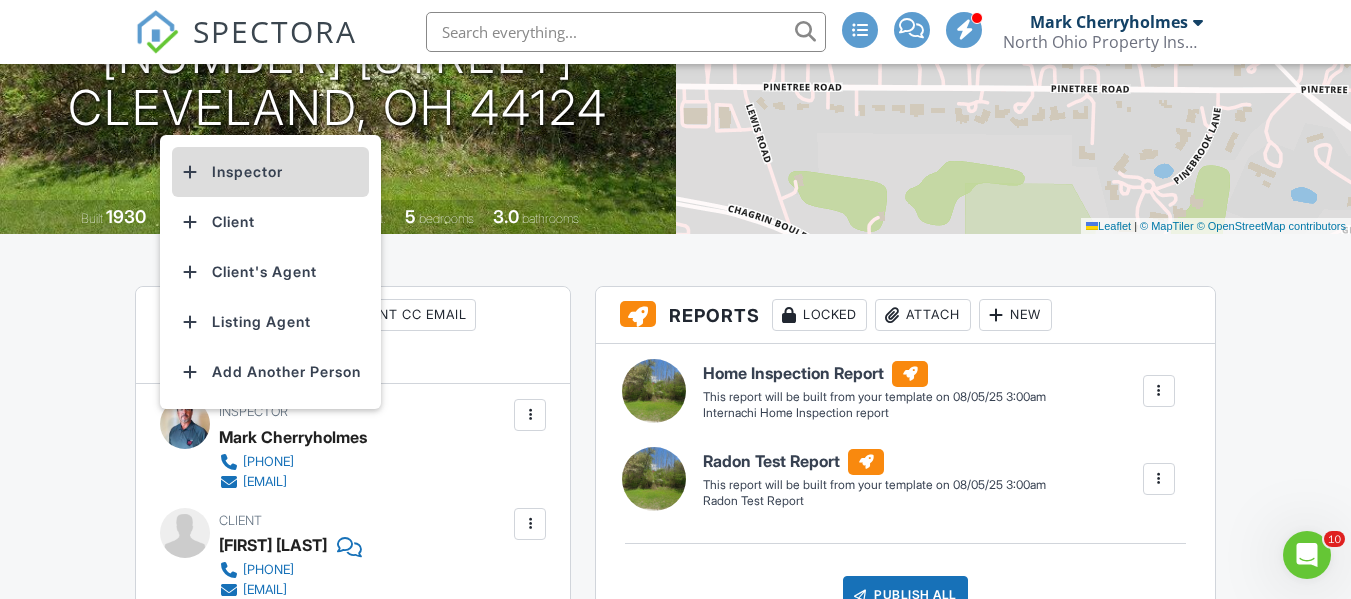 click on "Inspector" at bounding box center [270, 172] 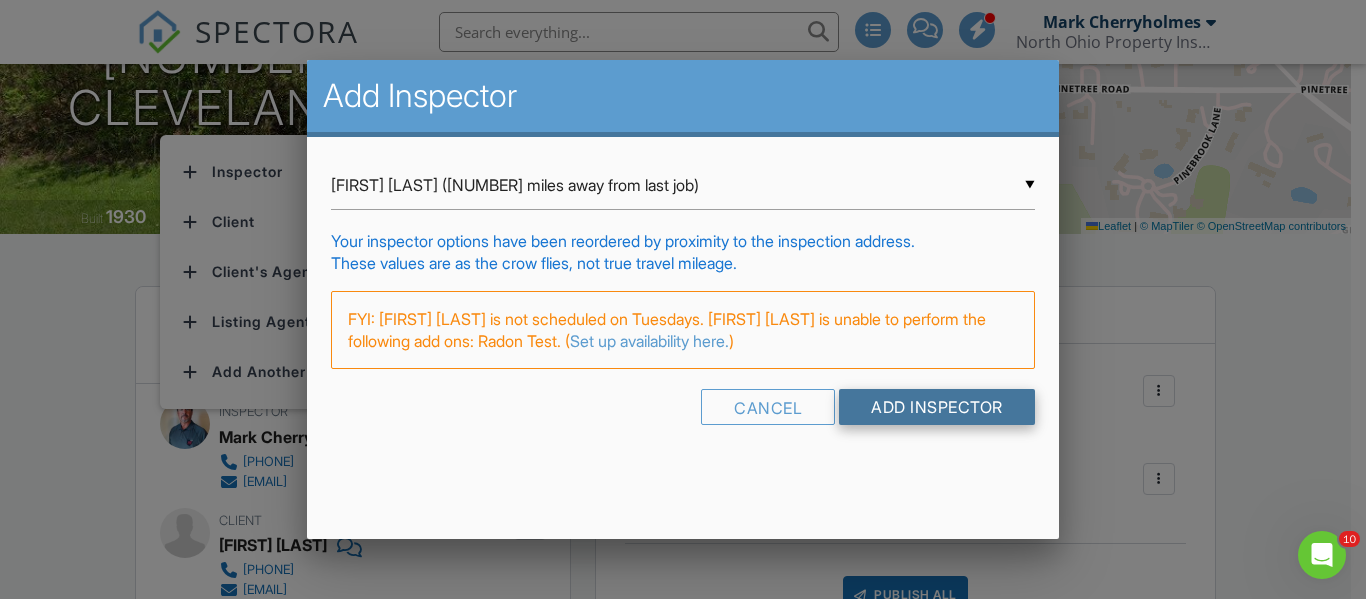 click on "Add Inspector" at bounding box center [937, 407] 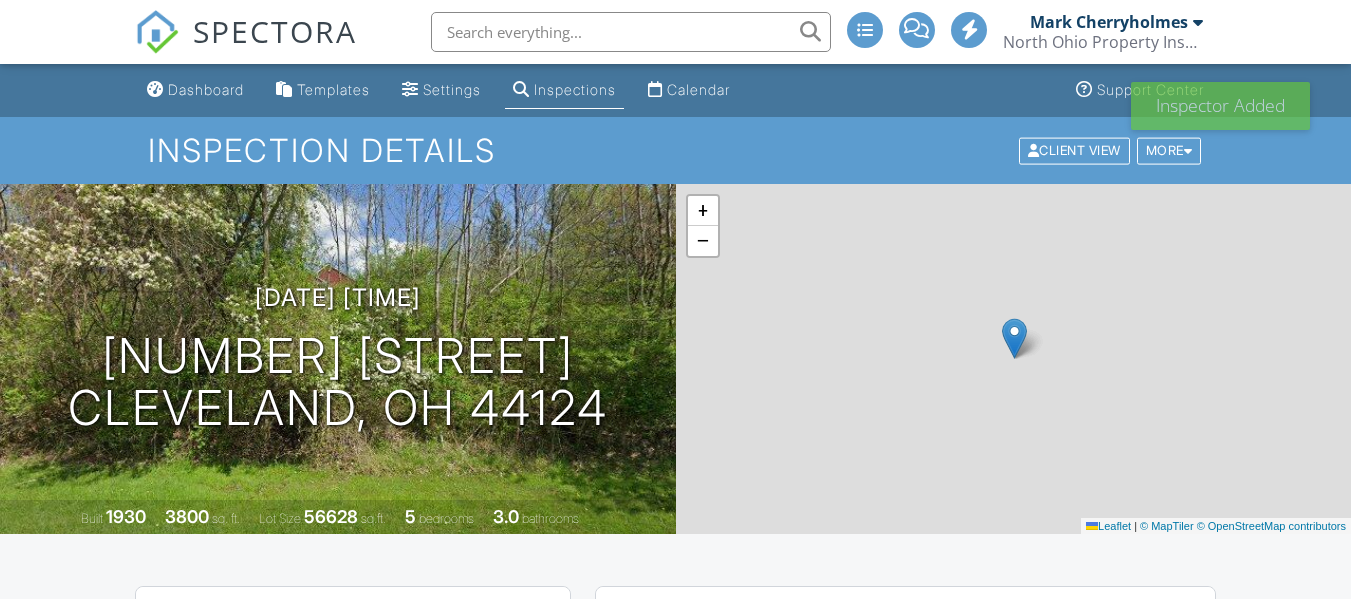 scroll, scrollTop: 0, scrollLeft: 0, axis: both 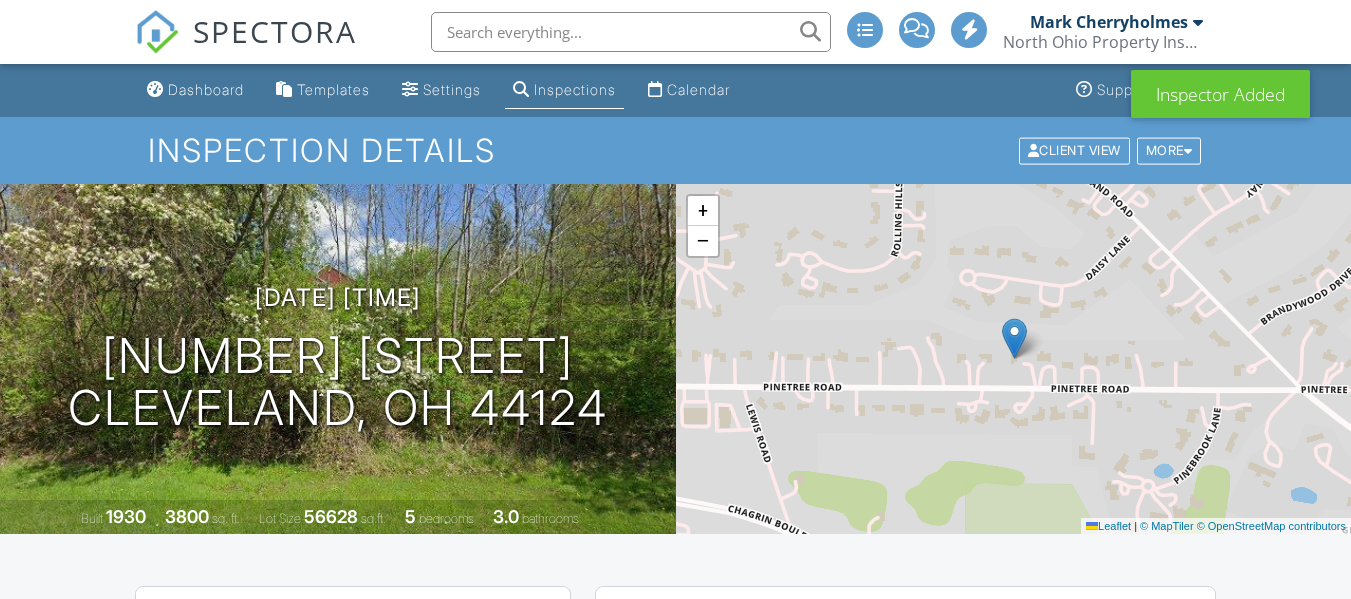 click on "Calendar" at bounding box center [698, 89] 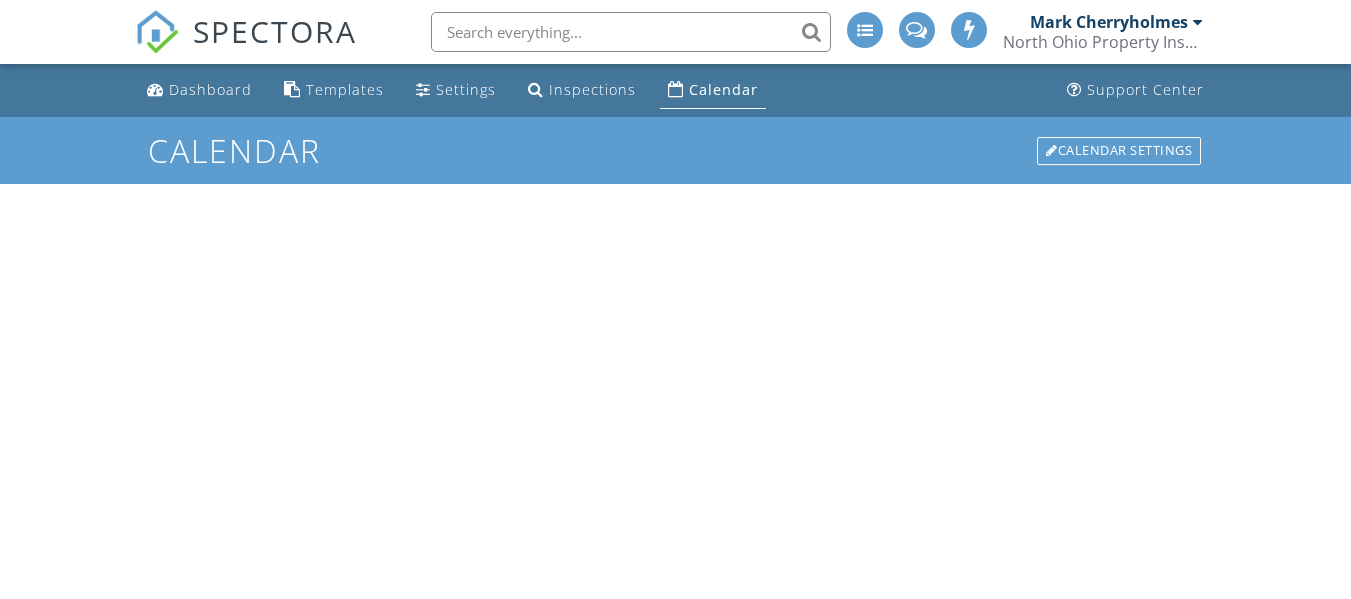 scroll, scrollTop: 0, scrollLeft: 0, axis: both 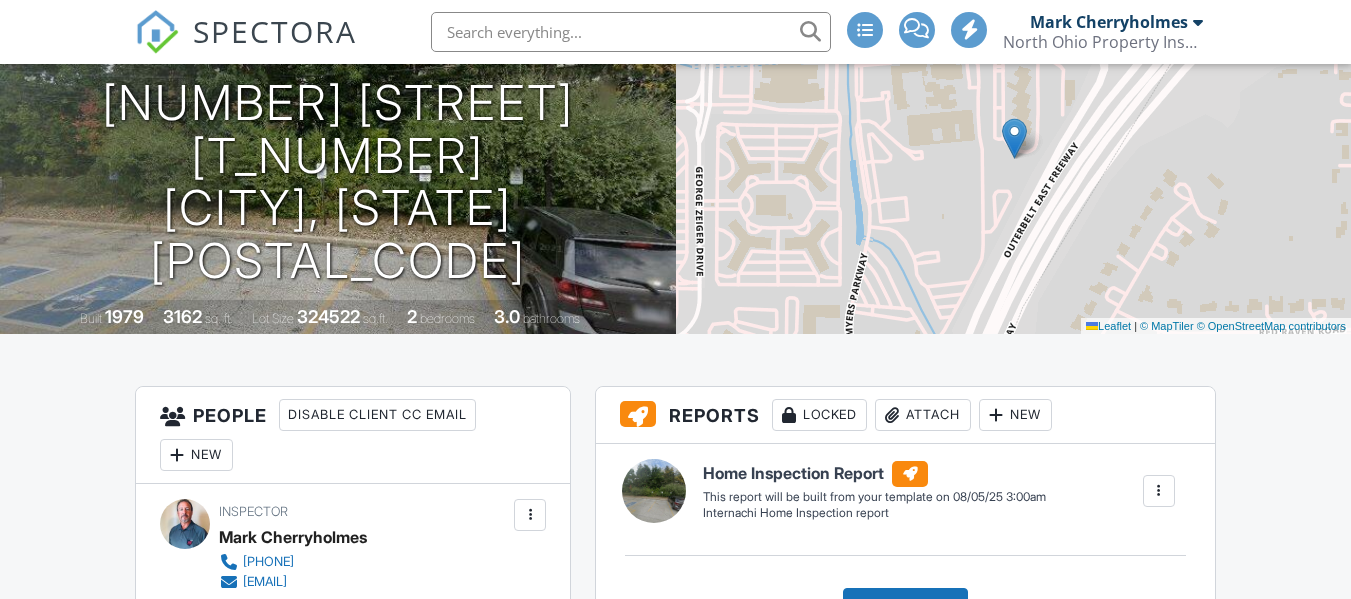 click on "New" at bounding box center (196, 455) 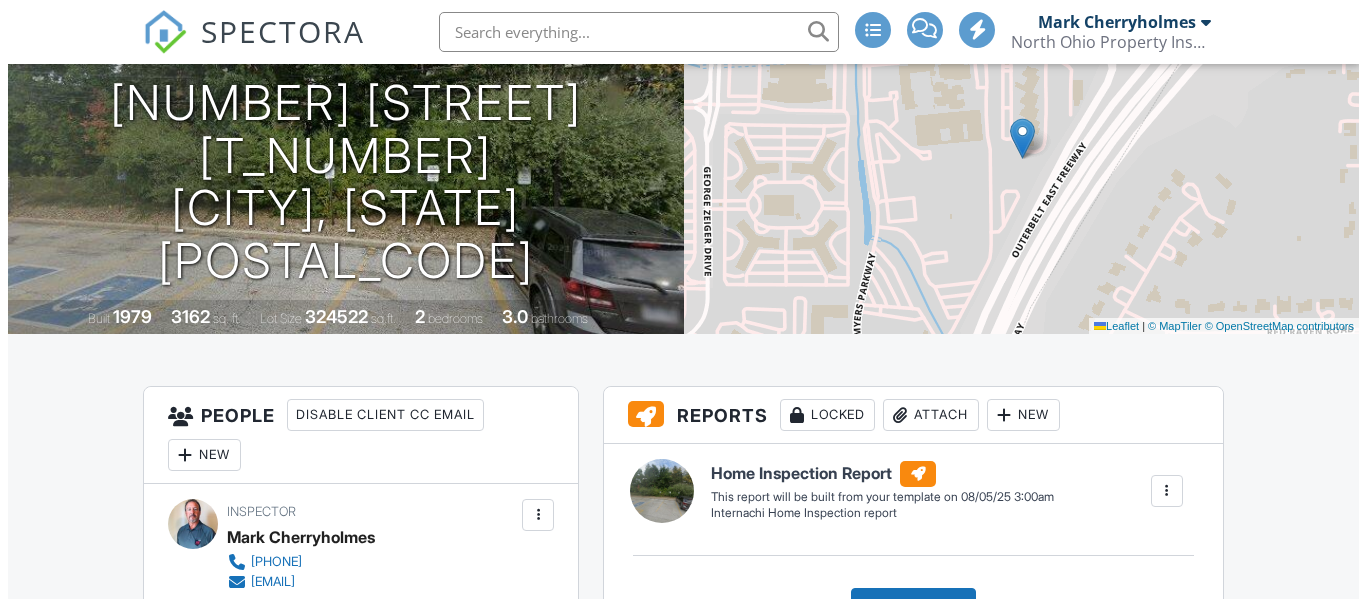 scroll, scrollTop: 400, scrollLeft: 0, axis: vertical 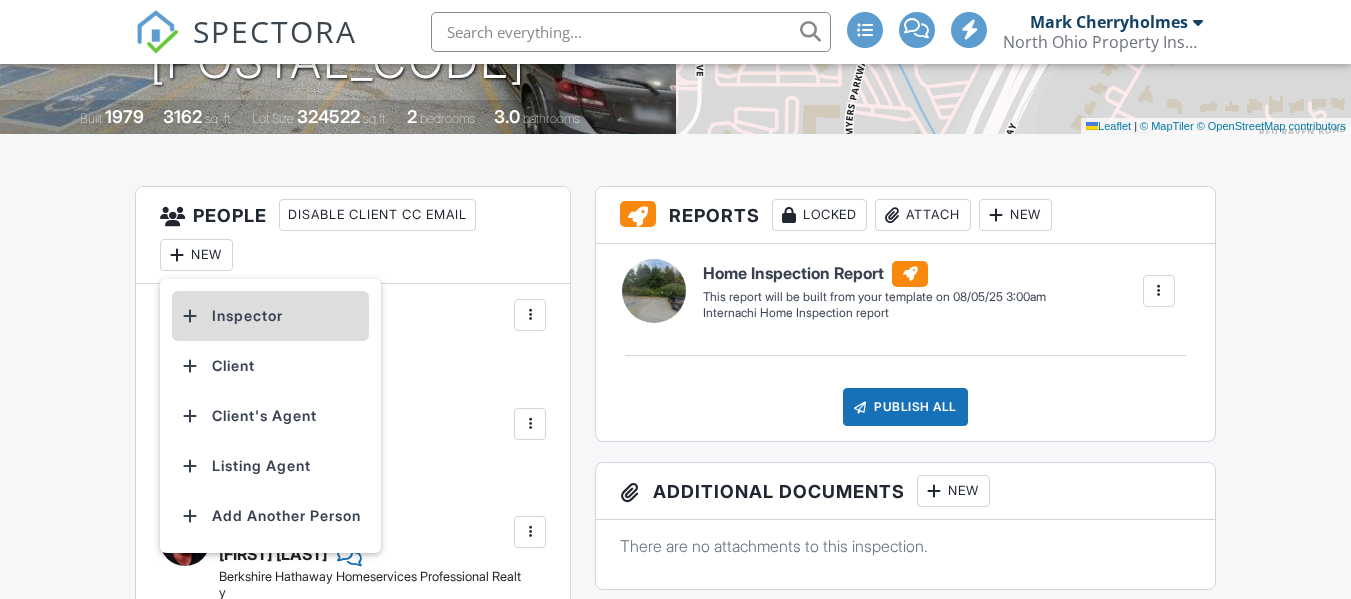 click on "Inspector" at bounding box center [270, 316] 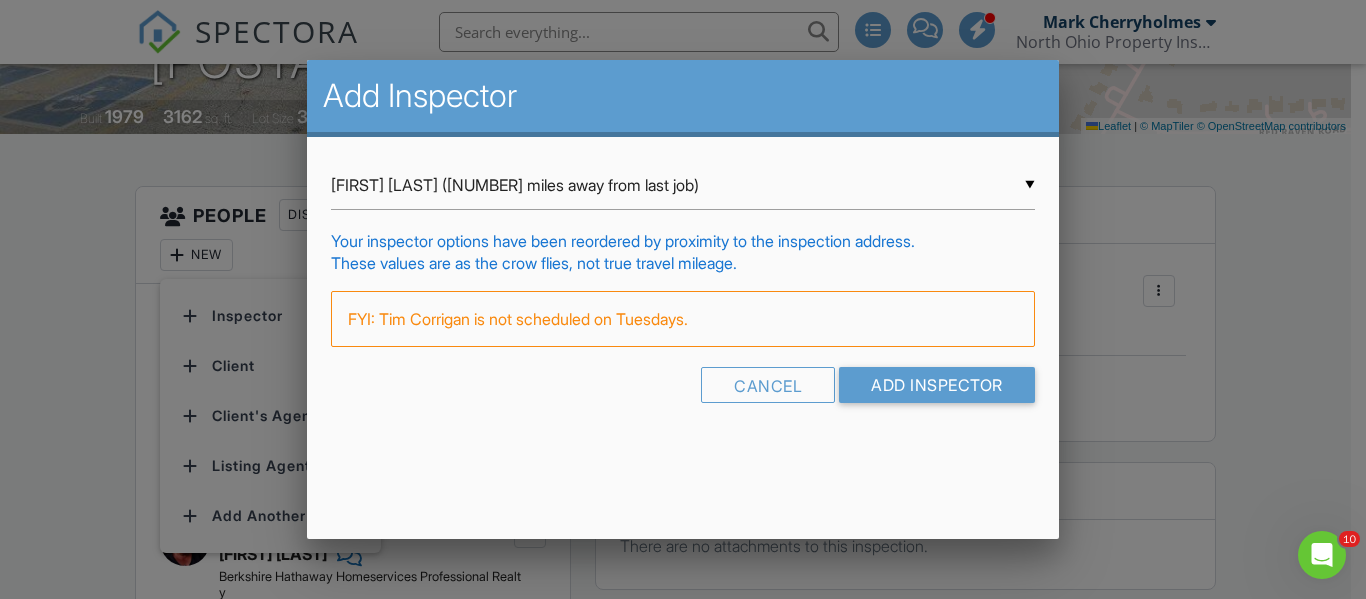 scroll, scrollTop: 0, scrollLeft: 0, axis: both 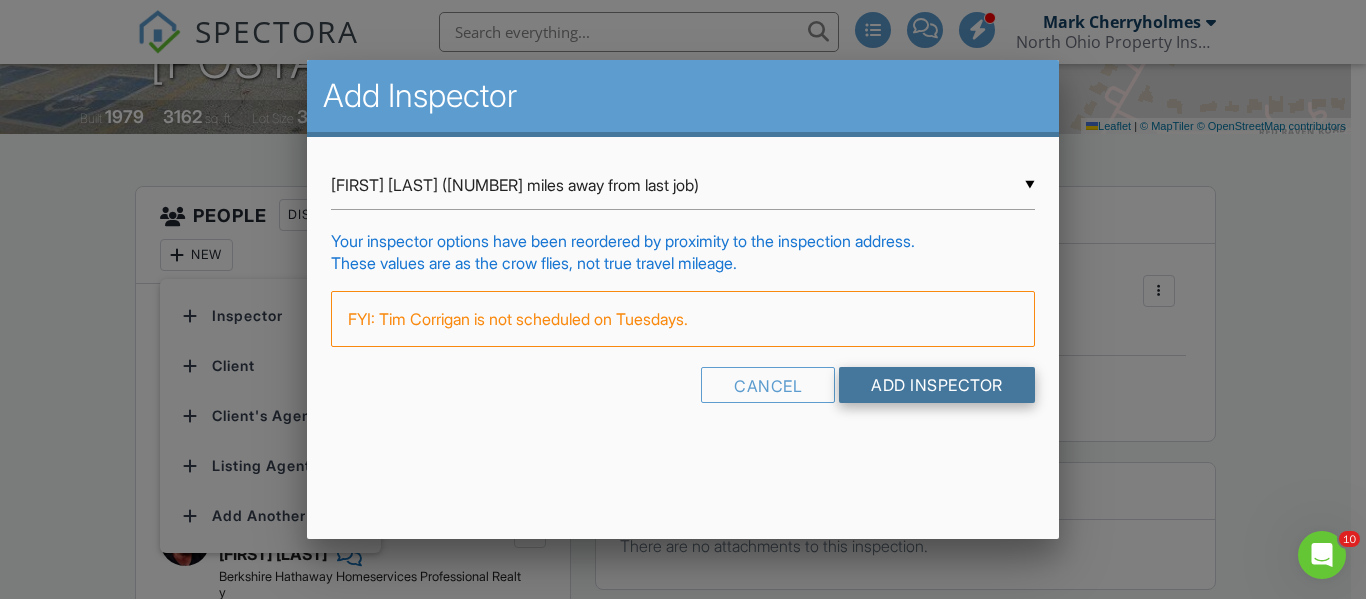 click on "Add Inspector" at bounding box center [937, 385] 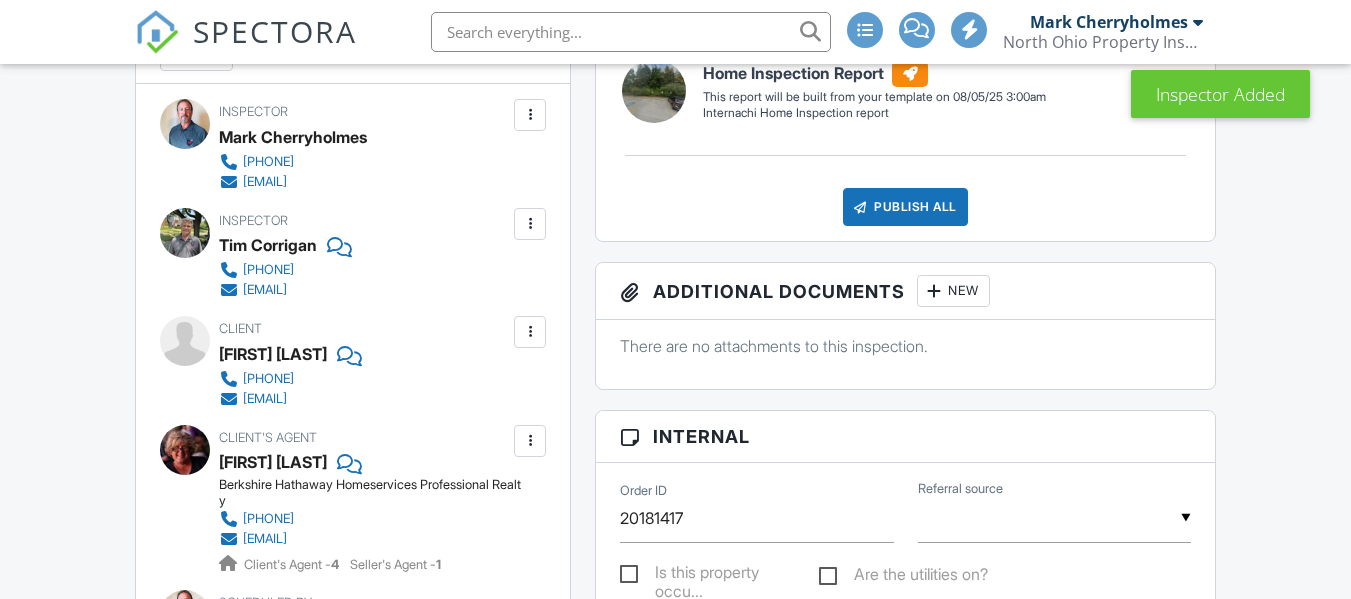scroll, scrollTop: 1401, scrollLeft: 0, axis: vertical 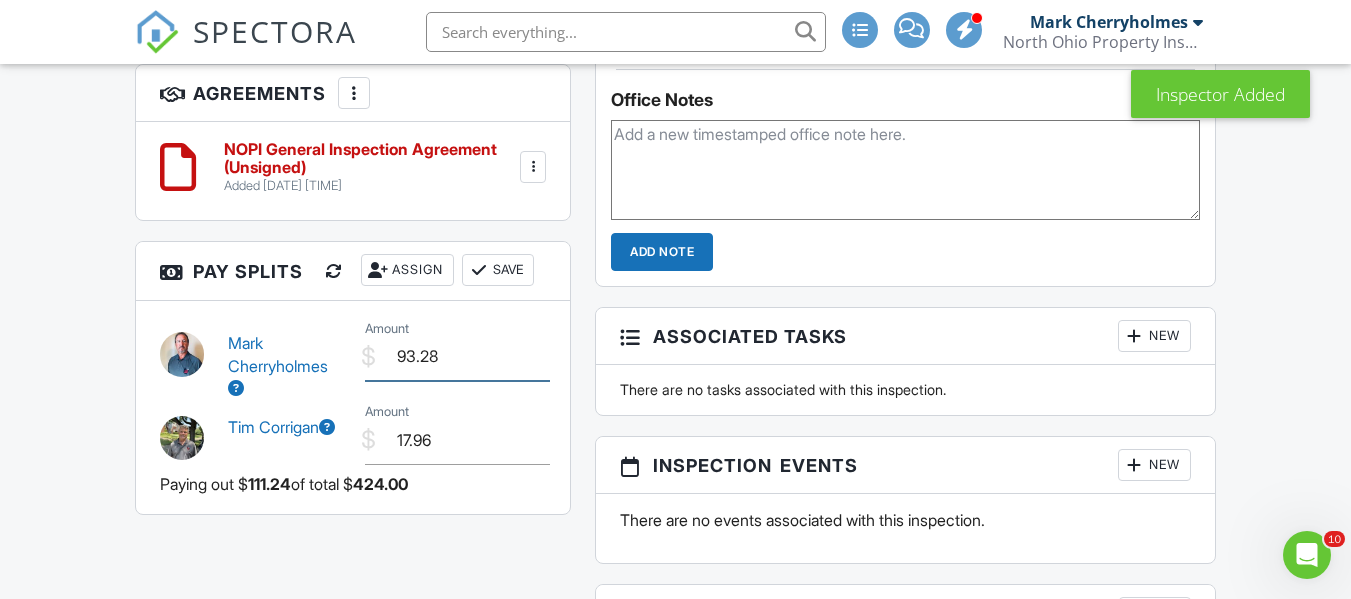 drag, startPoint x: 441, startPoint y: 355, endPoint x: 389, endPoint y: 359, distance: 52.153618 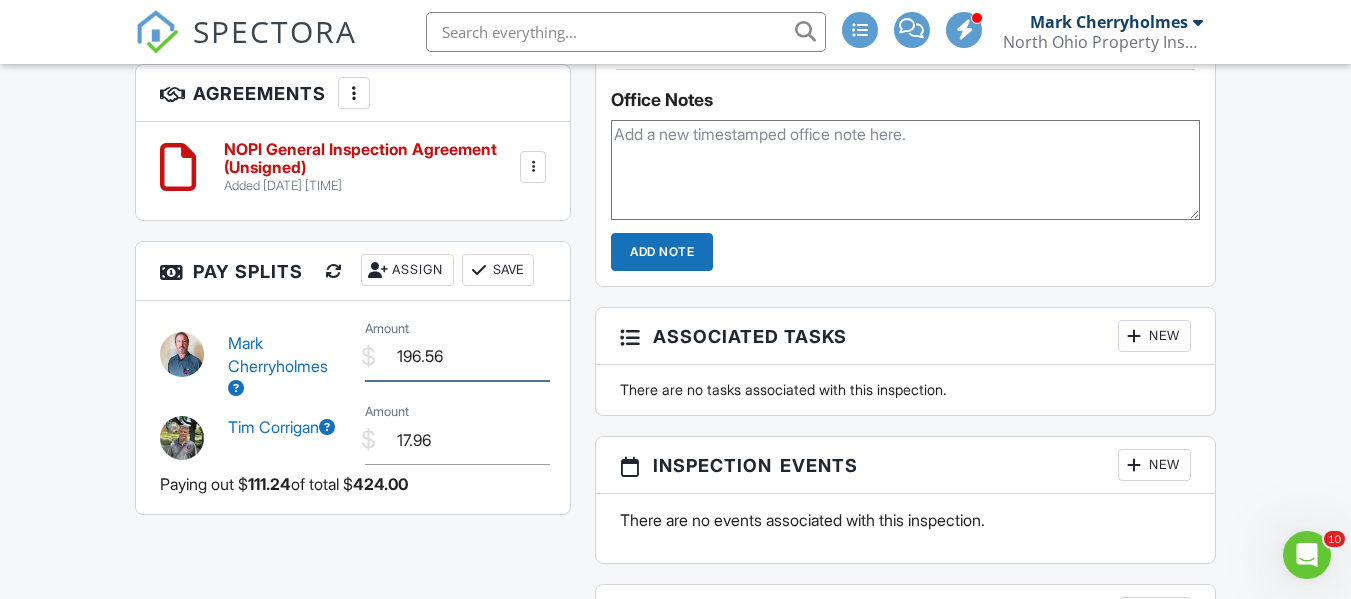 type on "196.56" 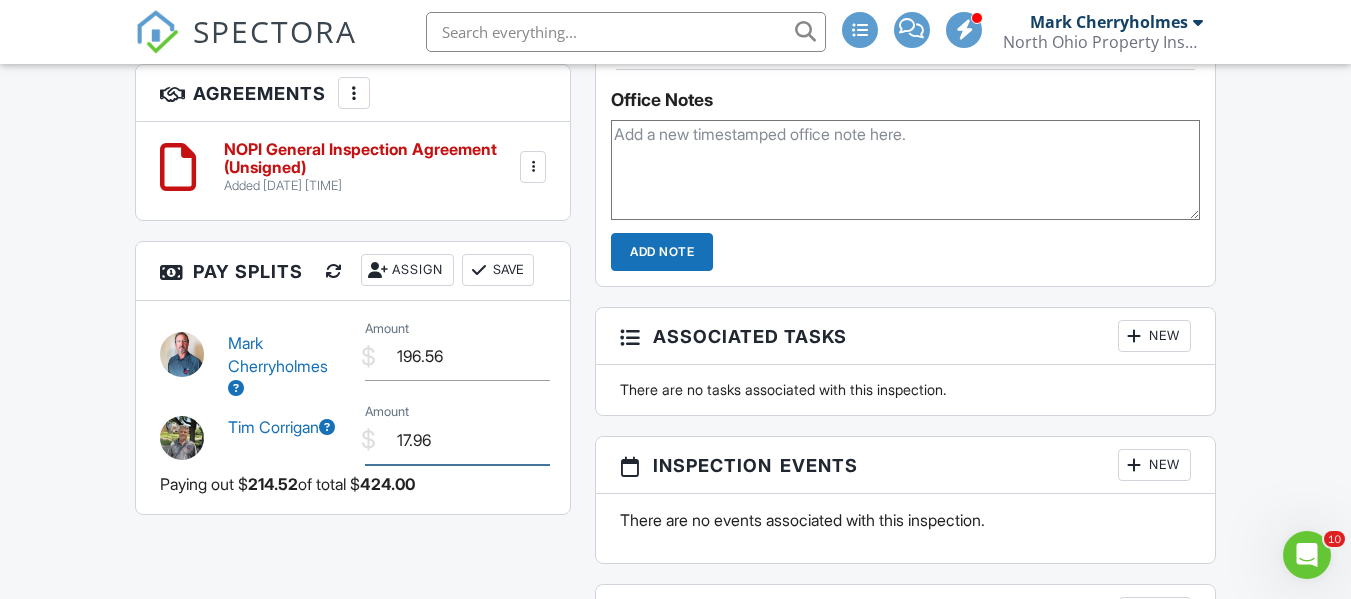 drag, startPoint x: 435, startPoint y: 440, endPoint x: 374, endPoint y: 440, distance: 61 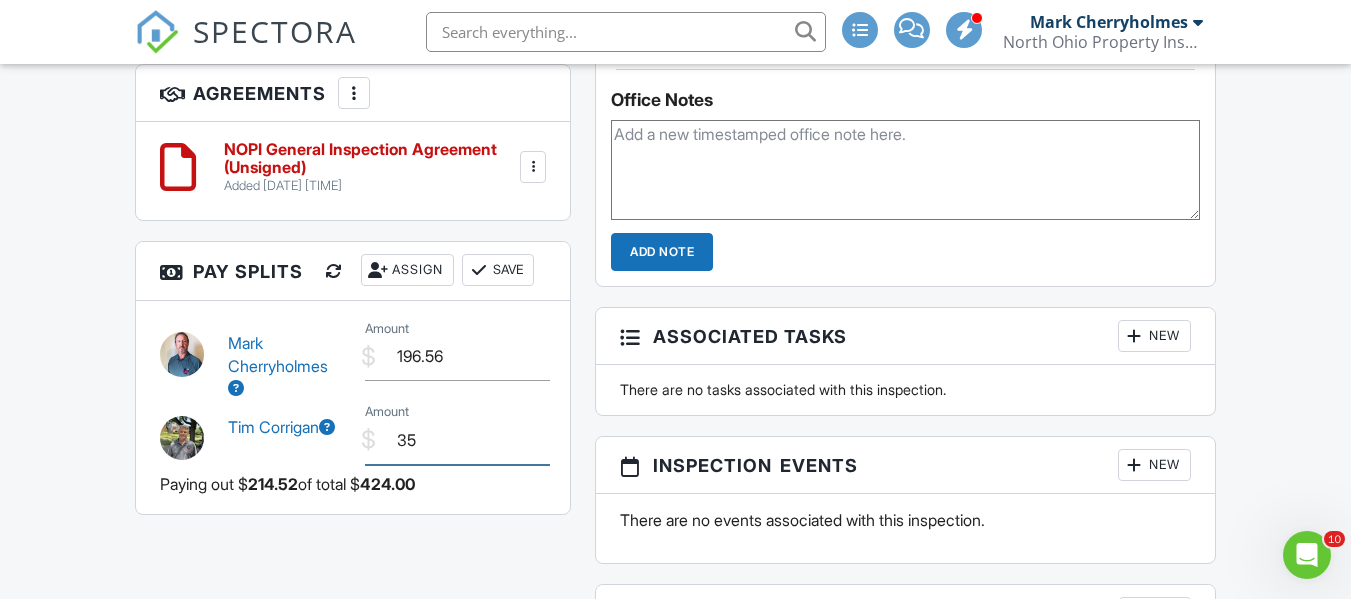 type on "3" 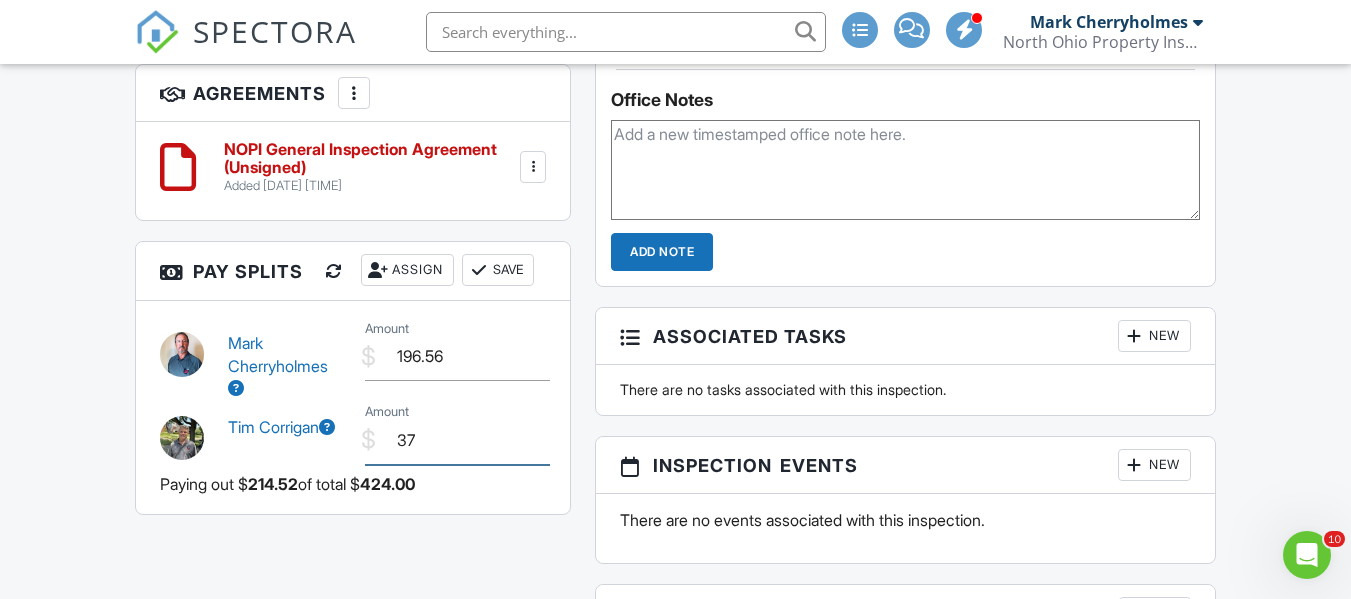 type on "3" 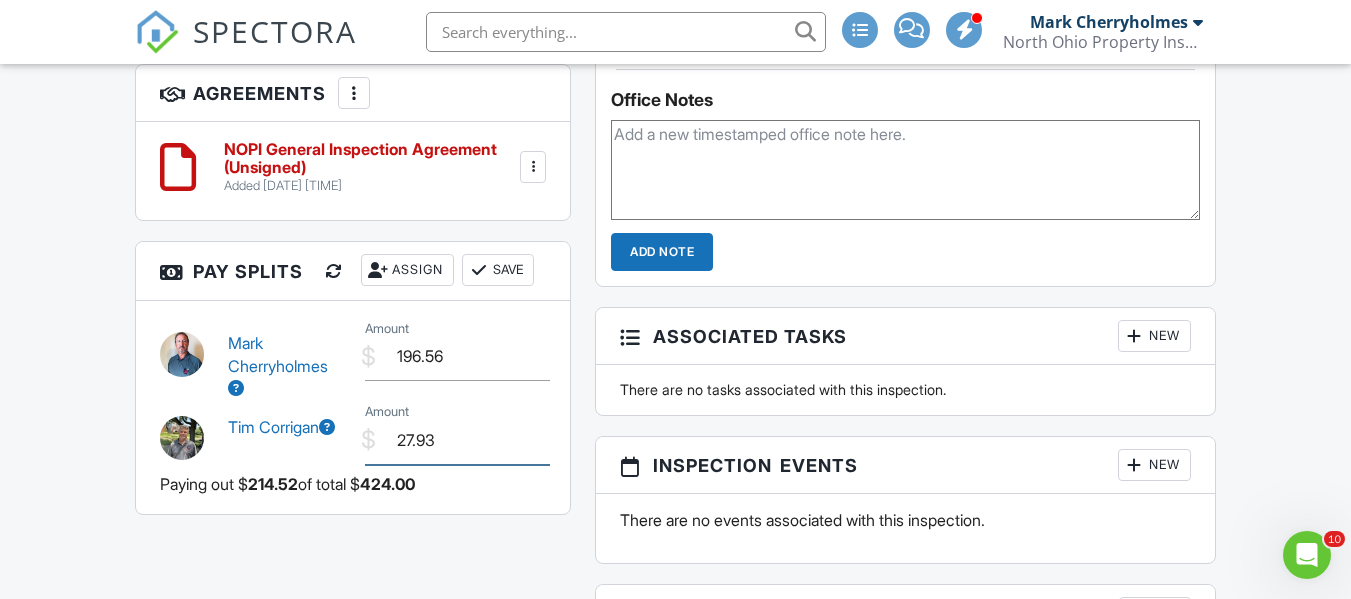 type on "27.93" 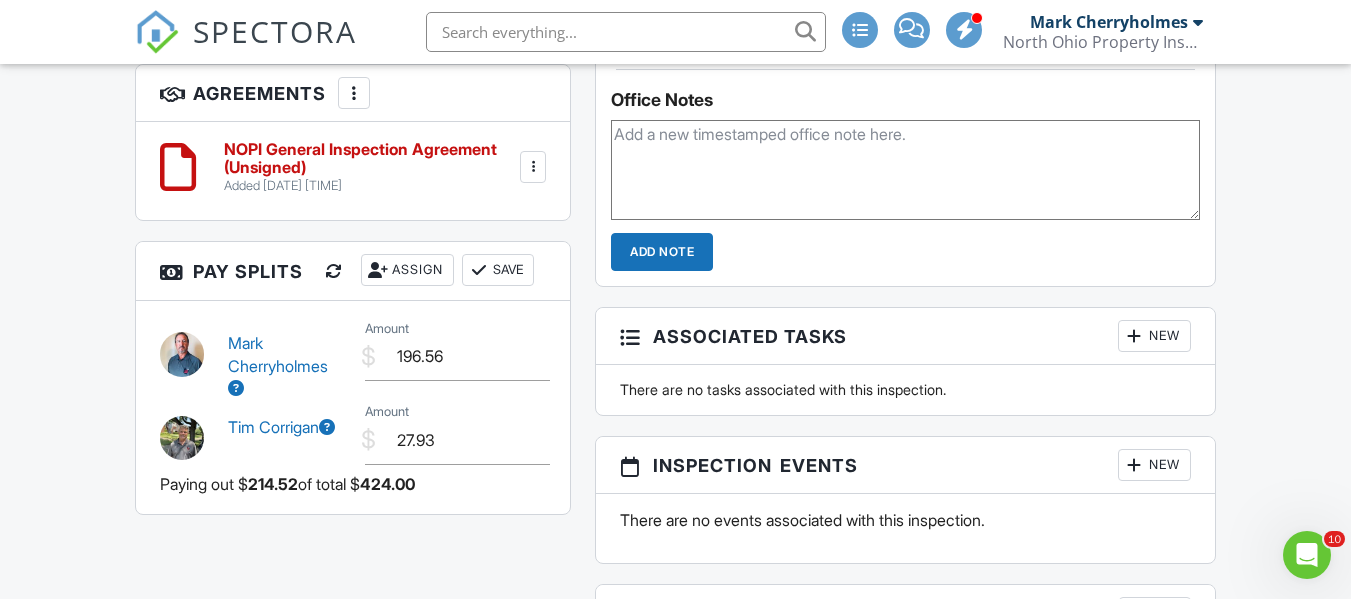 click on "Save" at bounding box center [498, 270] 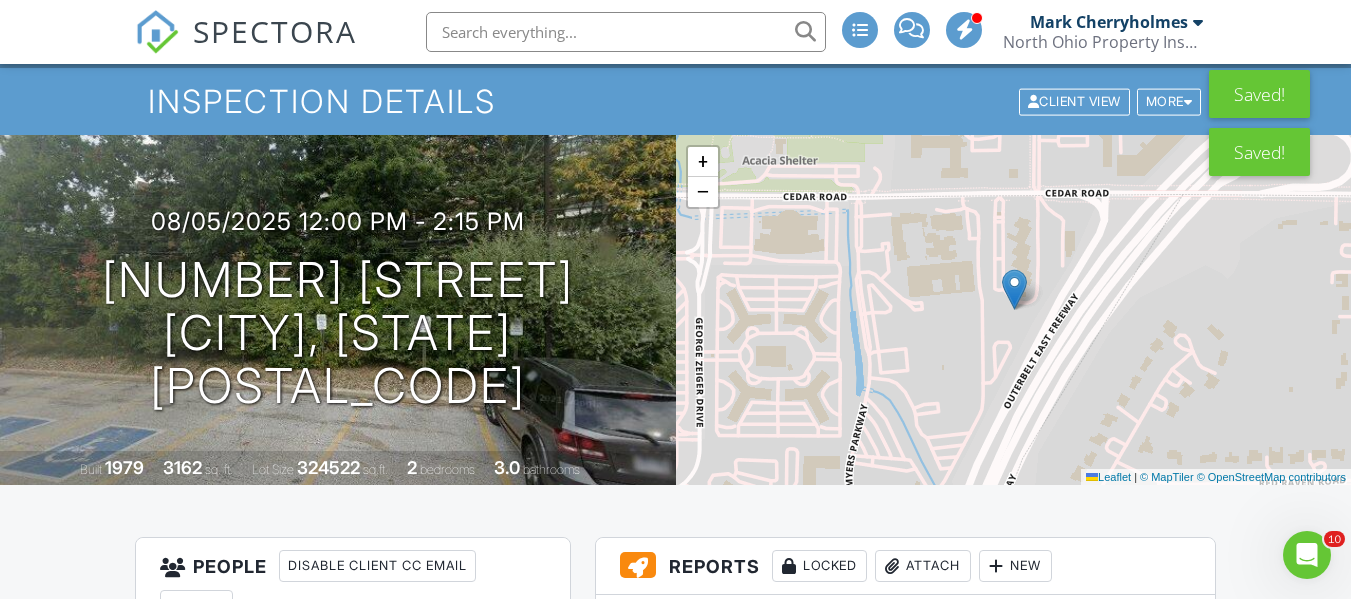 scroll, scrollTop: 0, scrollLeft: 0, axis: both 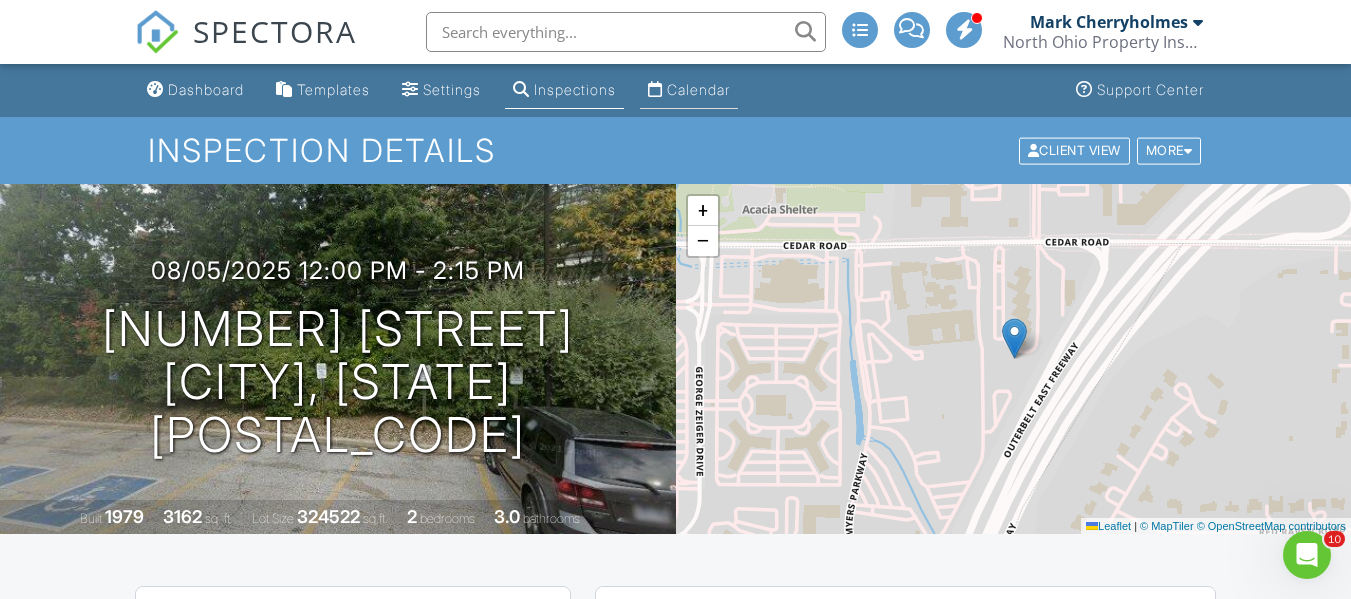 click on "Calendar" at bounding box center (698, 89) 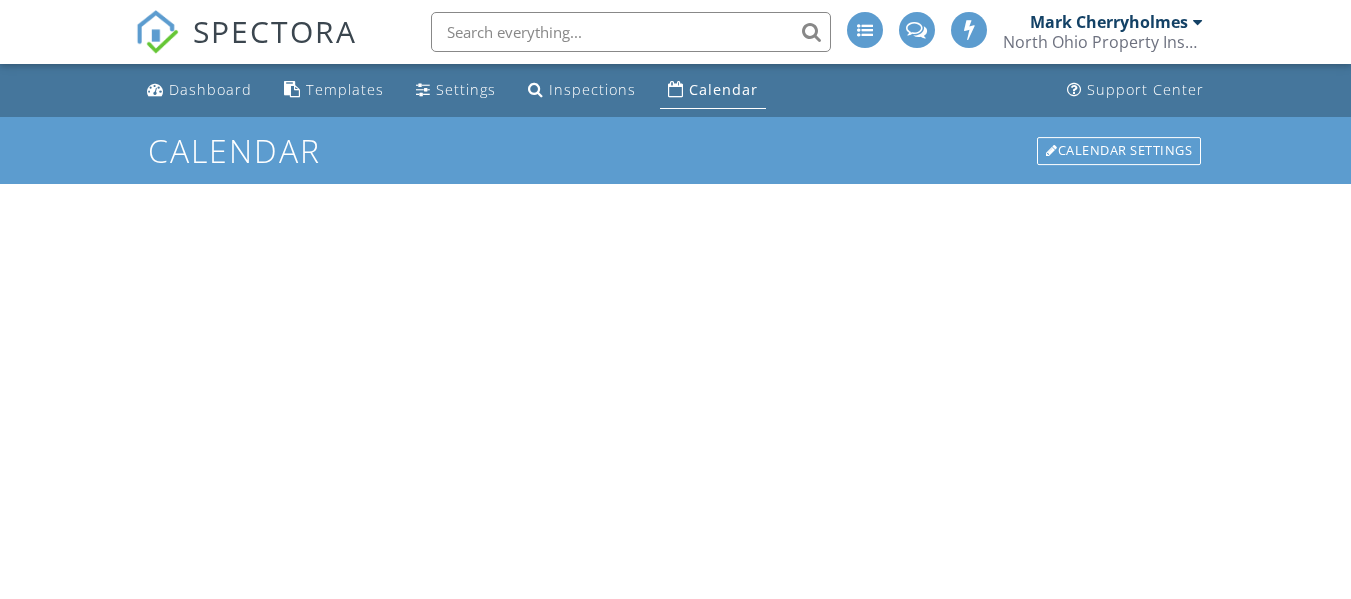 scroll, scrollTop: 0, scrollLeft: 0, axis: both 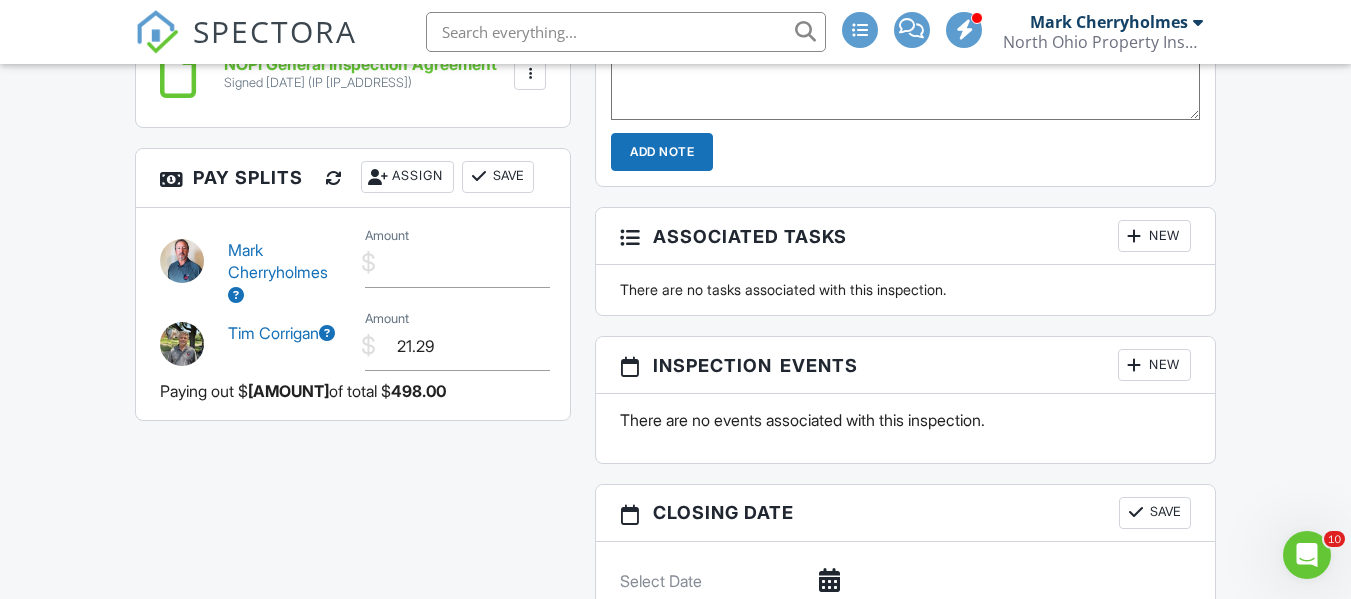 click at bounding box center (236, 295) 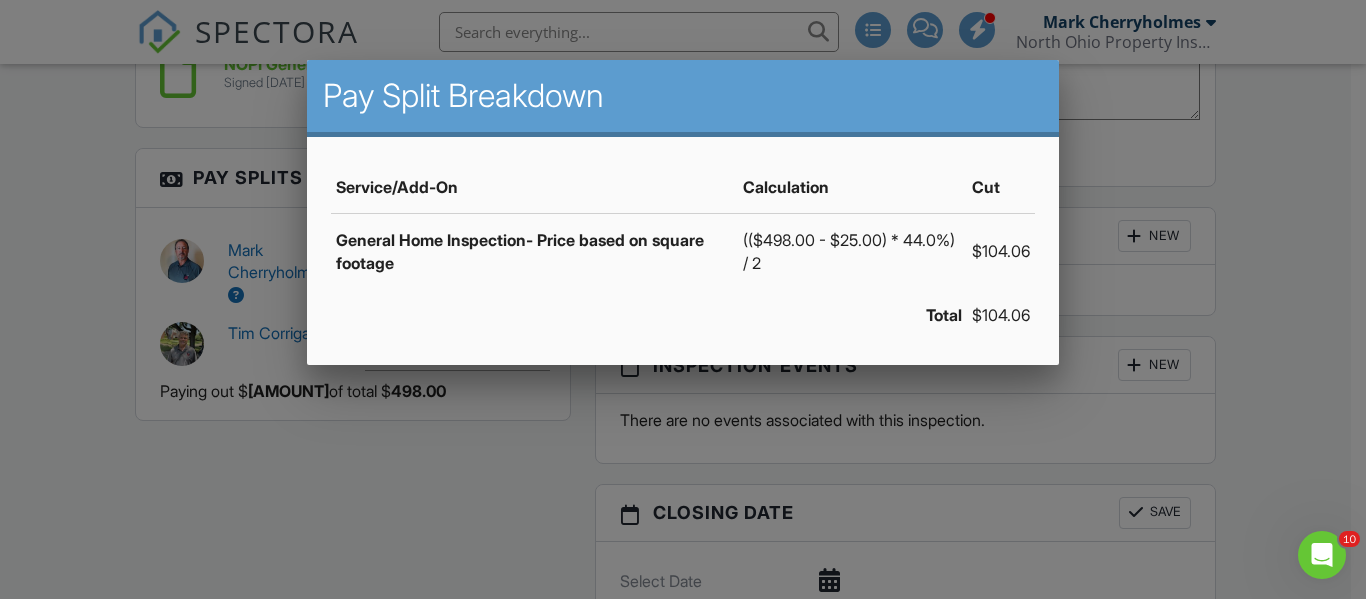 click at bounding box center (683, 274) 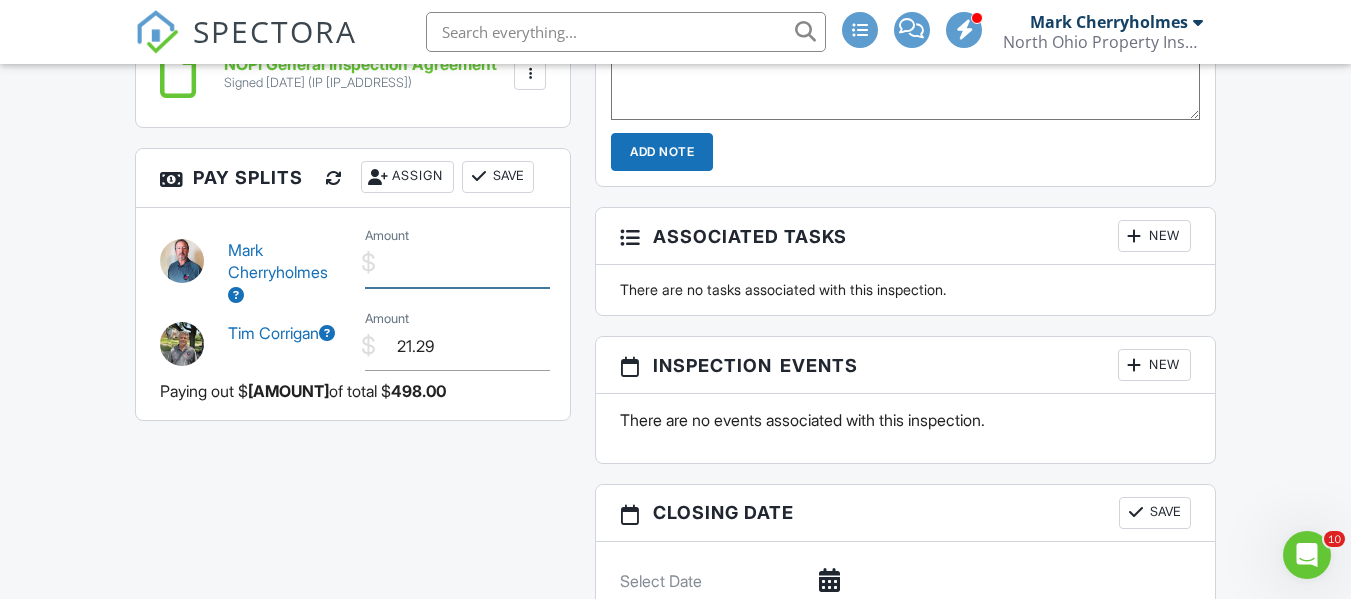 drag, startPoint x: 448, startPoint y: 264, endPoint x: 371, endPoint y: 263, distance: 77.00649 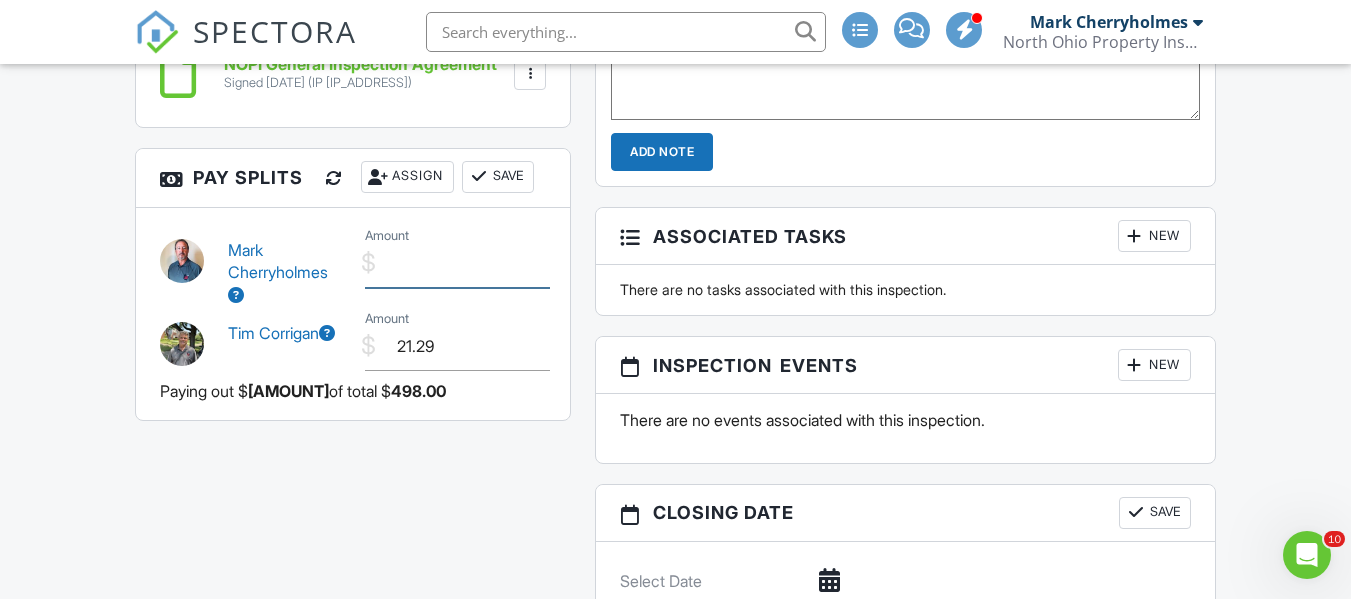 click on "$
Amount
104.06" at bounding box center (455, 263) 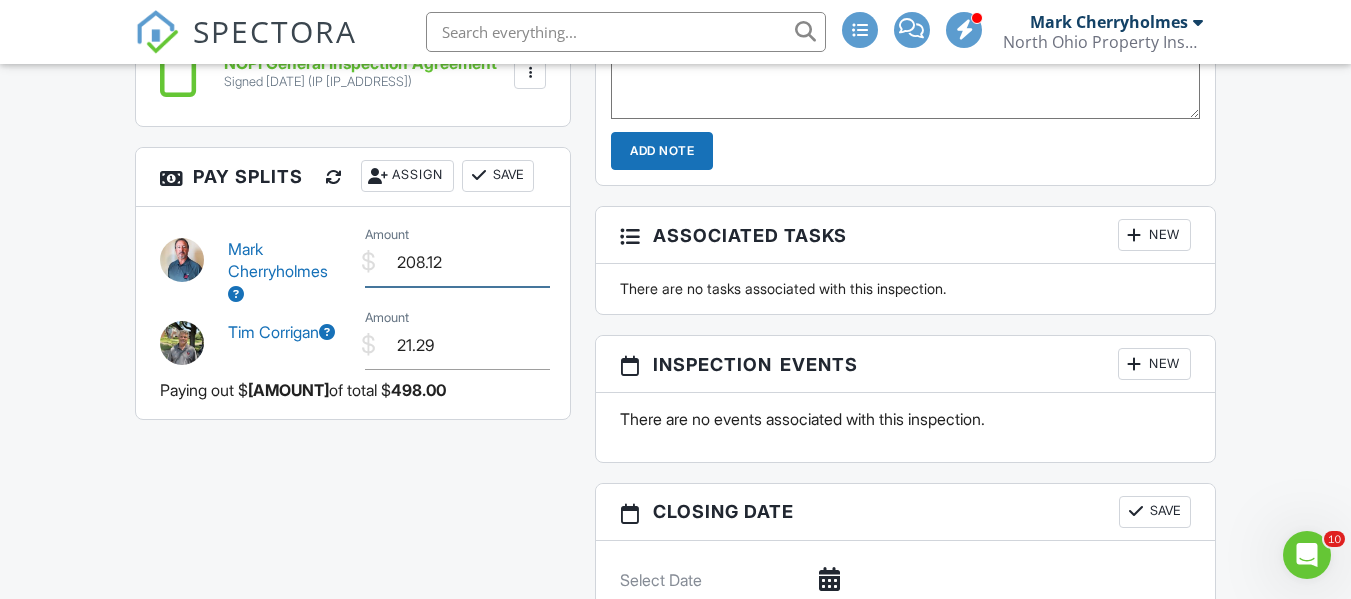 scroll, scrollTop: 1800, scrollLeft: 0, axis: vertical 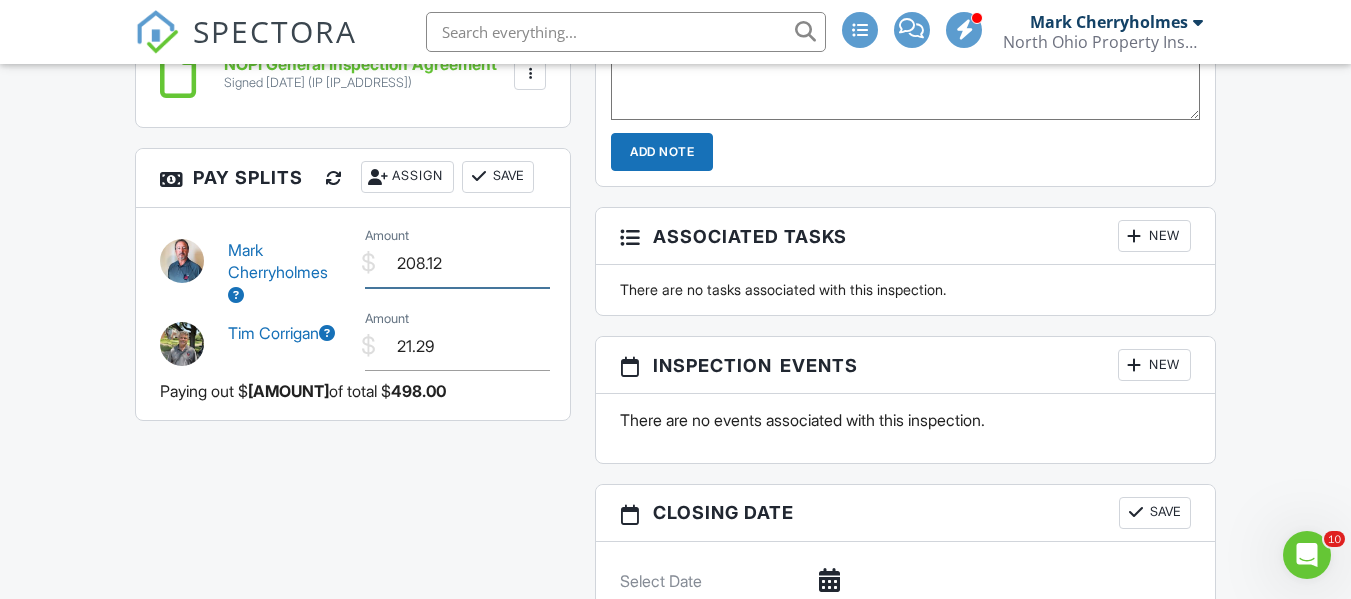 type on "208.12" 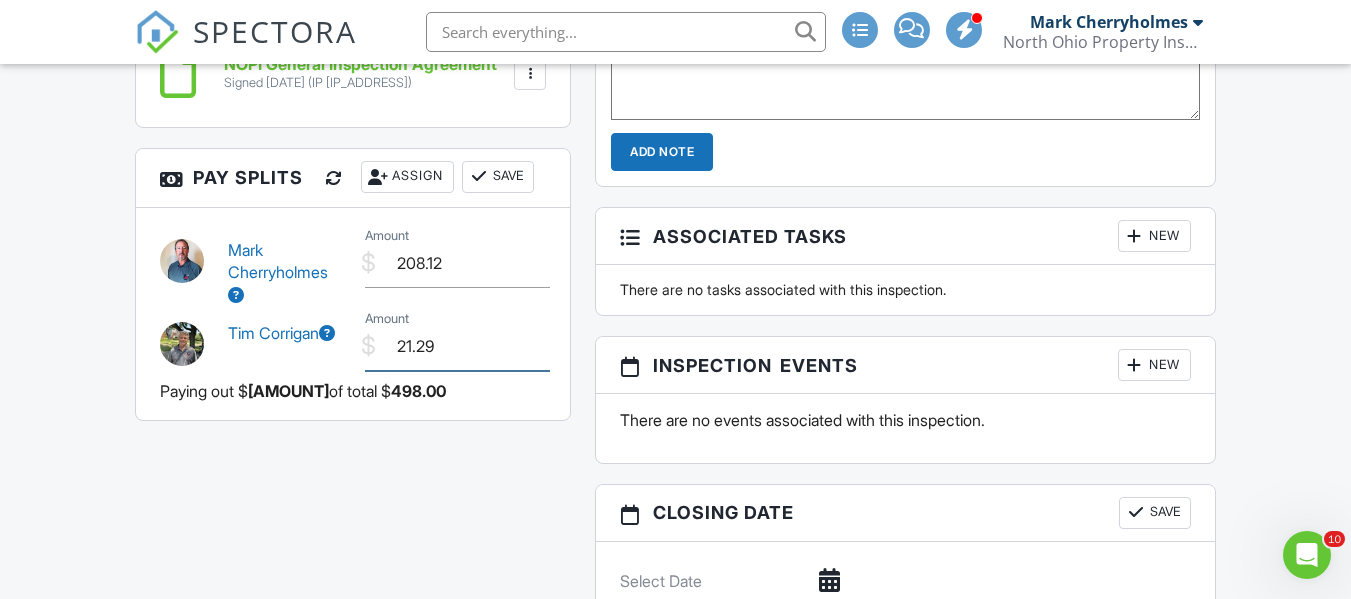 click on "21.29" at bounding box center [457, 346] 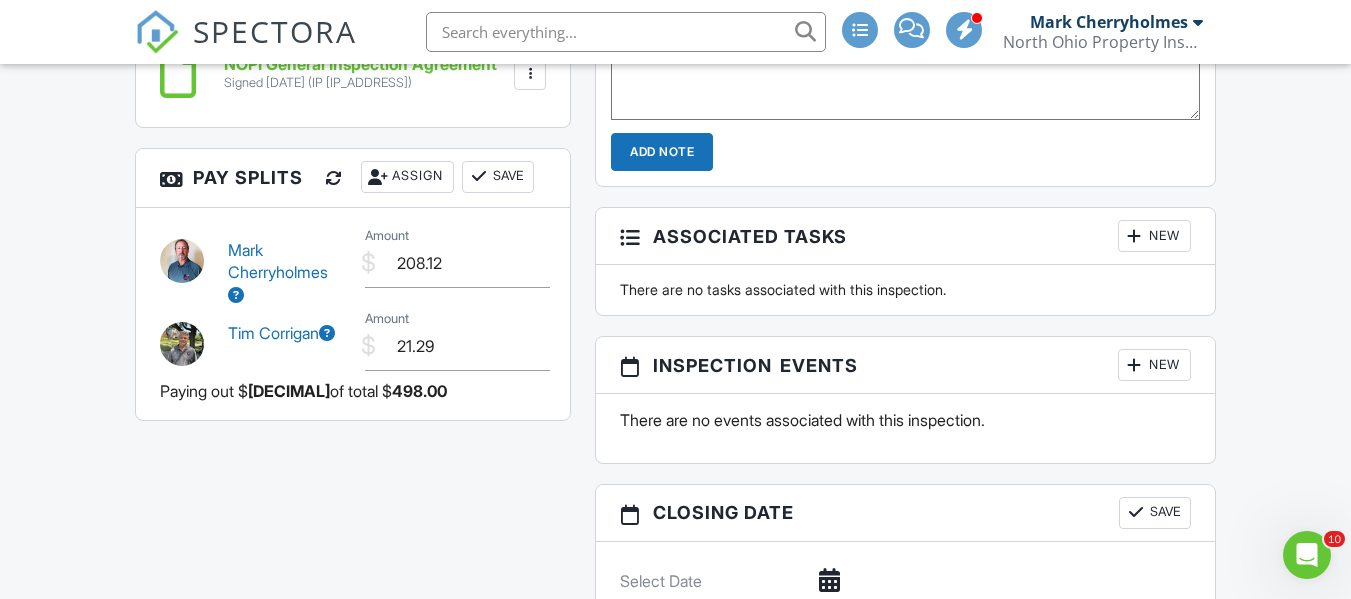 click at bounding box center [327, 333] 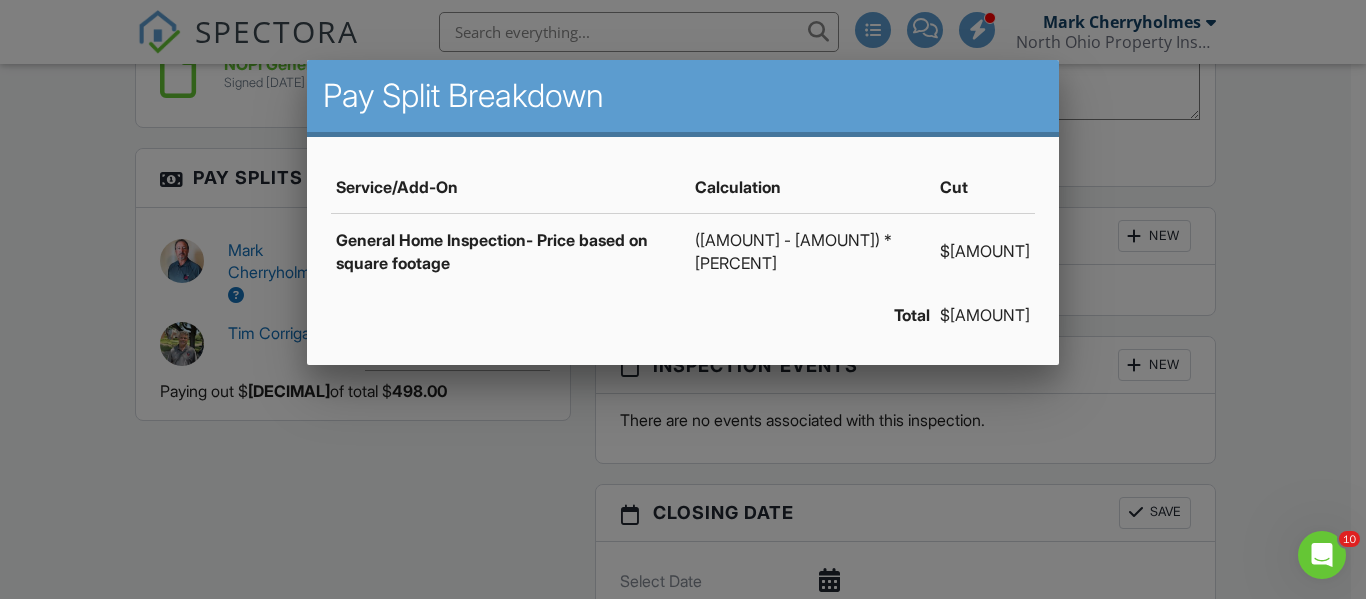 click at bounding box center [683, 274] 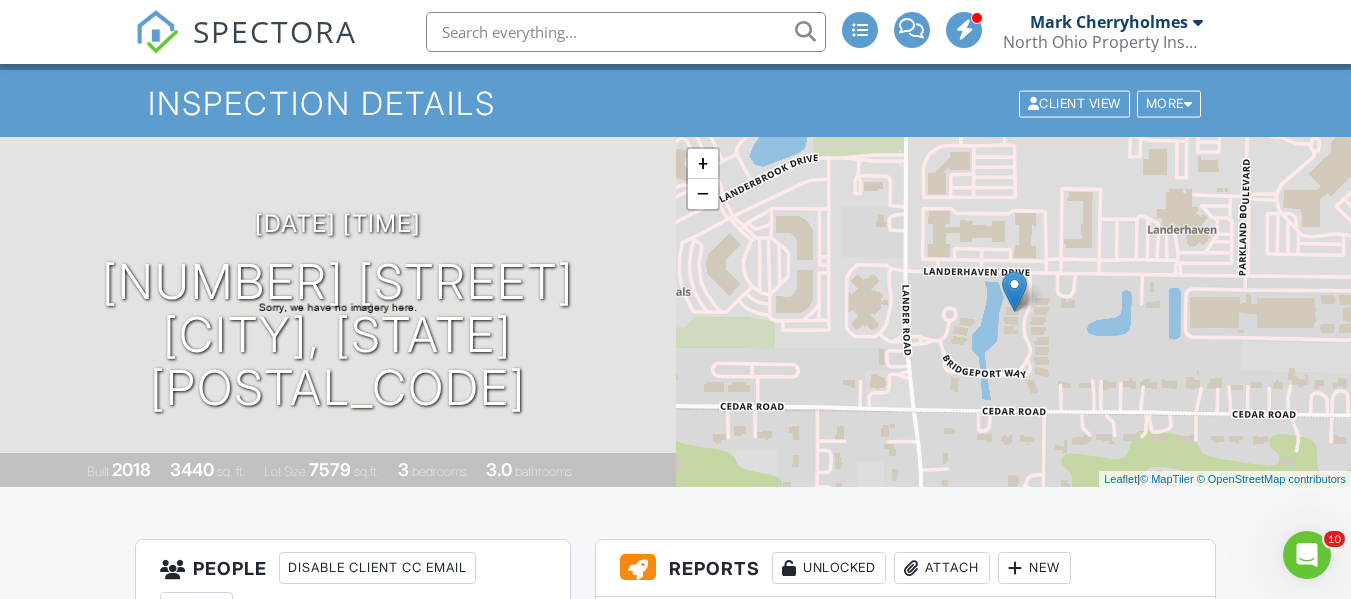 scroll, scrollTop: 0, scrollLeft: 0, axis: both 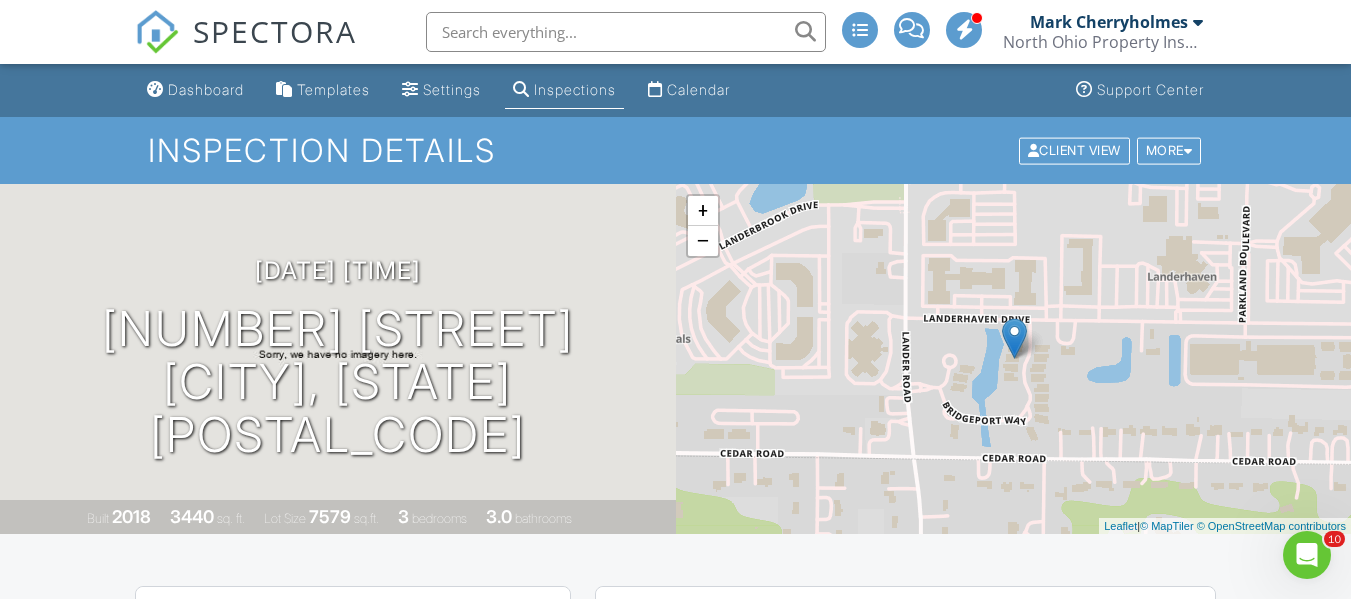 click at bounding box center [1198, 22] 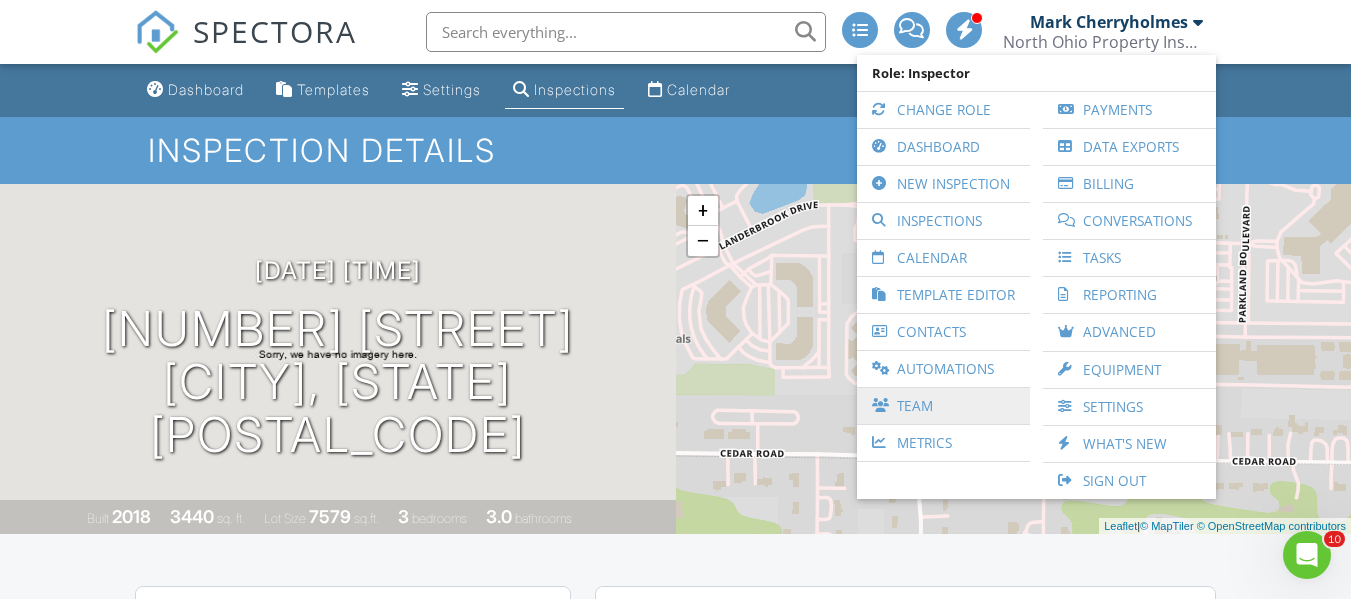 click on "Team" at bounding box center [943, 406] 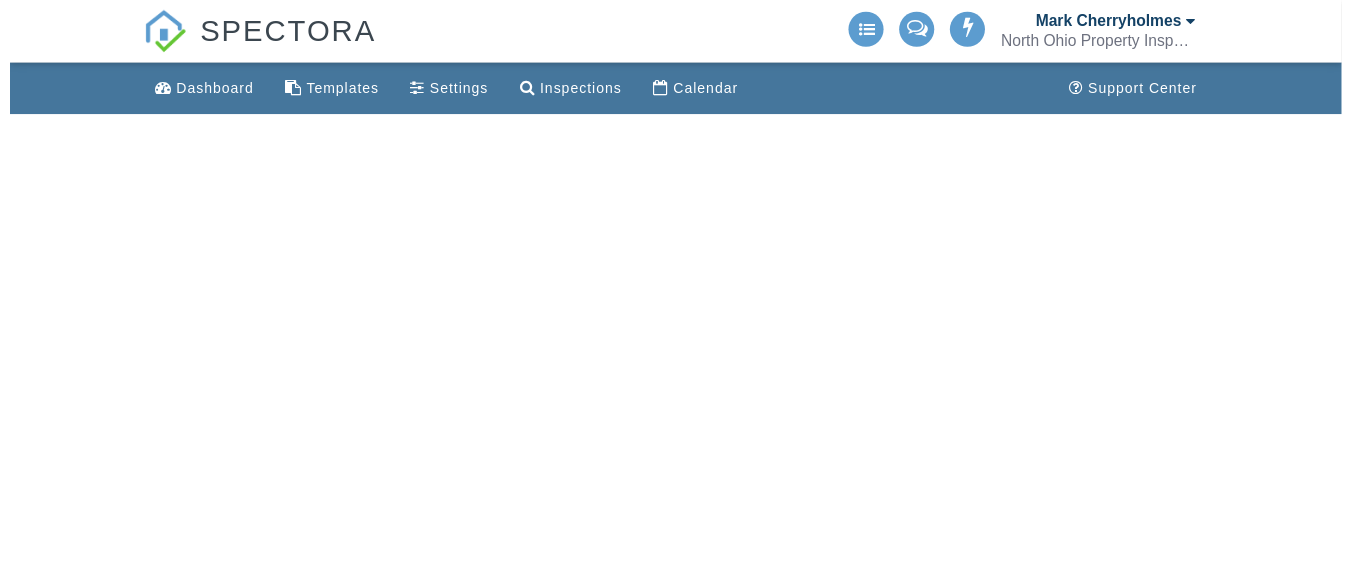 scroll, scrollTop: 0, scrollLeft: 0, axis: both 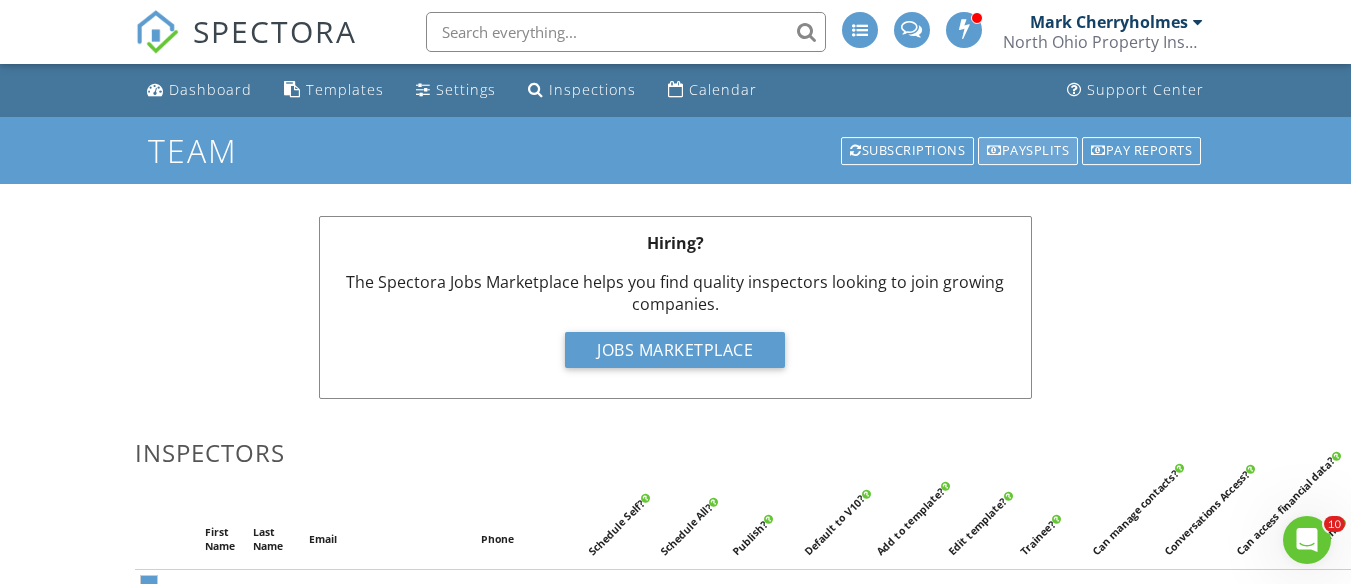 click on "Paysplits" at bounding box center (1028, 151) 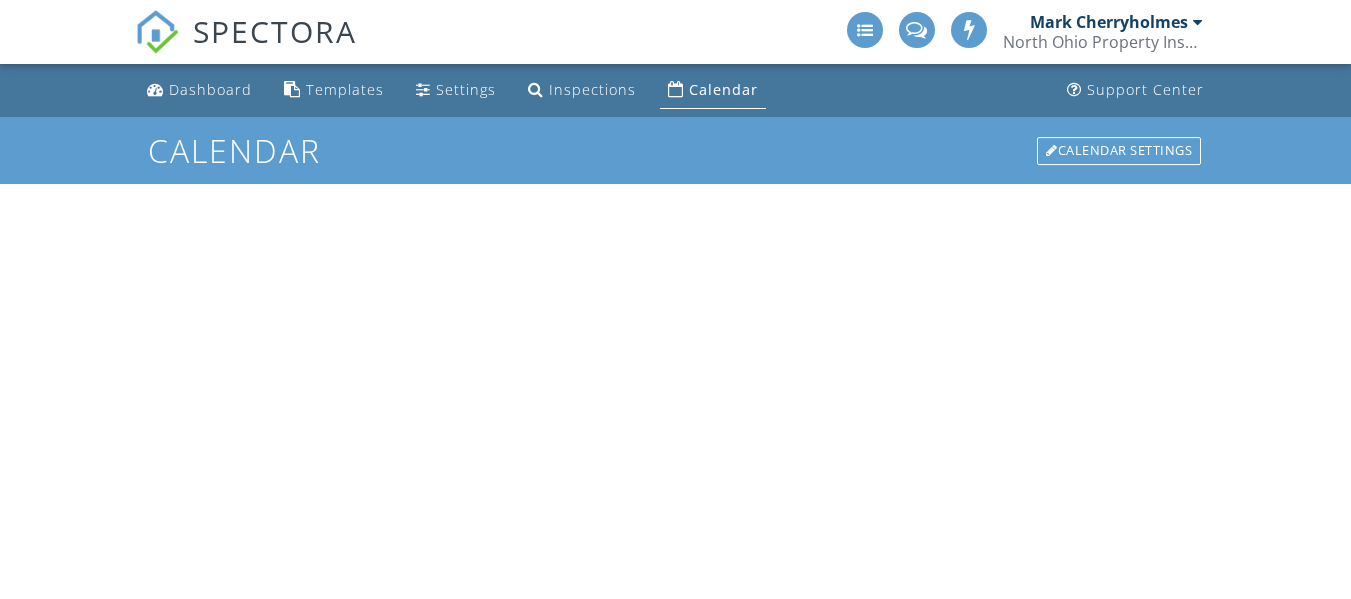 scroll, scrollTop: 0, scrollLeft: 0, axis: both 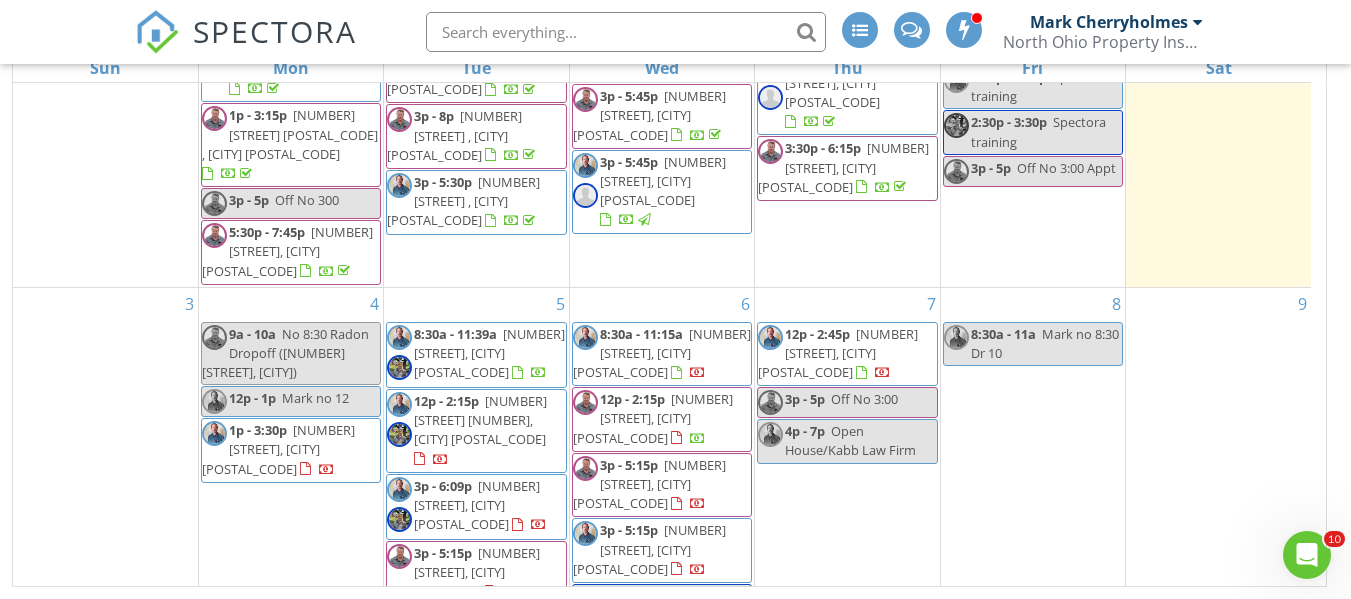 click on "[NUMBER] [STREET], [CITY] [POSTAL_CODE]" at bounding box center (489, 353) 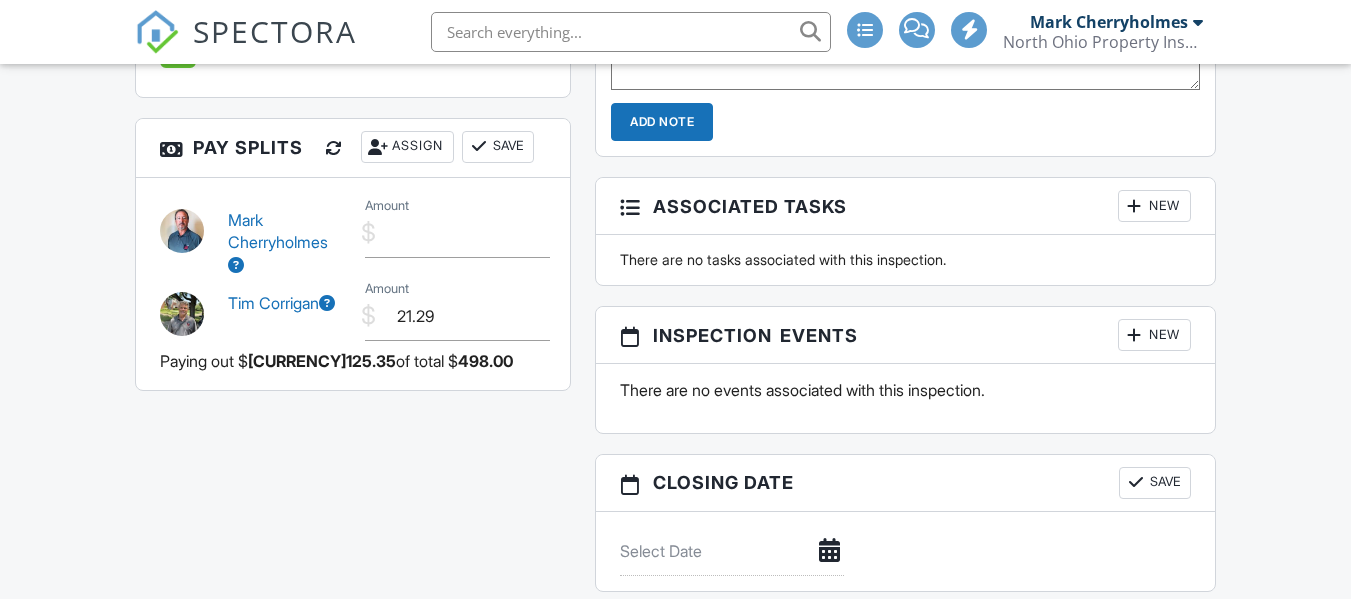 scroll, scrollTop: 1900, scrollLeft: 0, axis: vertical 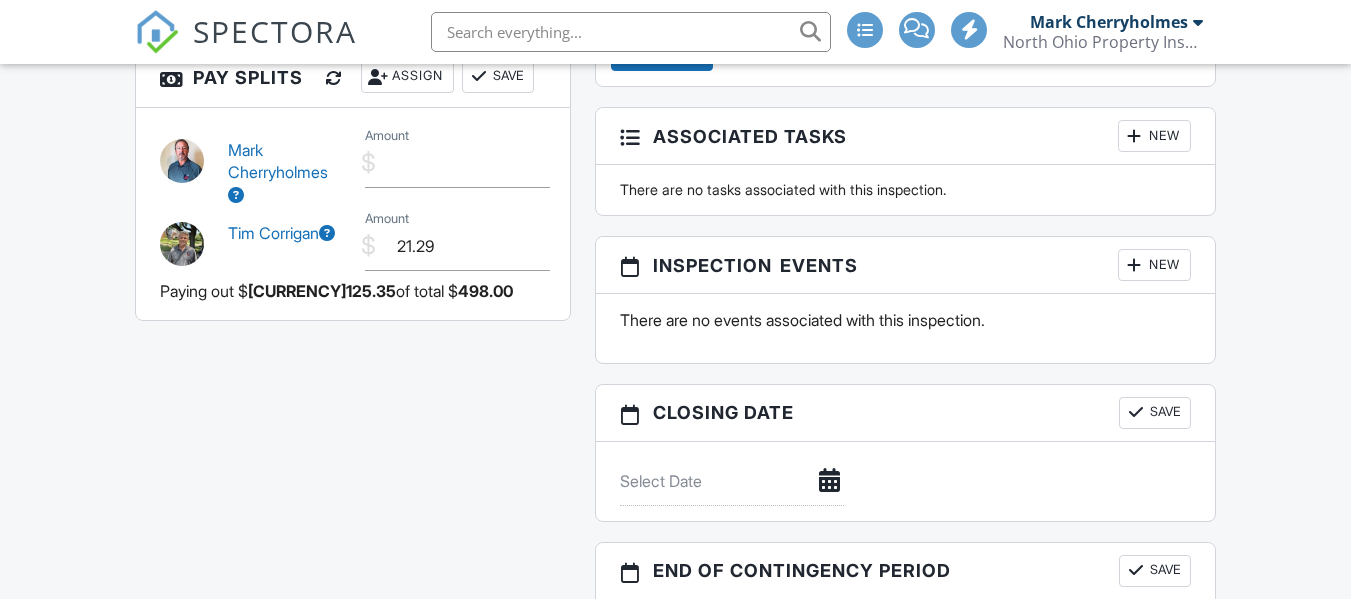 click at bounding box center [327, 233] 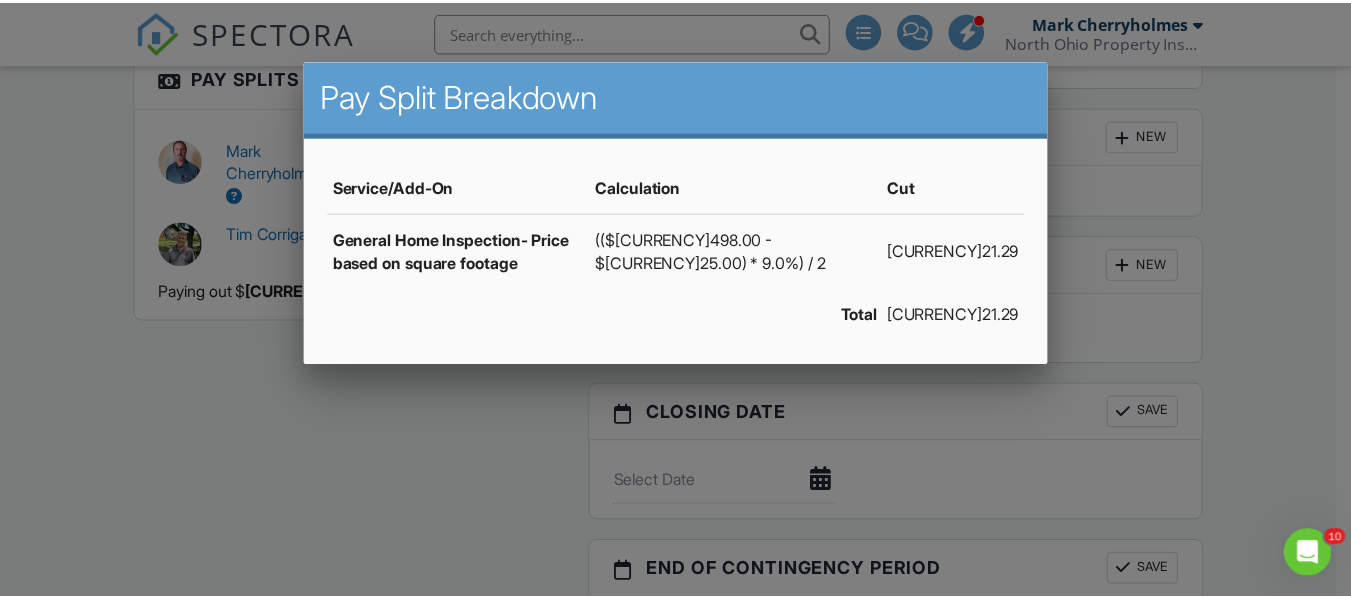 scroll, scrollTop: 0, scrollLeft: 0, axis: both 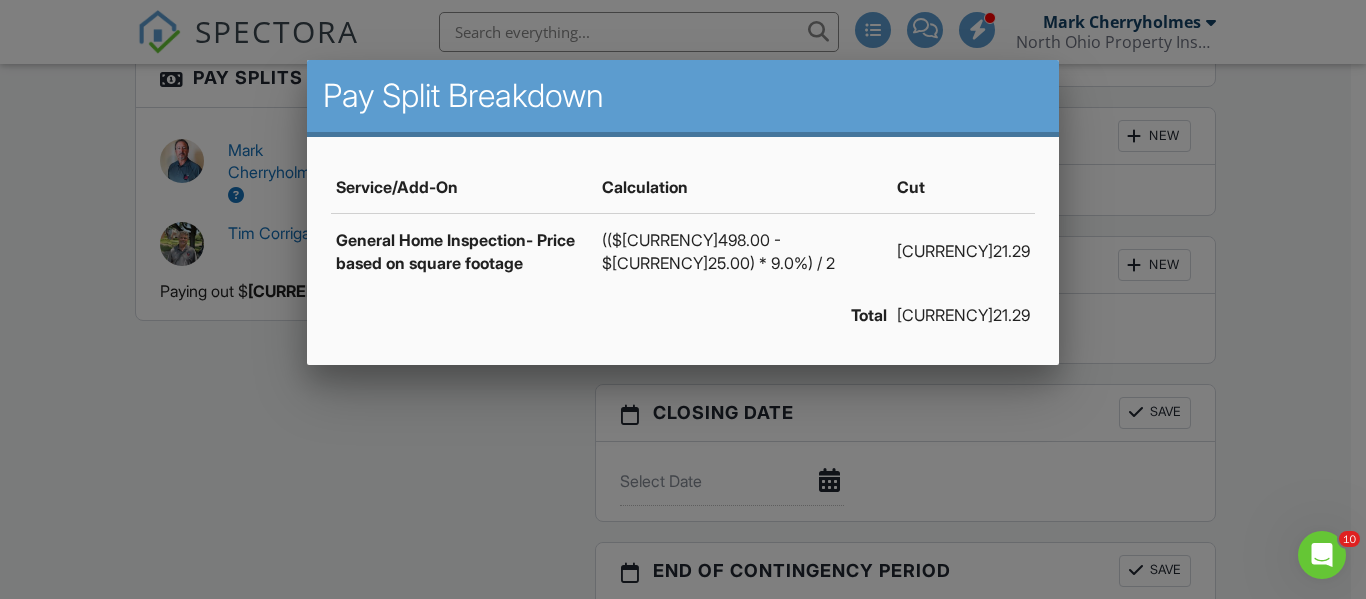 click at bounding box center (683, 274) 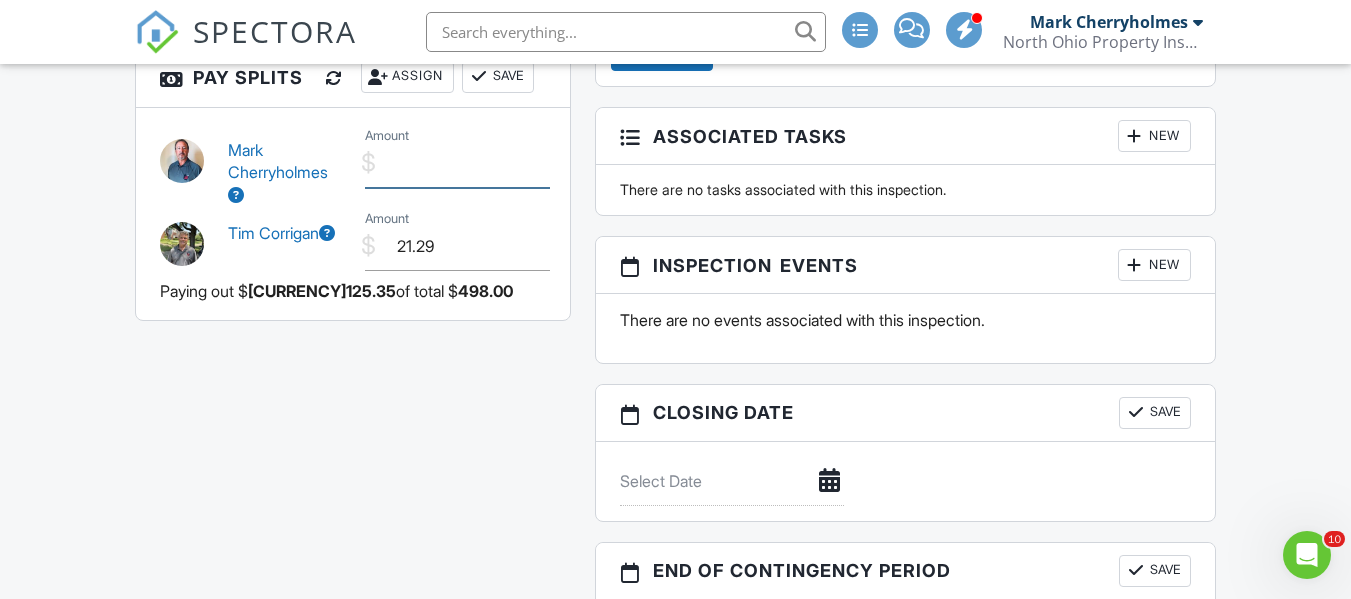 drag, startPoint x: 454, startPoint y: 163, endPoint x: 367, endPoint y: 163, distance: 87 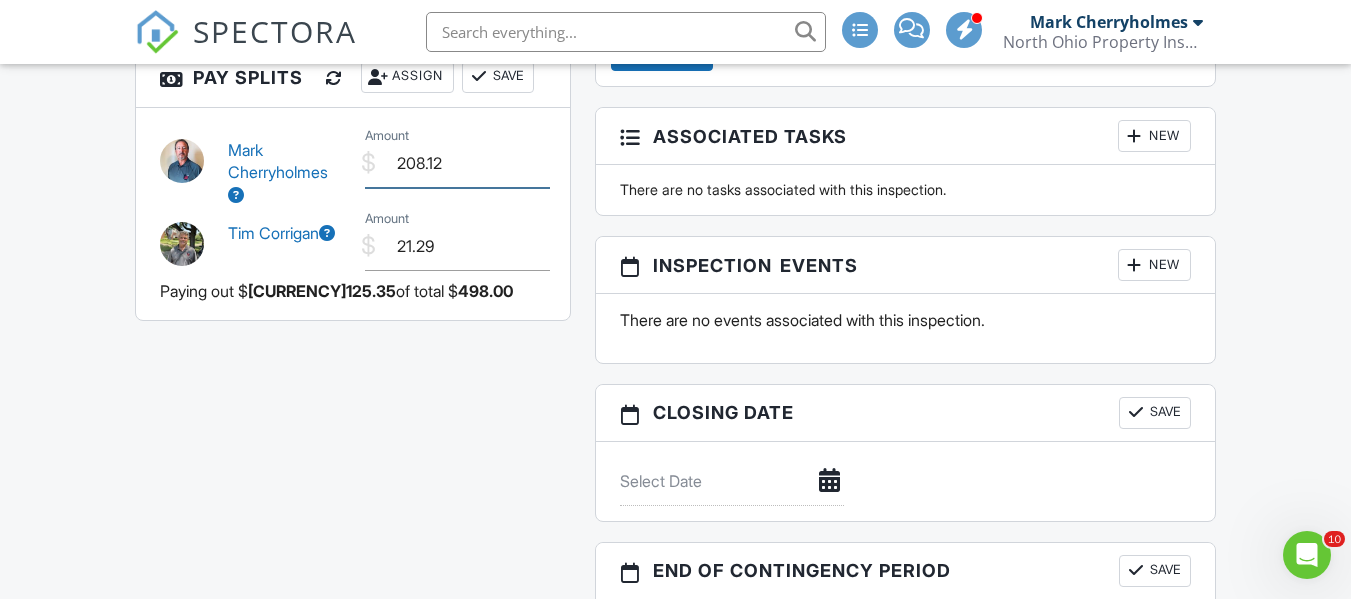 type on "208.12" 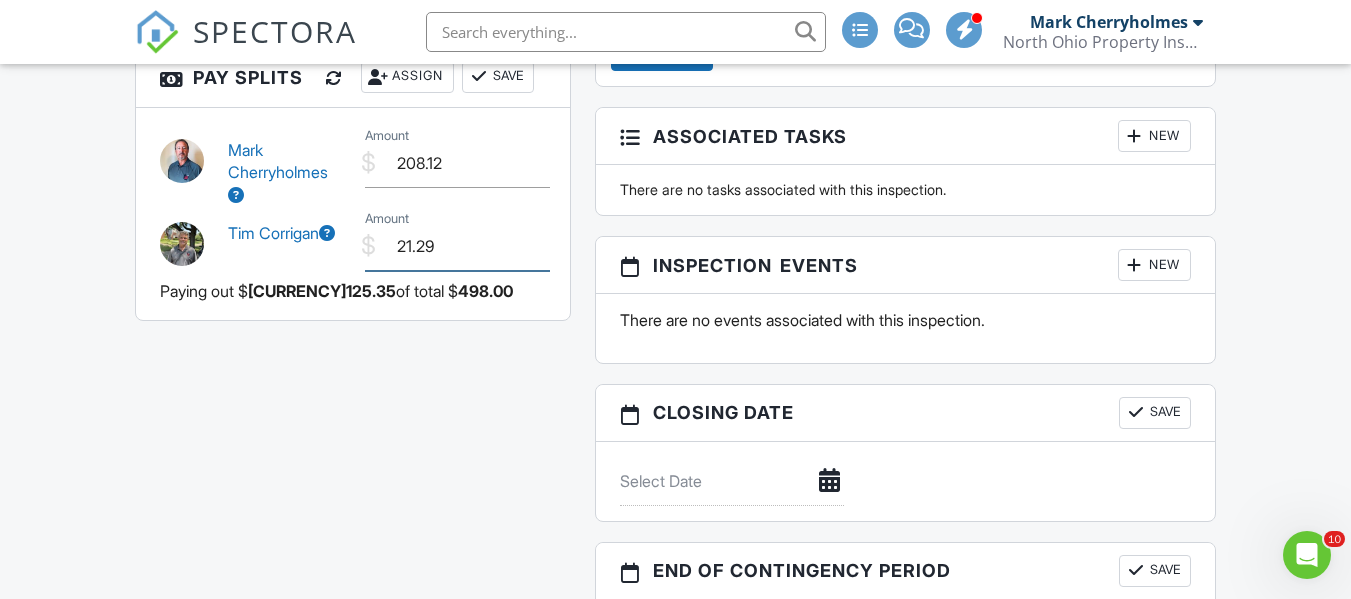 click on "21.29" at bounding box center [457, 246] 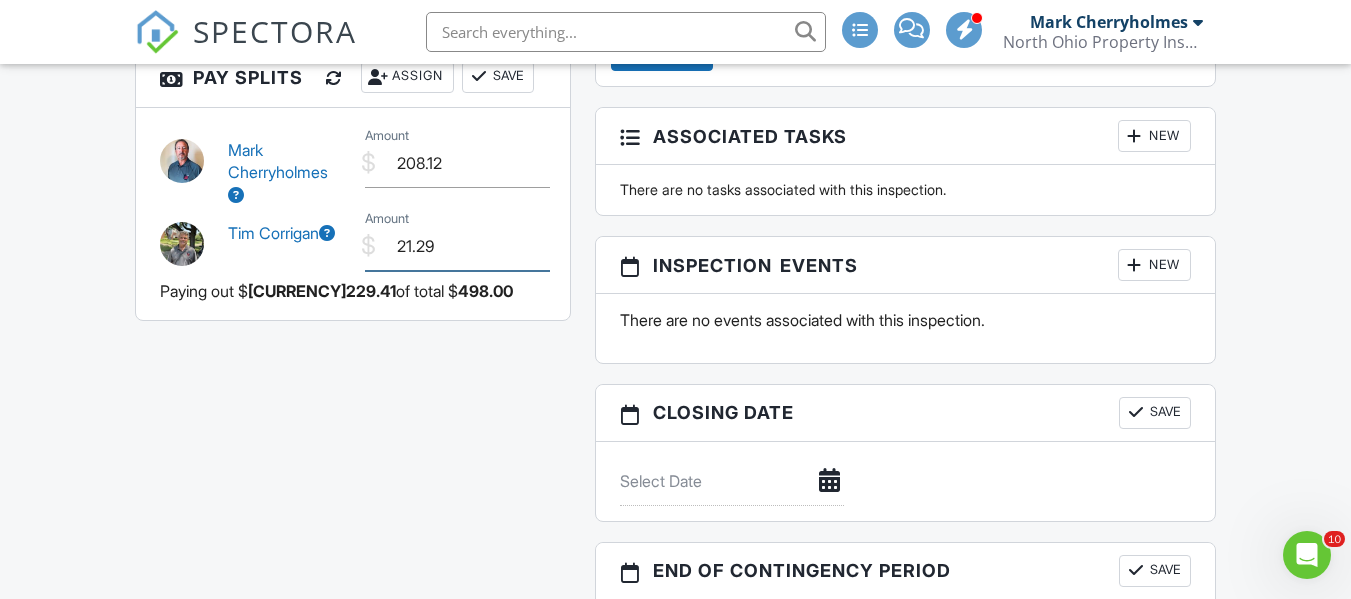 drag, startPoint x: 438, startPoint y: 252, endPoint x: 363, endPoint y: 250, distance: 75.026665 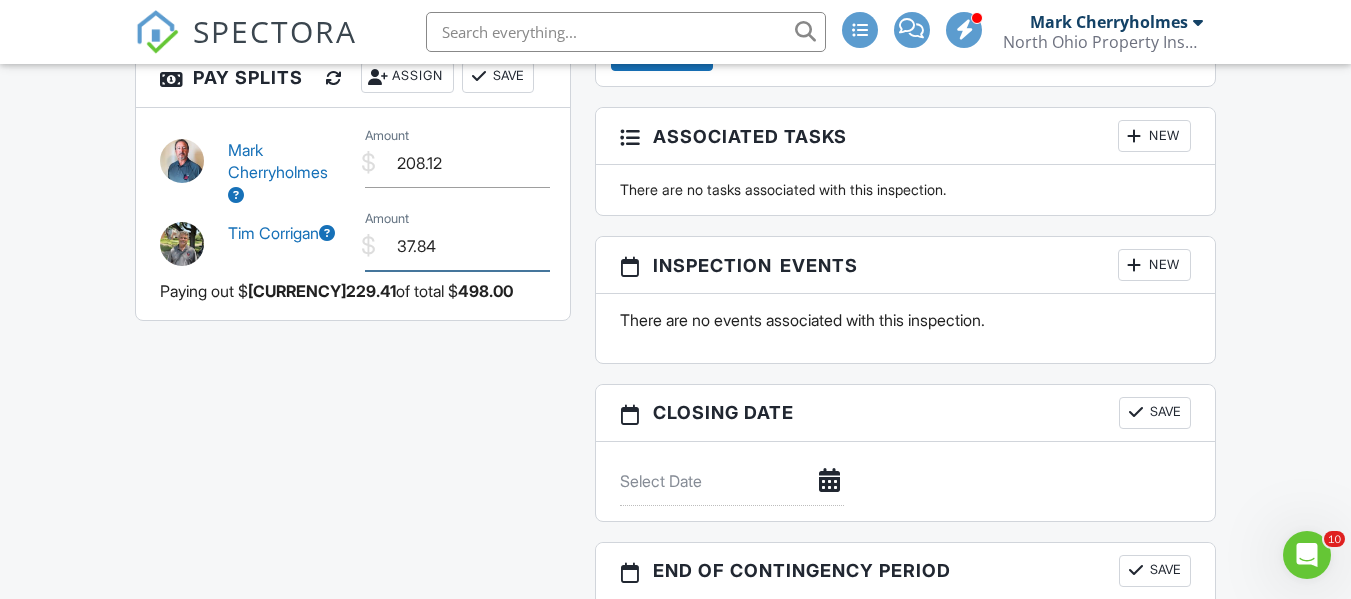 type on "37.84" 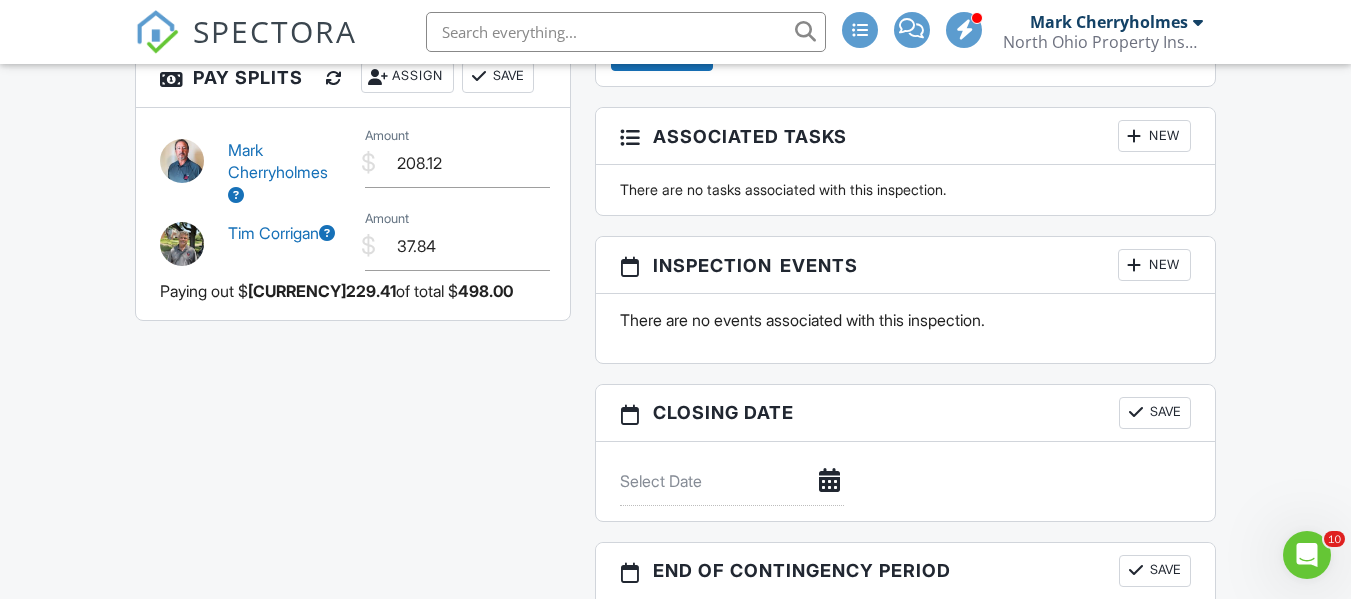 click on "All emails and texts are disabled for this inspection!
All emails and texts have been disabled for this inspection. This may have happened due to someone manually disabling them or this inspection being unconfirmed when it was scheduled. To re-enable emails and texts for this inspection, click the button below.
Turn on emails and texts
Reports
Unlocked
Attach
New
Home Inspection Report
Internachi Home Inspection report
Edit
View
Home Inspection Report
Internachi Home Inspection report
This report will be built from your template on 08/05/25  3:00am
Quick Publish
Copy
Build Now
Delete
Publish All
Checking report completion
Publish report?
Before publishing from the web, click "Preview/Publish" in the Report Editor to save your changes ( don't know where that is?
Cancel
Publish" at bounding box center [675, -308] 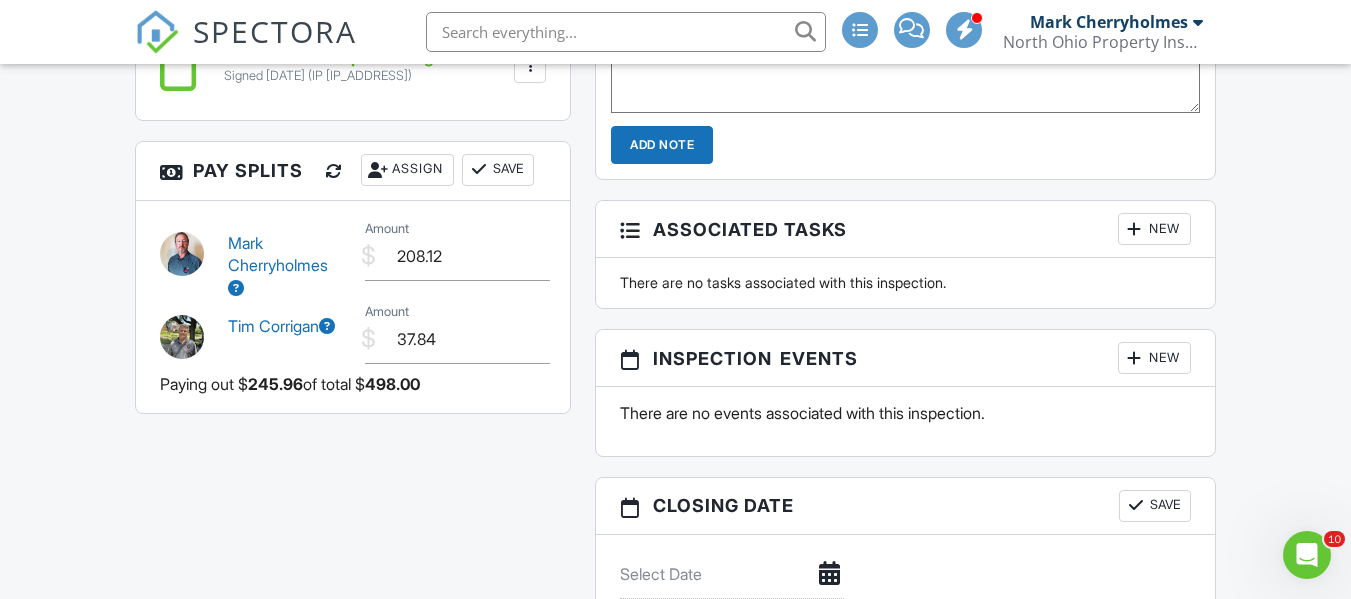 scroll, scrollTop: 1700, scrollLeft: 0, axis: vertical 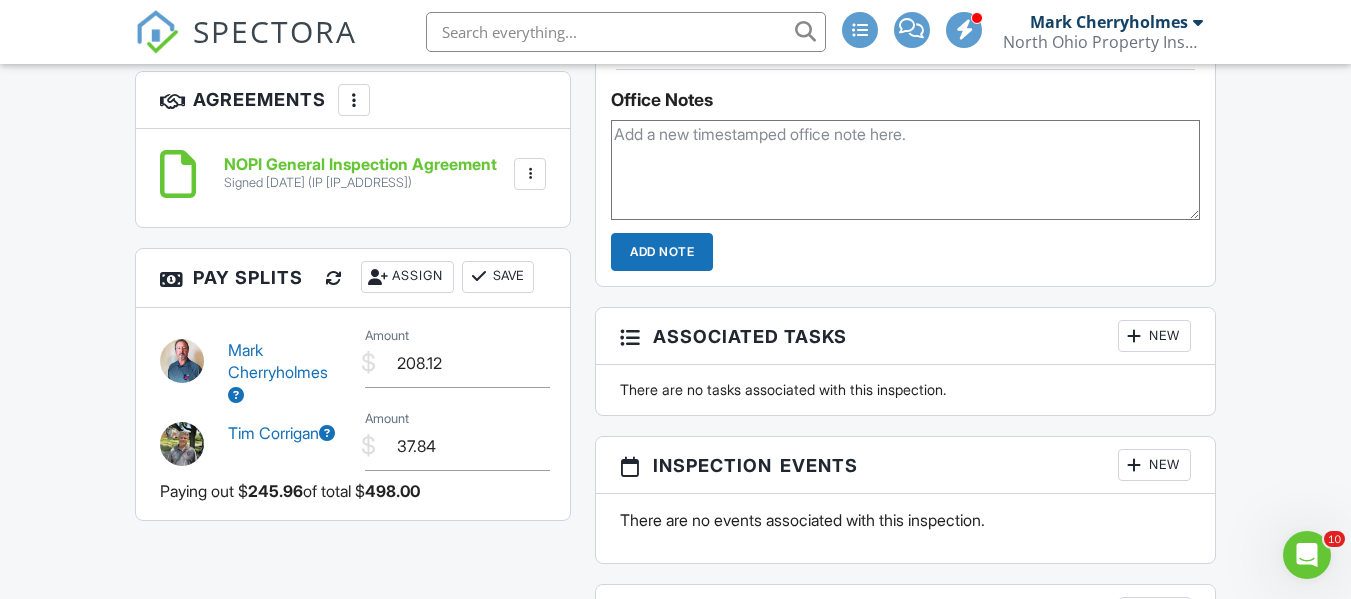 click on "Save" at bounding box center [498, 277] 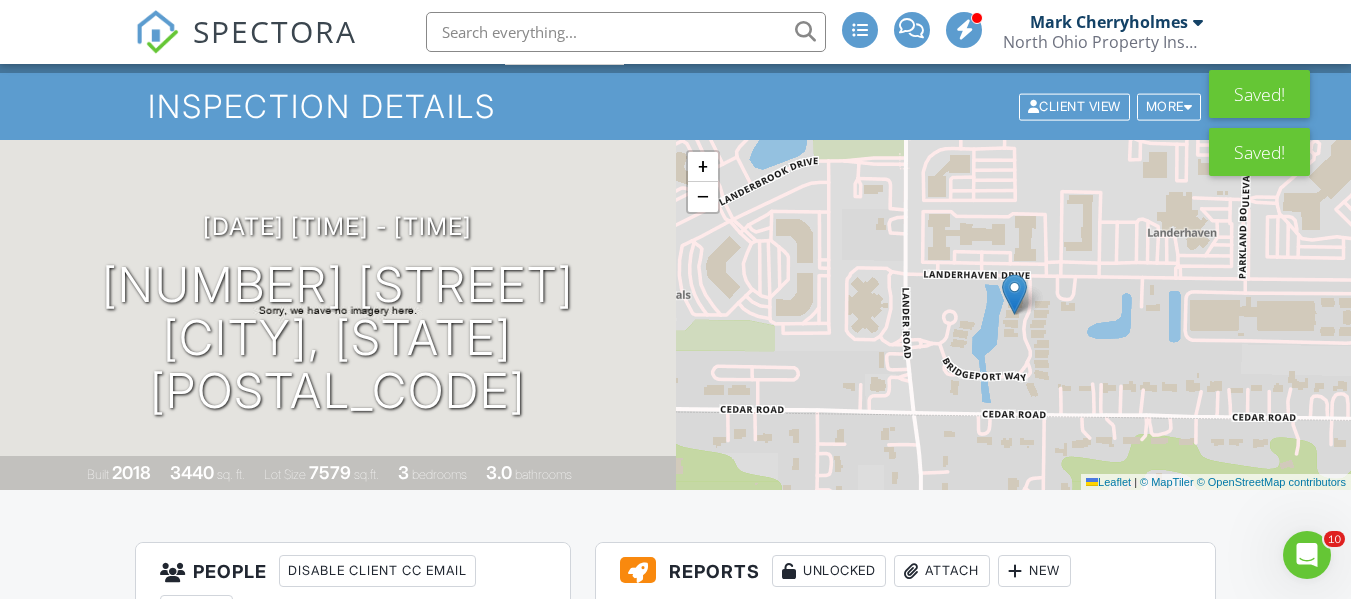 scroll, scrollTop: 0, scrollLeft: 0, axis: both 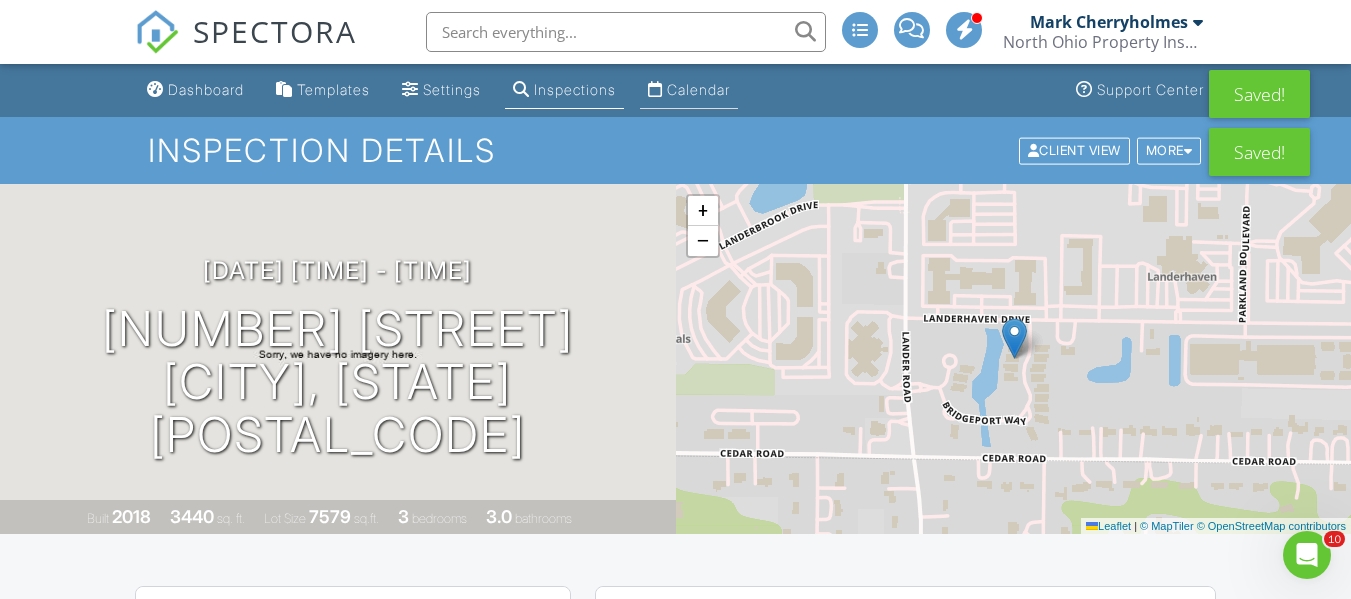 click on "Calendar" at bounding box center (698, 89) 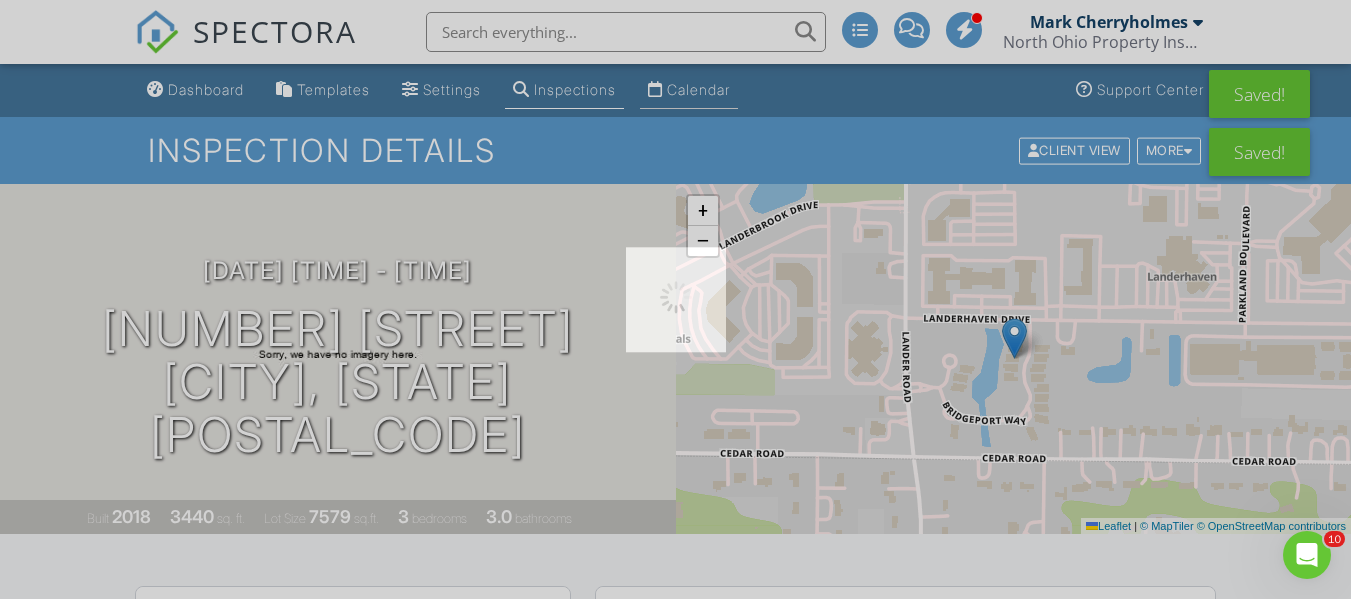 click at bounding box center [675, 299] 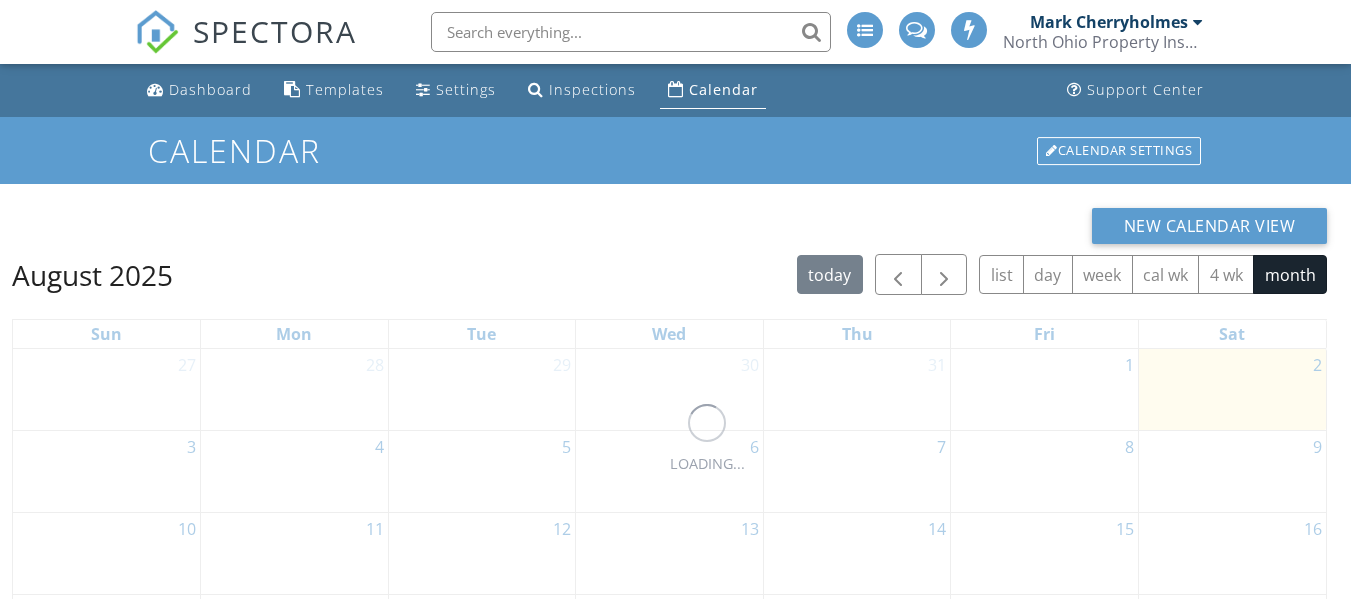 scroll, scrollTop: 0, scrollLeft: 0, axis: both 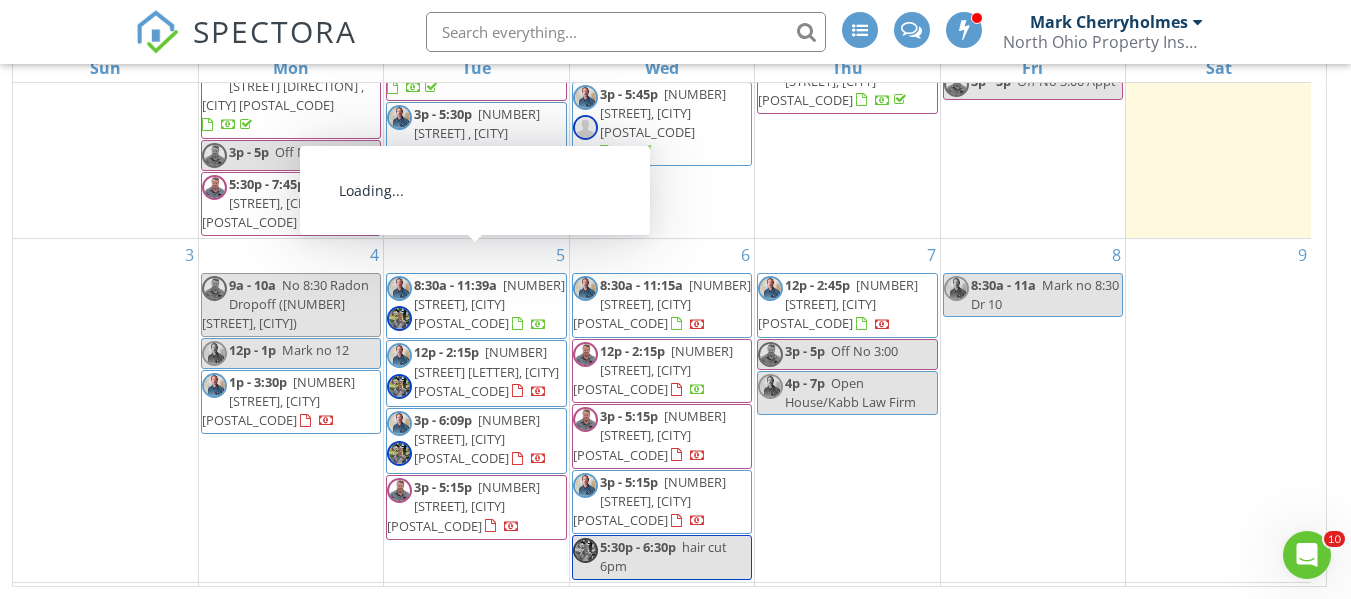 click on "[NUMBER] [STREET] [LETTER], [CITY] [POSTAL_CODE]" at bounding box center [486, 371] 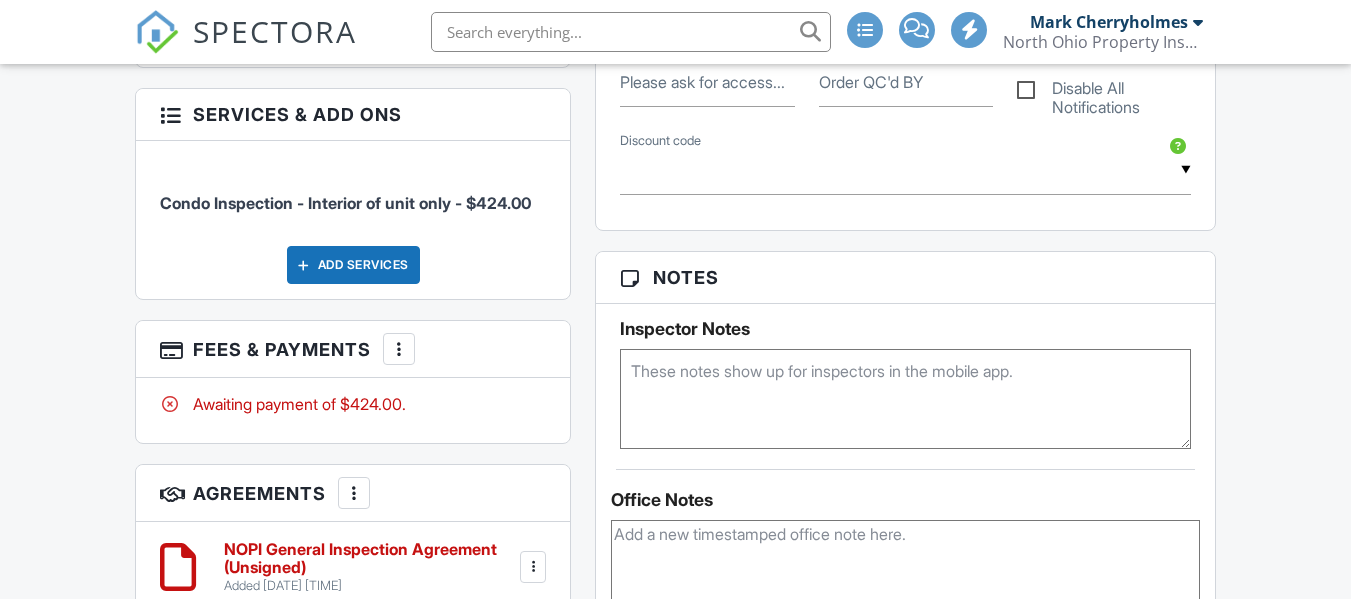 scroll, scrollTop: 1700, scrollLeft: 0, axis: vertical 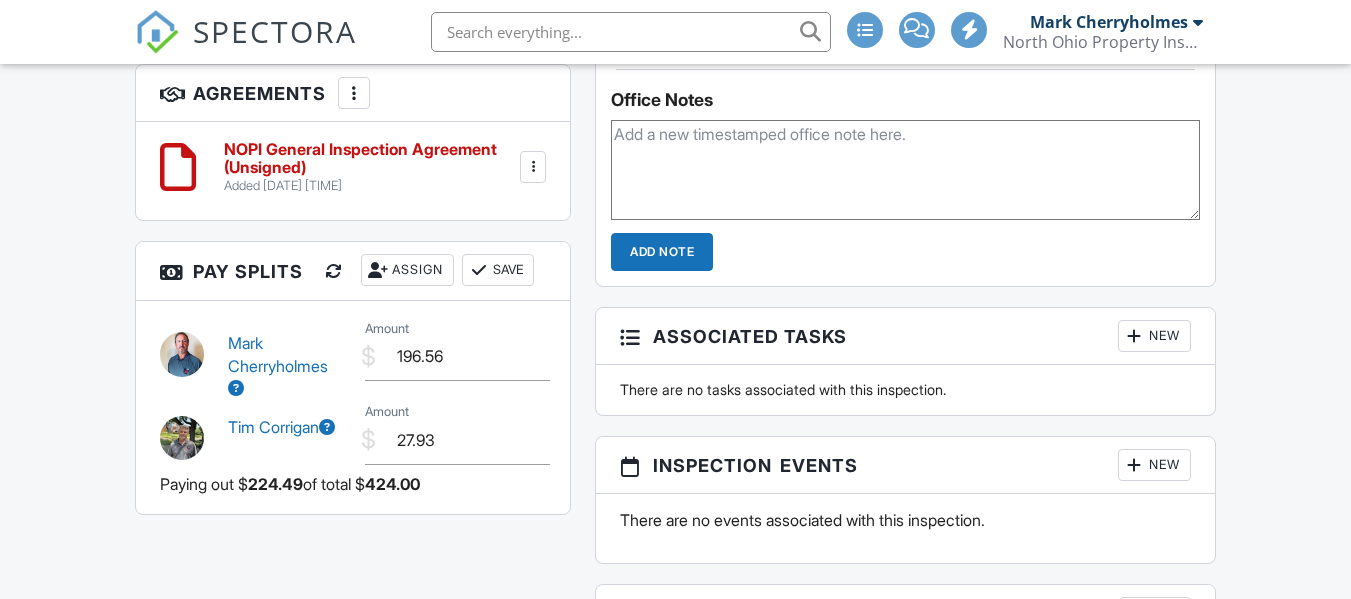 click at bounding box center [236, 388] 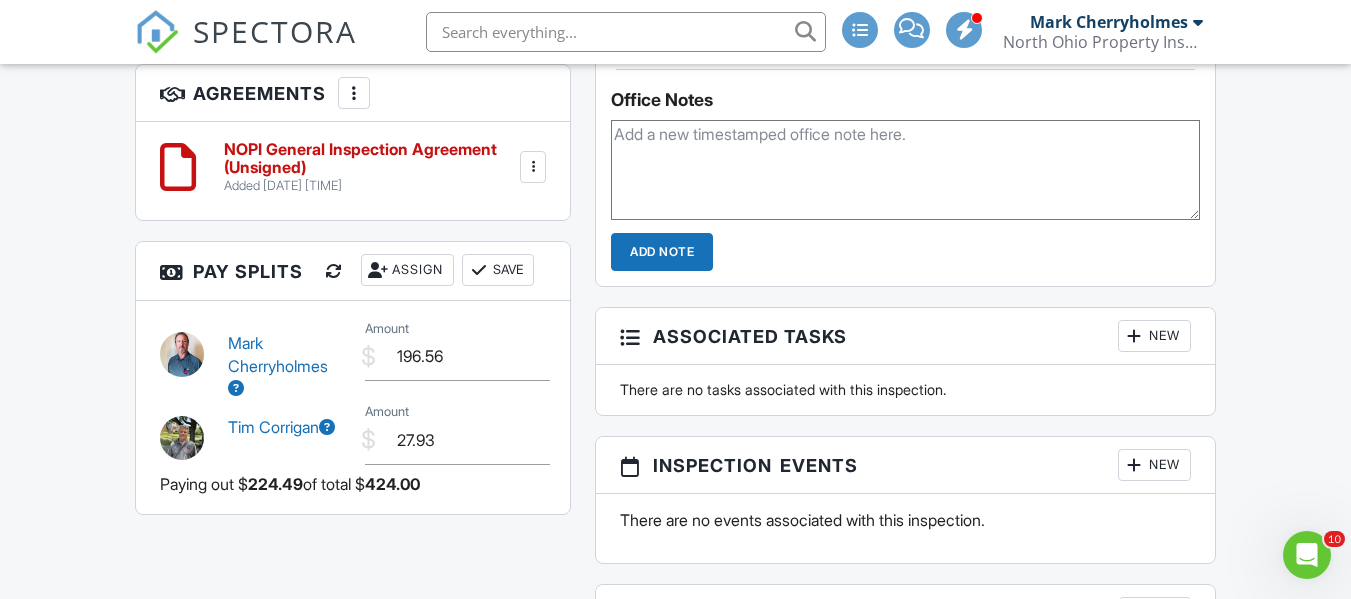 scroll, scrollTop: 0, scrollLeft: 0, axis: both 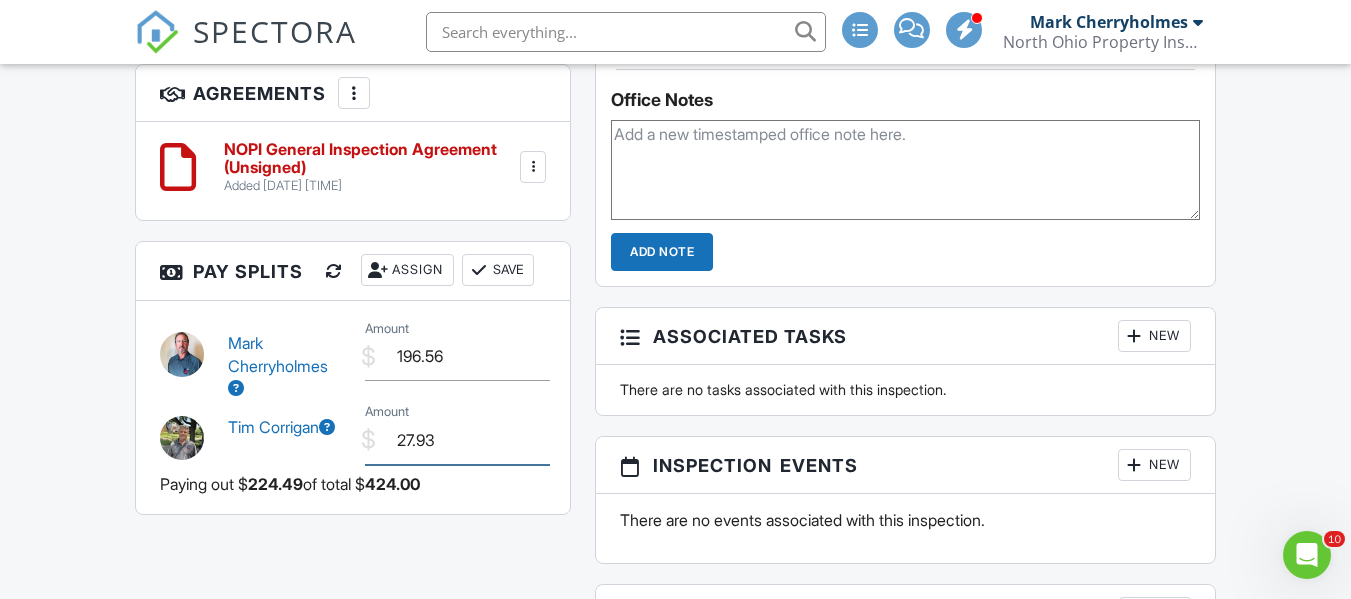 drag, startPoint x: 447, startPoint y: 434, endPoint x: 306, endPoint y: 434, distance: 141 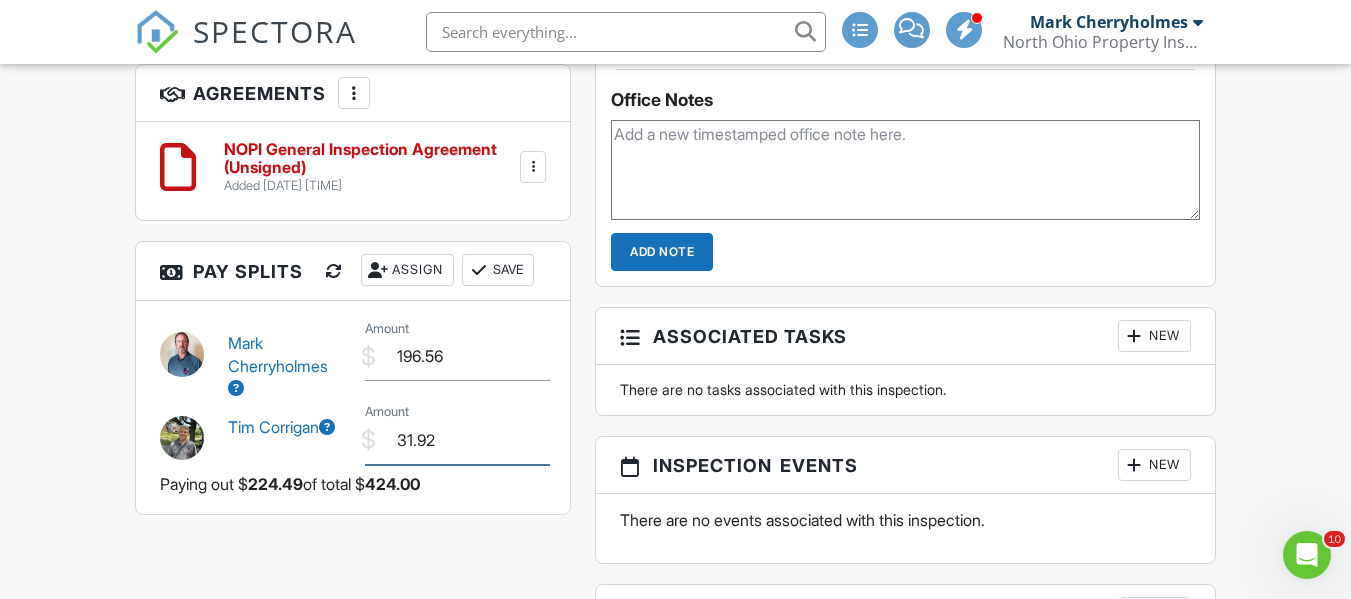 type on "31.92" 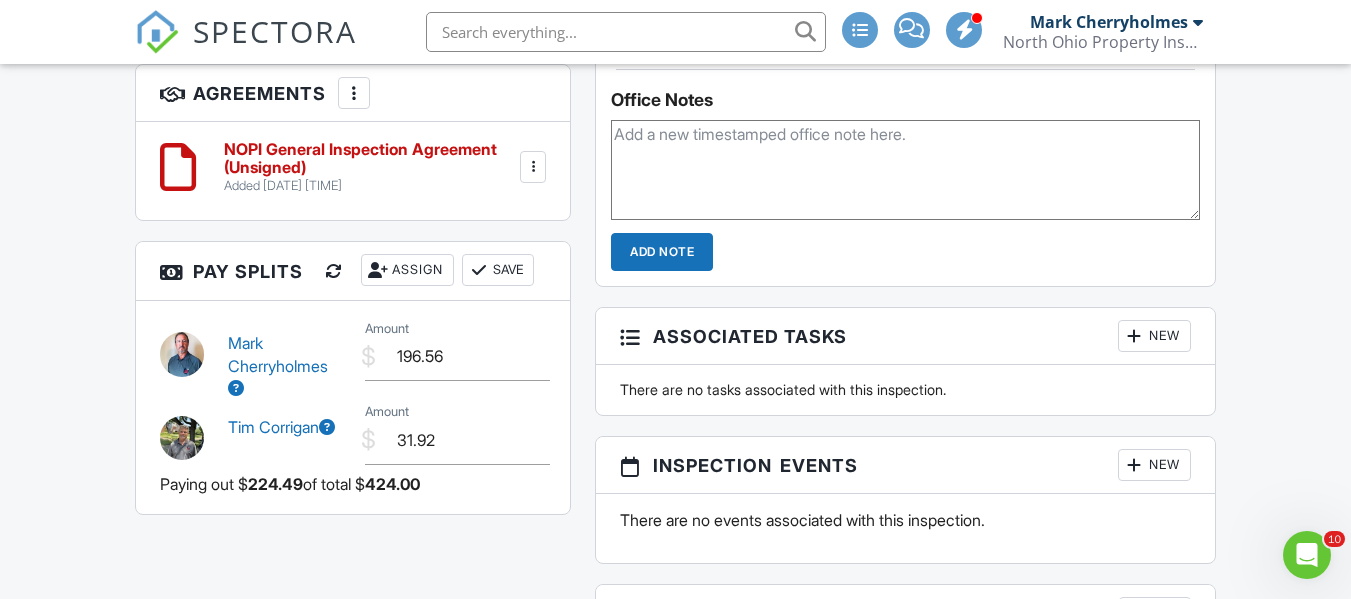 click on "Mark Cherryholmes
$
Amount
196.56
Tim Corrigan
$
Amount
31.92
Paying out $ 224.49  of total $ 424.00" at bounding box center [353, 407] 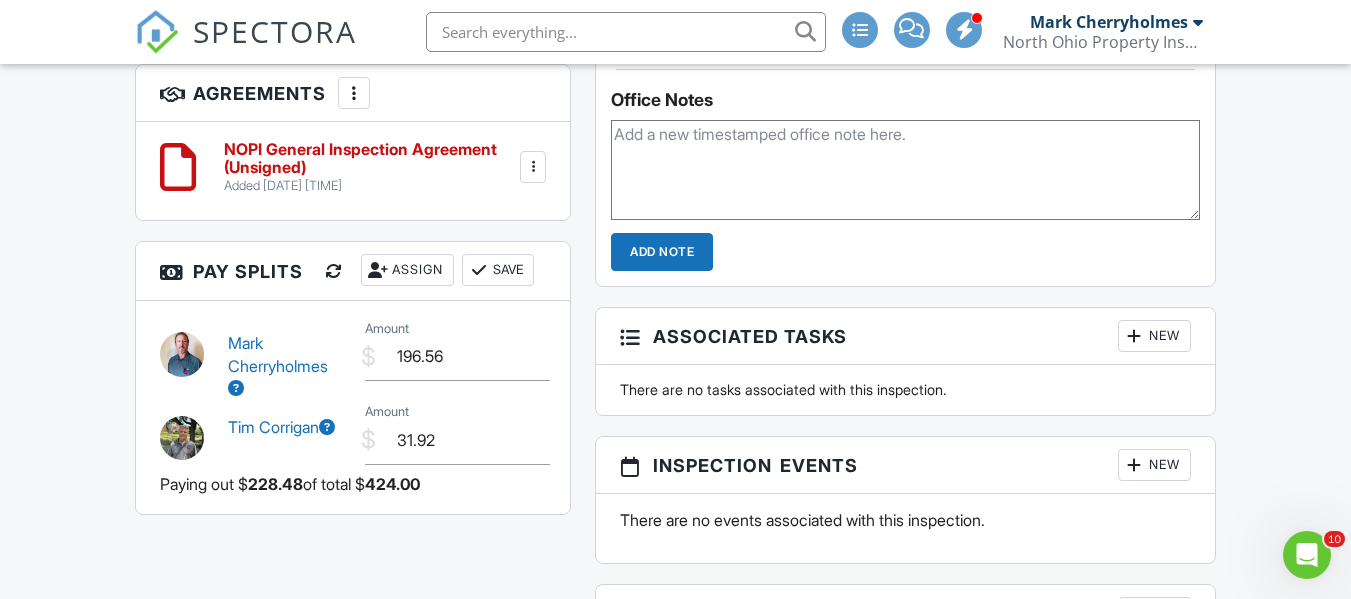 click on "Save" at bounding box center [498, 270] 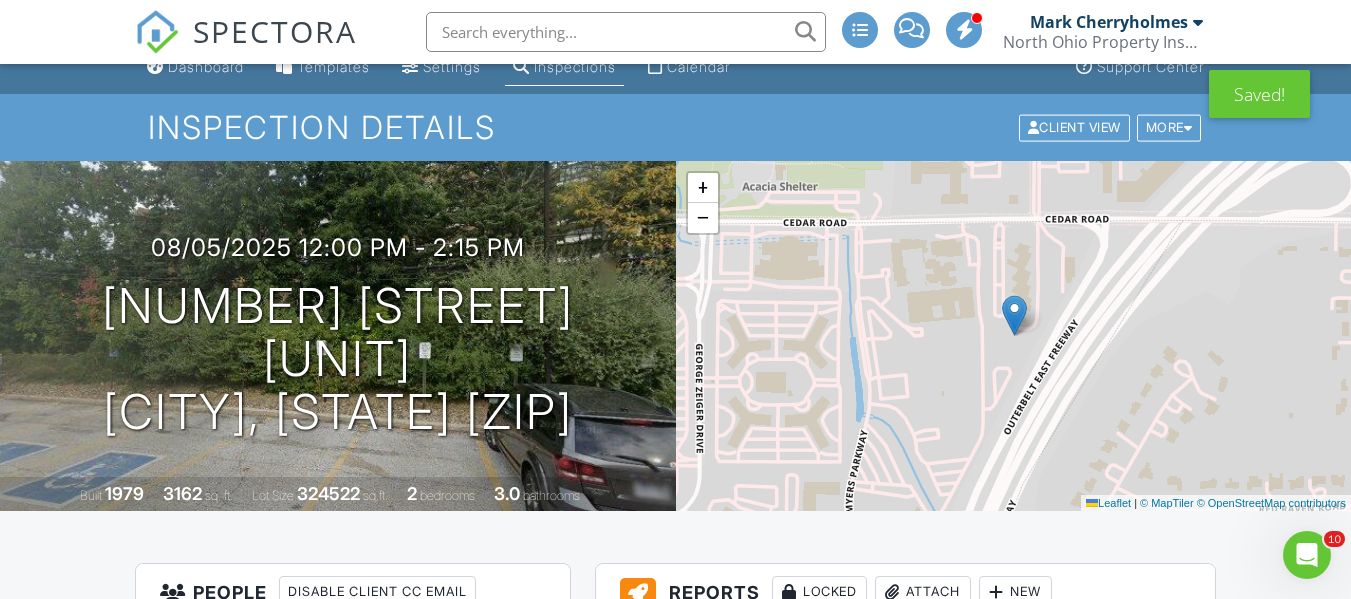 scroll, scrollTop: 0, scrollLeft: 0, axis: both 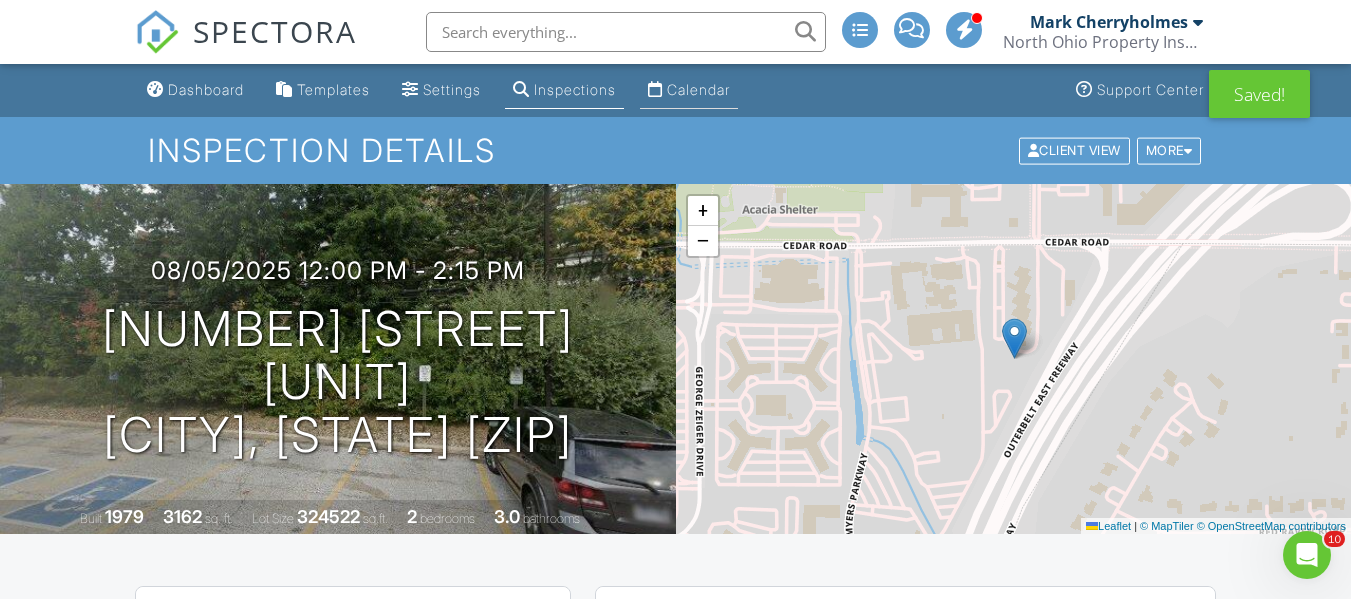 click on "Calendar" at bounding box center [698, 89] 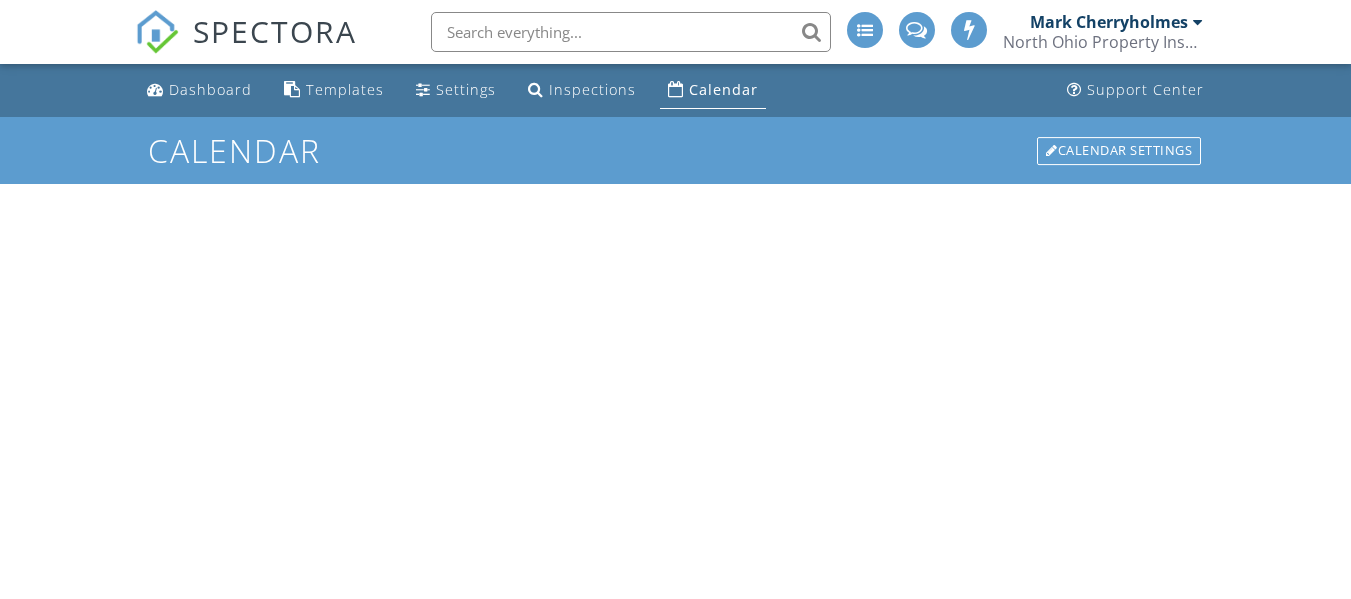 scroll, scrollTop: 0, scrollLeft: 0, axis: both 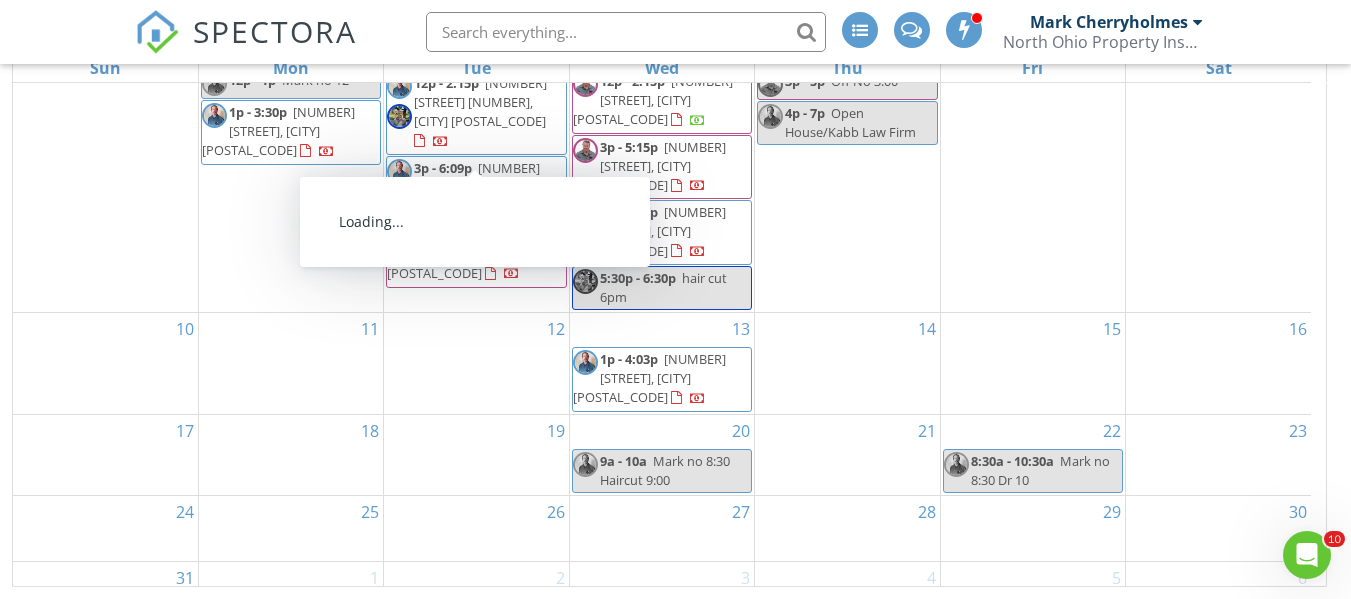 click on "[NUMBER] [STREET], [CITY] [POSTAL_CODE]" at bounding box center (477, 187) 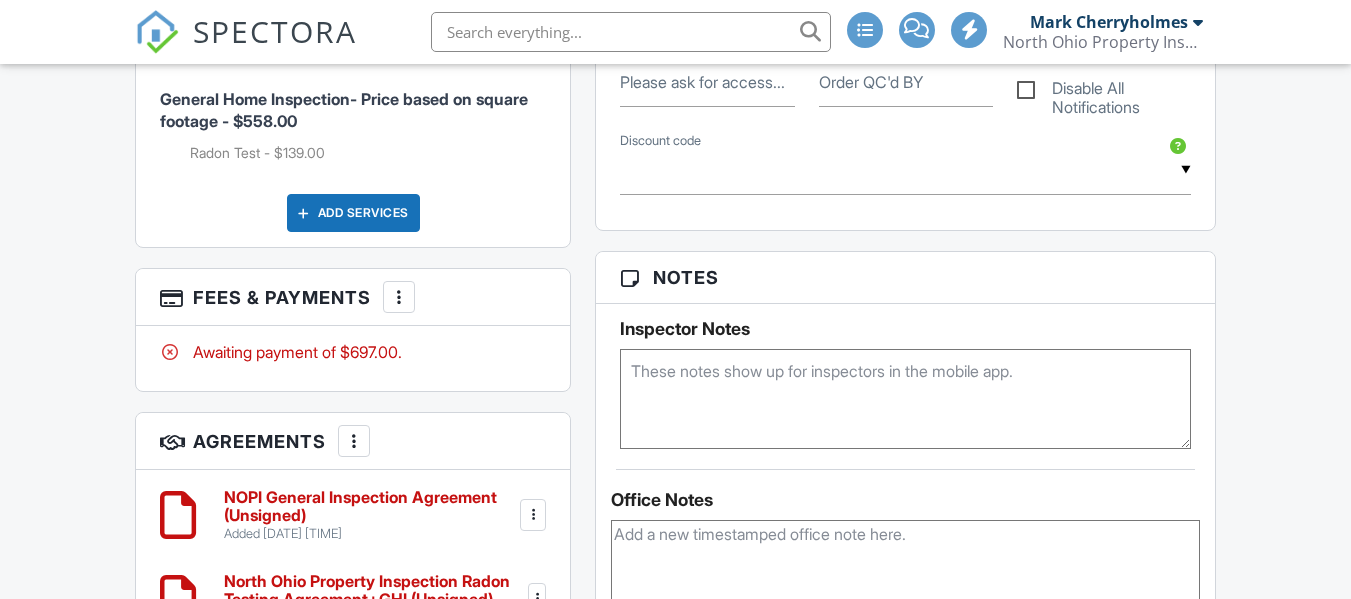 scroll, scrollTop: 0, scrollLeft: 0, axis: both 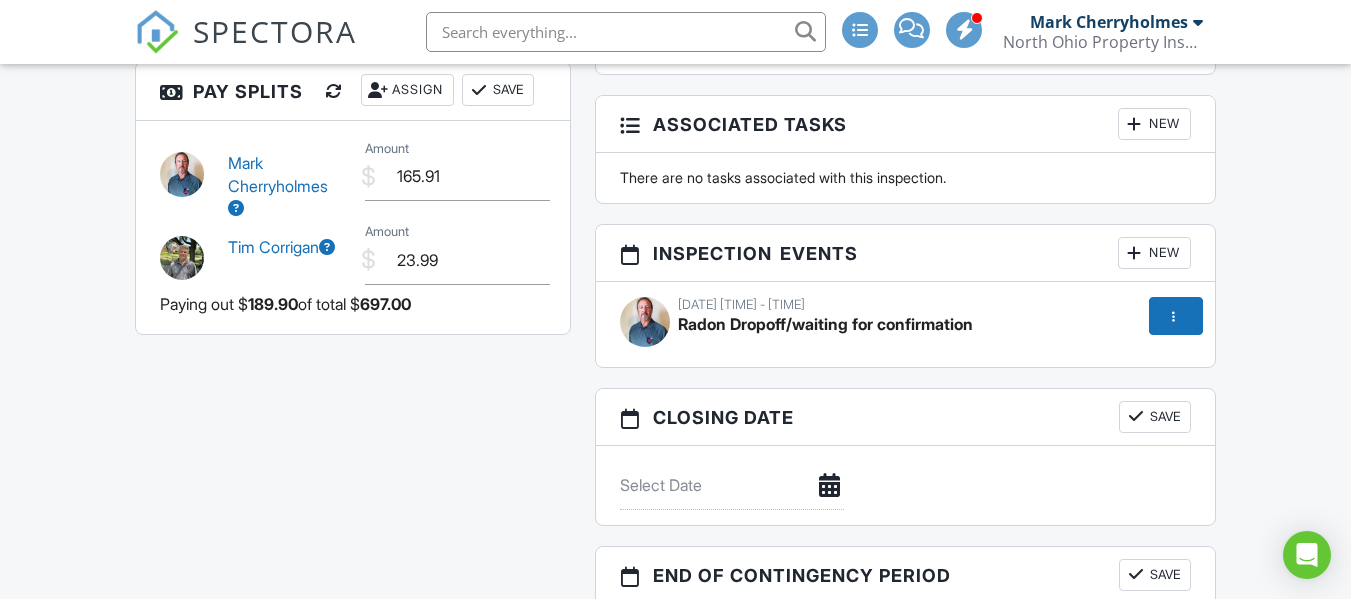 click at bounding box center [236, 208] 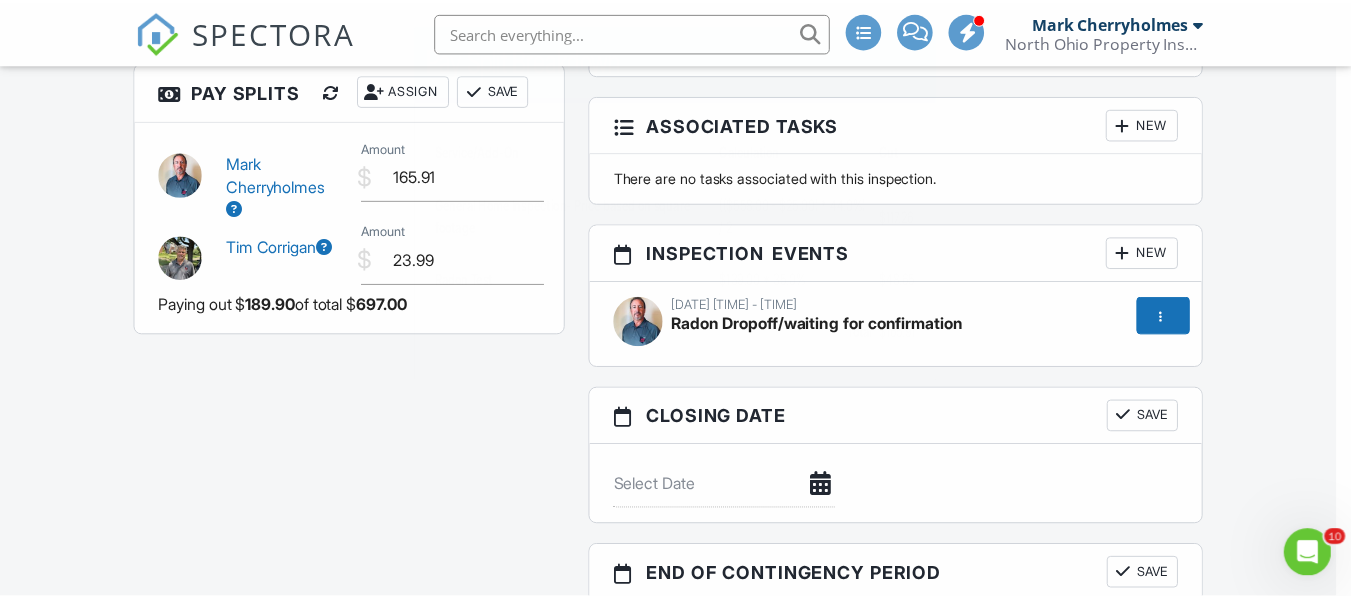 scroll, scrollTop: 0, scrollLeft: 0, axis: both 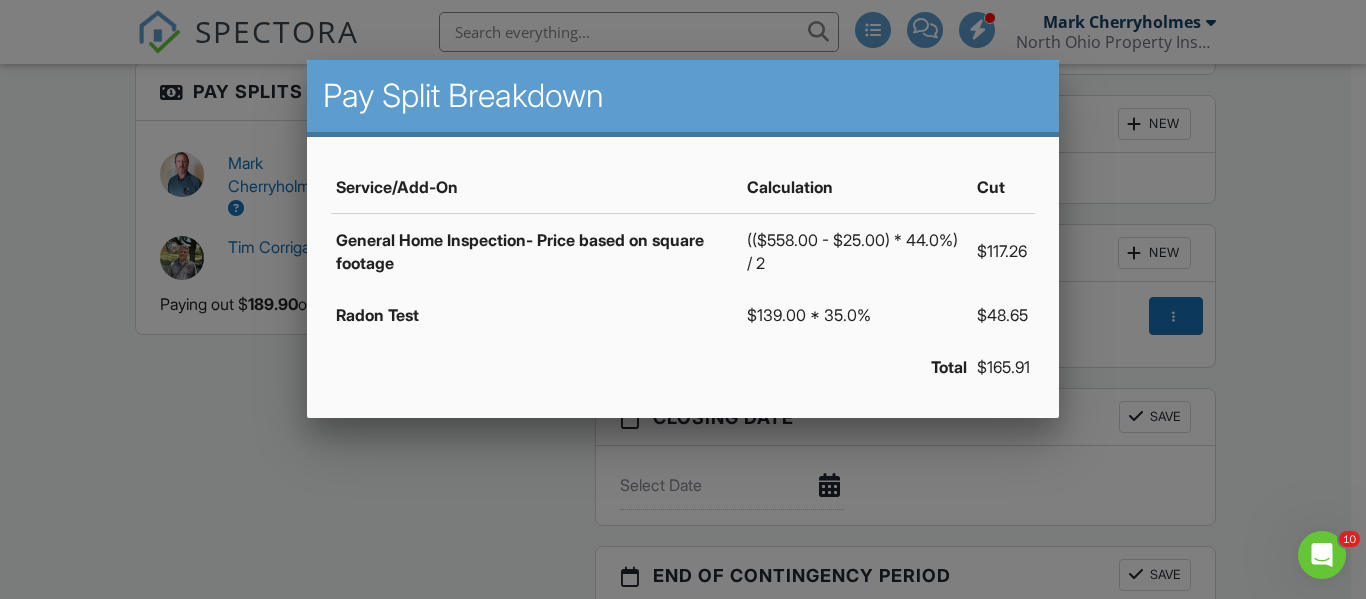 click at bounding box center [683, 274] 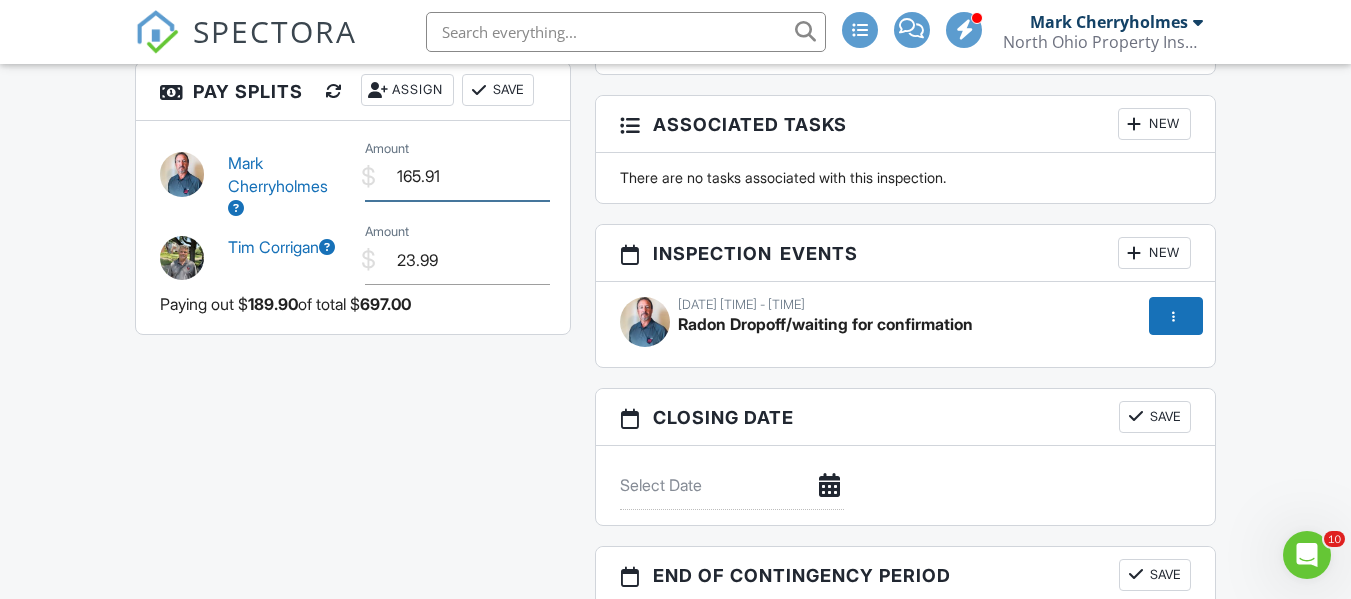 drag, startPoint x: 453, startPoint y: 174, endPoint x: 364, endPoint y: 172, distance: 89.02247 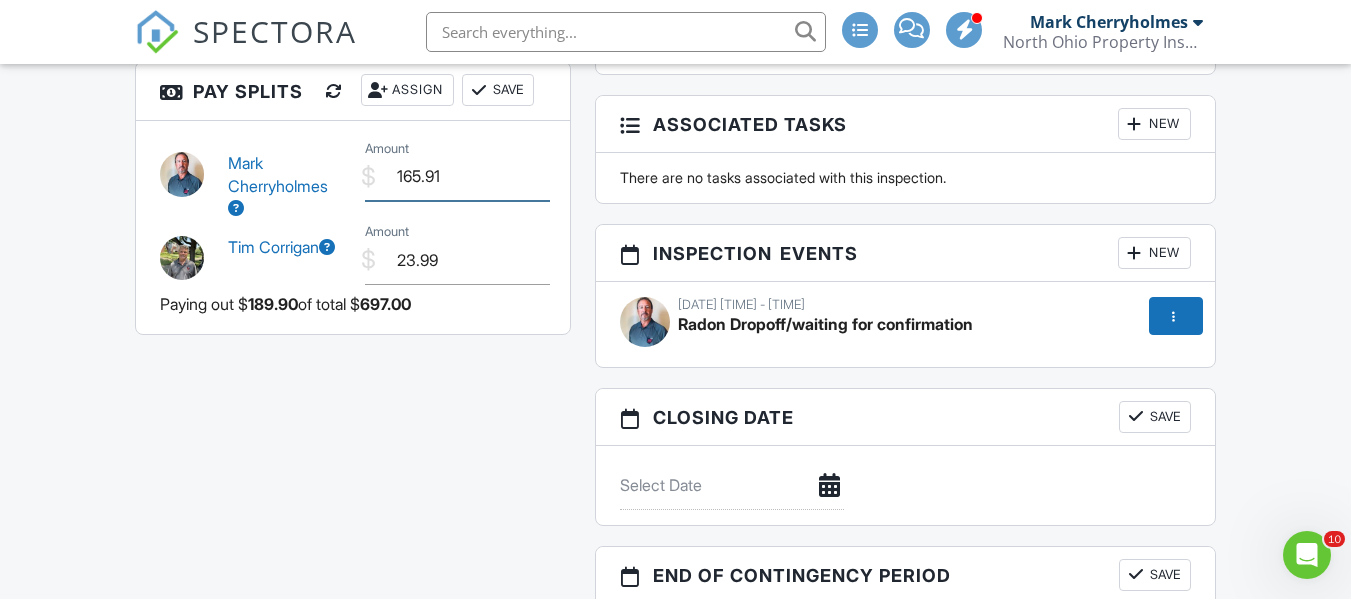 click on "$
Amount
165.91" at bounding box center [455, 176] 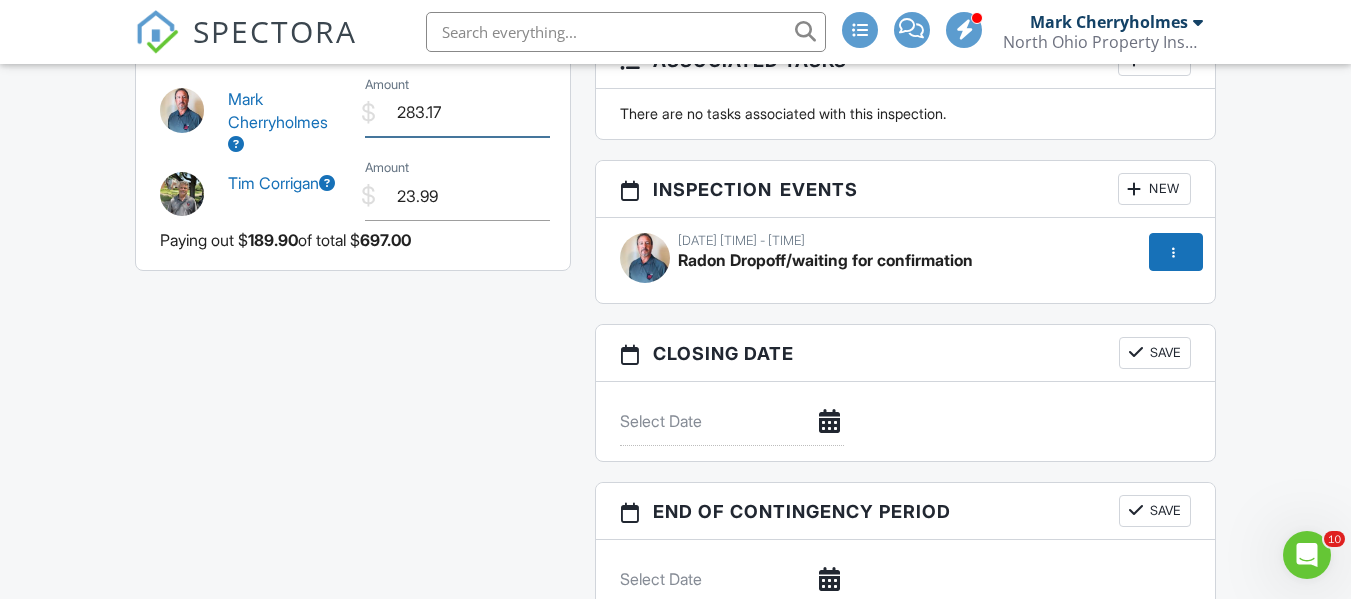 scroll, scrollTop: 2100, scrollLeft: 0, axis: vertical 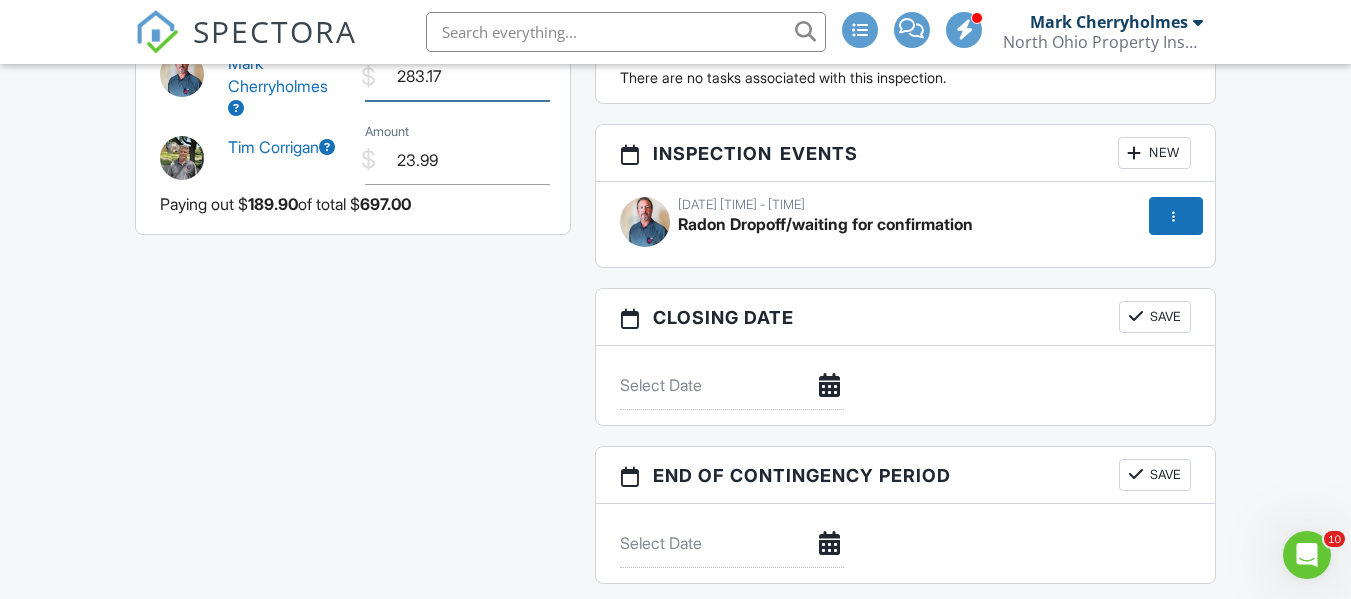 type on "283.17" 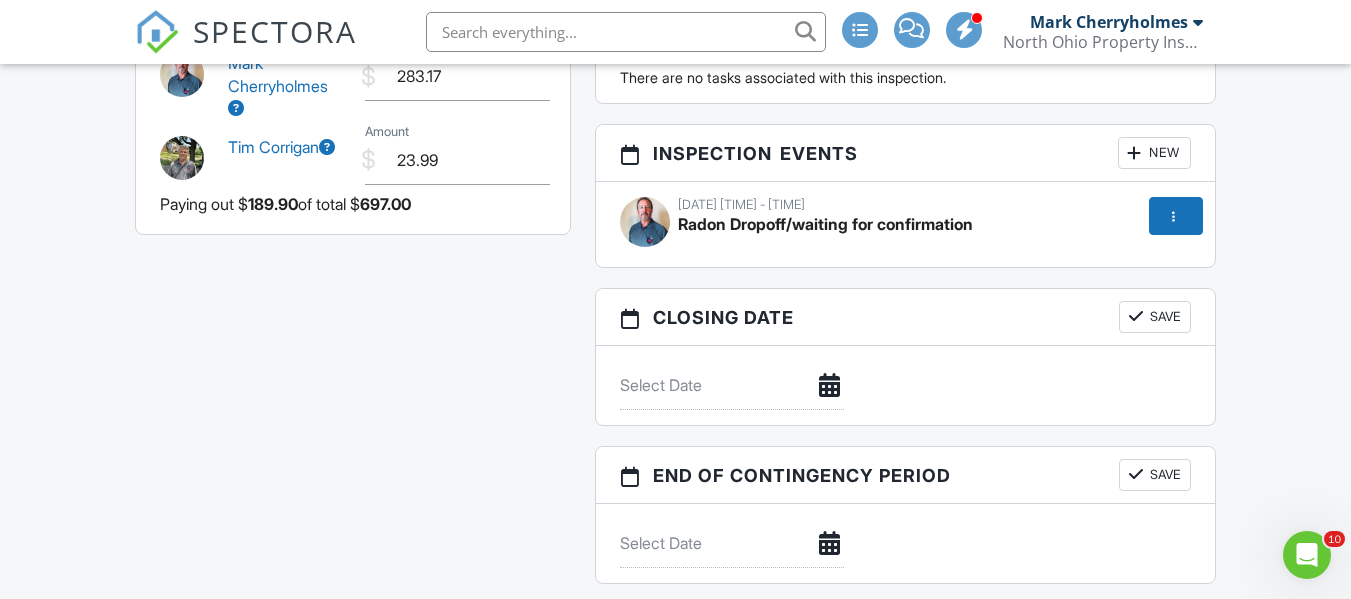 click on "People
Disable Client CC Email
New
Inspector
Client
Client's Agent
Listing Agent
Add Another Person
Inspector
Mark Cherryholmes
216-219-5256
mark@northohiopropertyinspection.com
Make Invisible
Mark As Requested
Remove
Inspector
Tim Corrigan
216-509-2442
tfcorrigan23@gmail.com
Make Primary Inspector
Make Visible
Mark As Requested
Remove
Update Client
First name
Greg
Last name
Fenzl
Email (required)
gregory.fenzl@us.nestle.com
CC Email
Phone
262-215-7402
Tags
Internal notes visible only to the company
Private notes visible only to company admins
Cancel
Save
Confirm client deletion" at bounding box center (353, -630) 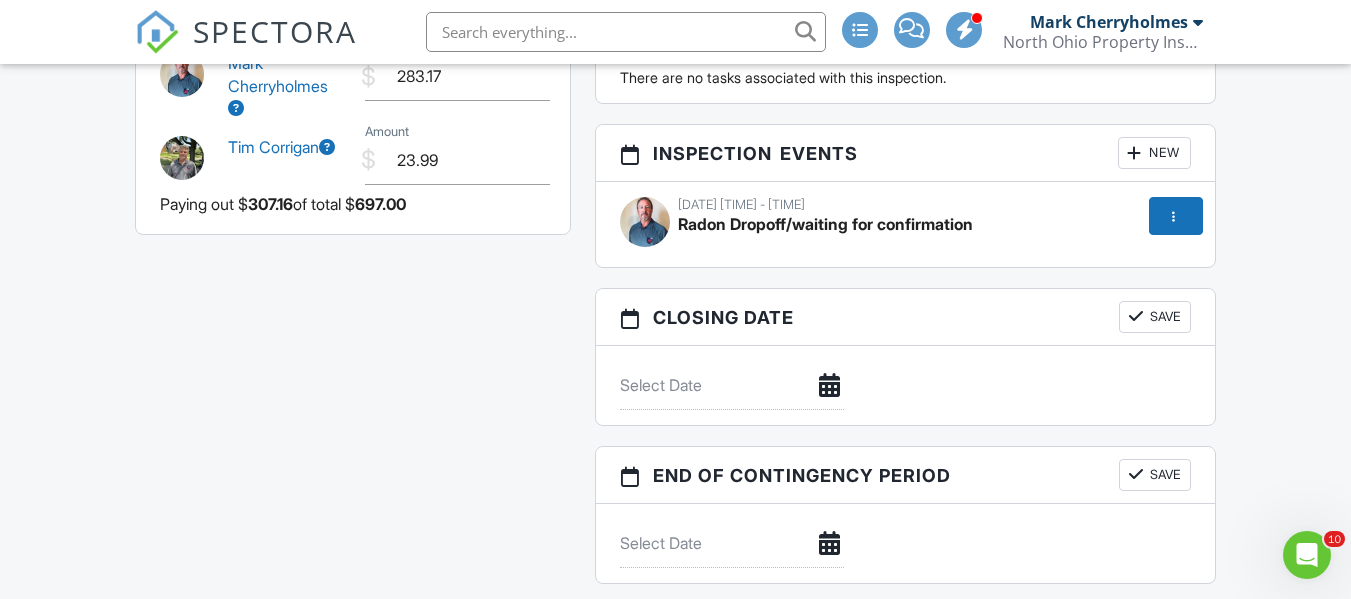 click at bounding box center (327, 147) 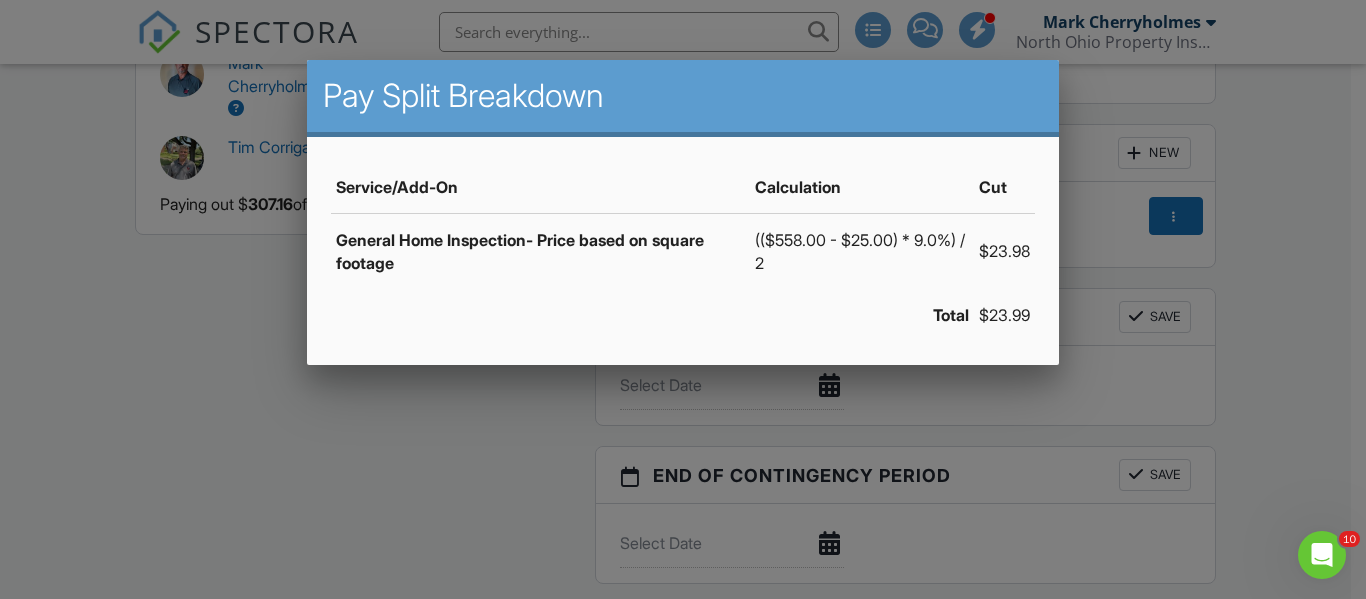 click on "Total" at bounding box center [652, 315] 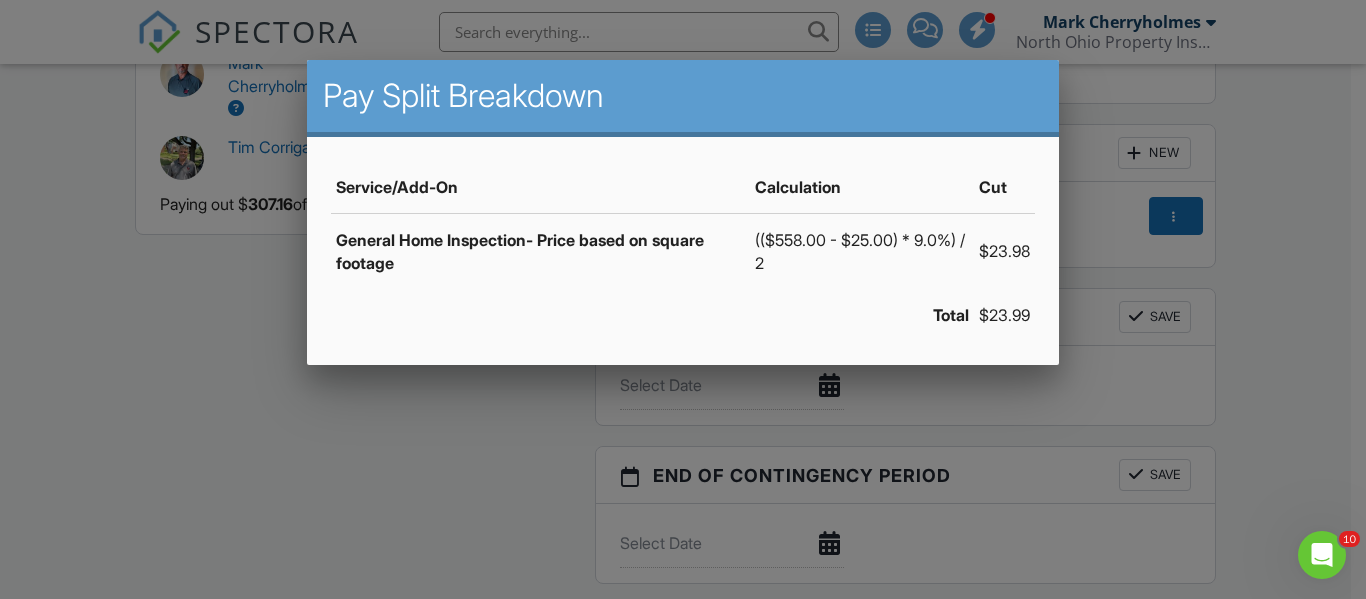 click at bounding box center (683, 274) 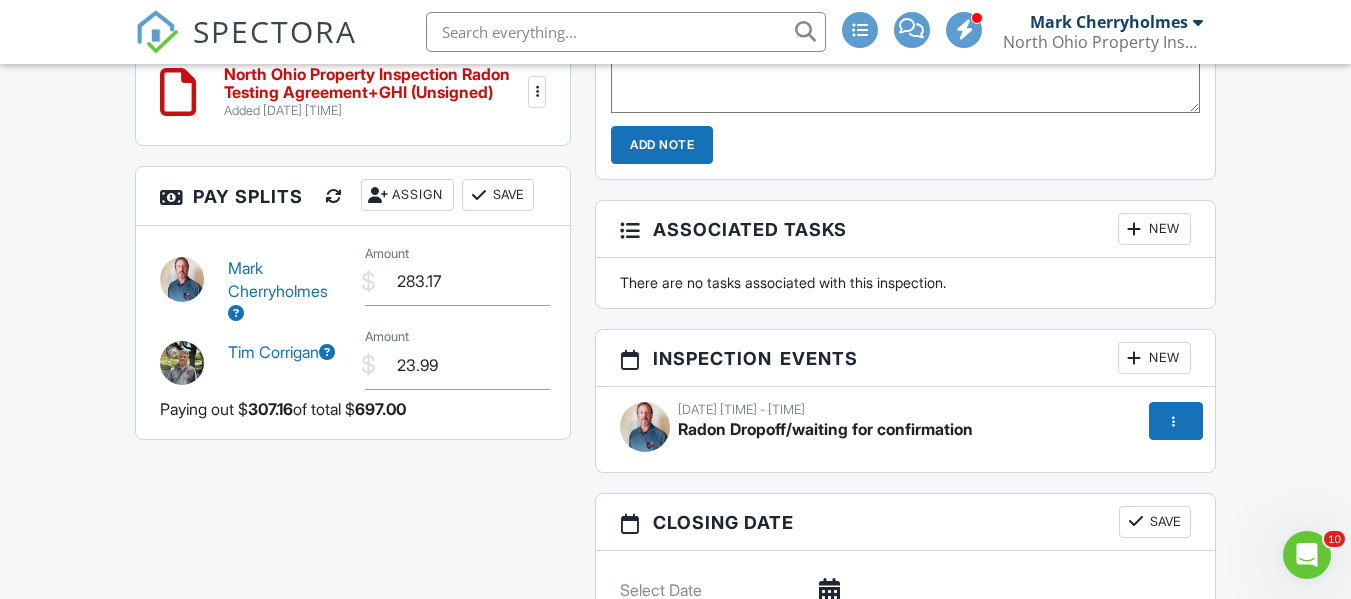 scroll, scrollTop: 1900, scrollLeft: 0, axis: vertical 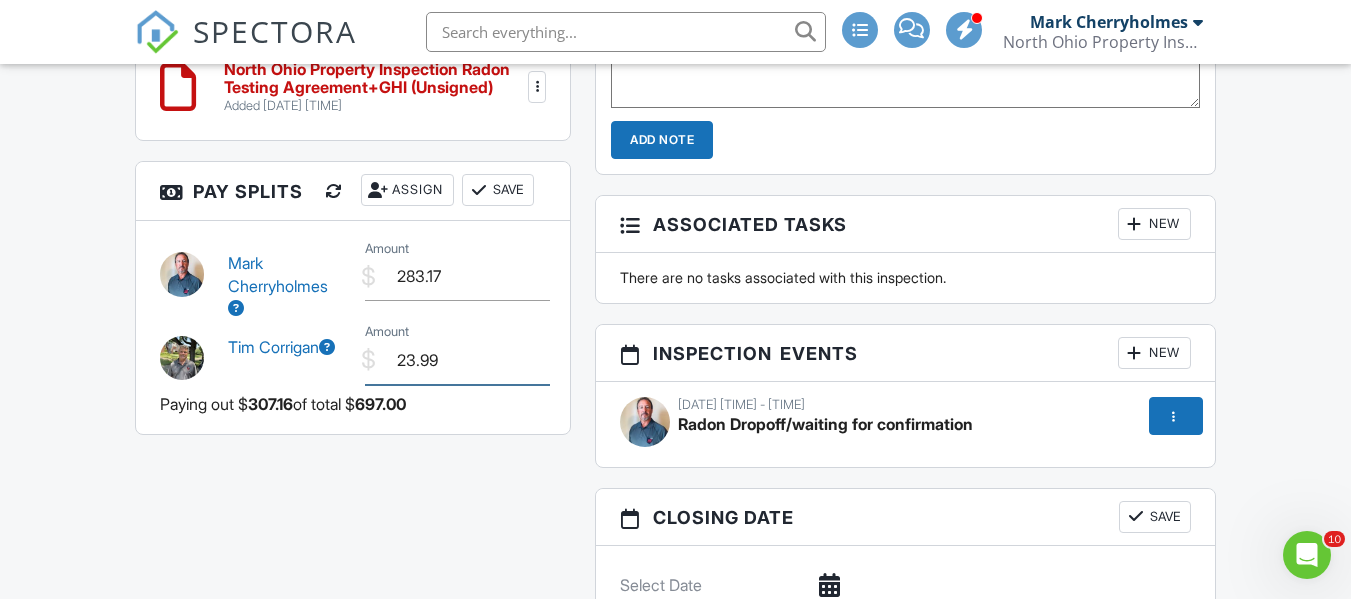 drag, startPoint x: 441, startPoint y: 355, endPoint x: 357, endPoint y: 356, distance: 84.00595 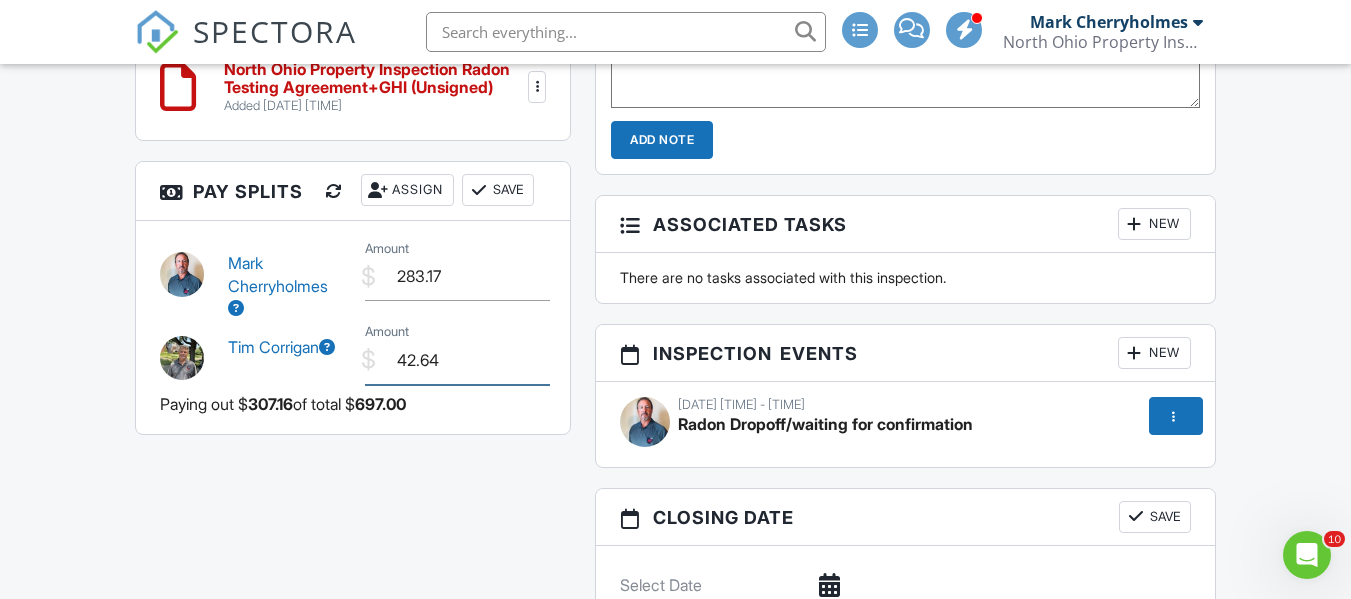 type on "42.64" 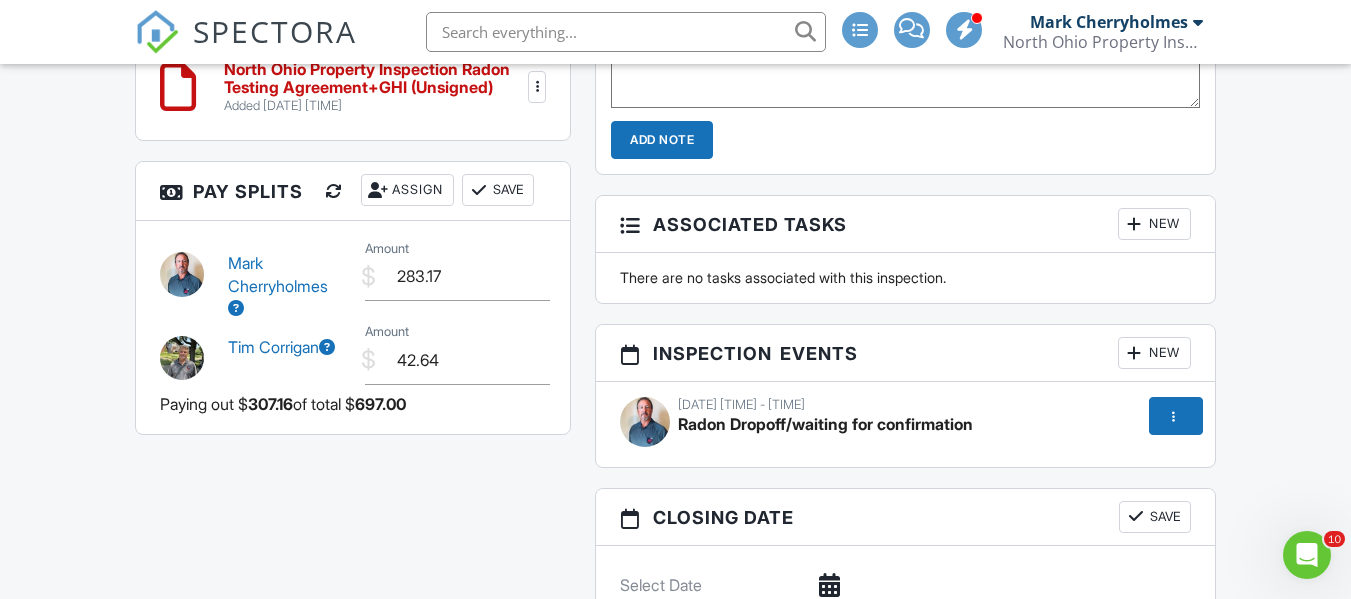 click on "All emails and texts are disabled for this inspection!
All emails and texts have been disabled for this inspection. This may have happened due to someone manually disabling them or this inspection being unconfirmed when it was scheduled. To re-enable emails and texts for this inspection, click the button below.
Turn on emails and texts
Reports
Locked
Attach
New
Home Inspection Report
Internachi Home Inspection report
Edit
View
Home Inspection Report
Internachi Home Inspection report
This report will be built from your template on 08/05/25  3:00am
Quick Publish
Copy
Build Now
Delete
Radon Test Report
Radon Test Report
Edit
View
Radon Test Report
Radon Test Report
This report will be built from your template on 08/05/25  3:00am
Quick Publish
Copy" at bounding box center [675, -255] 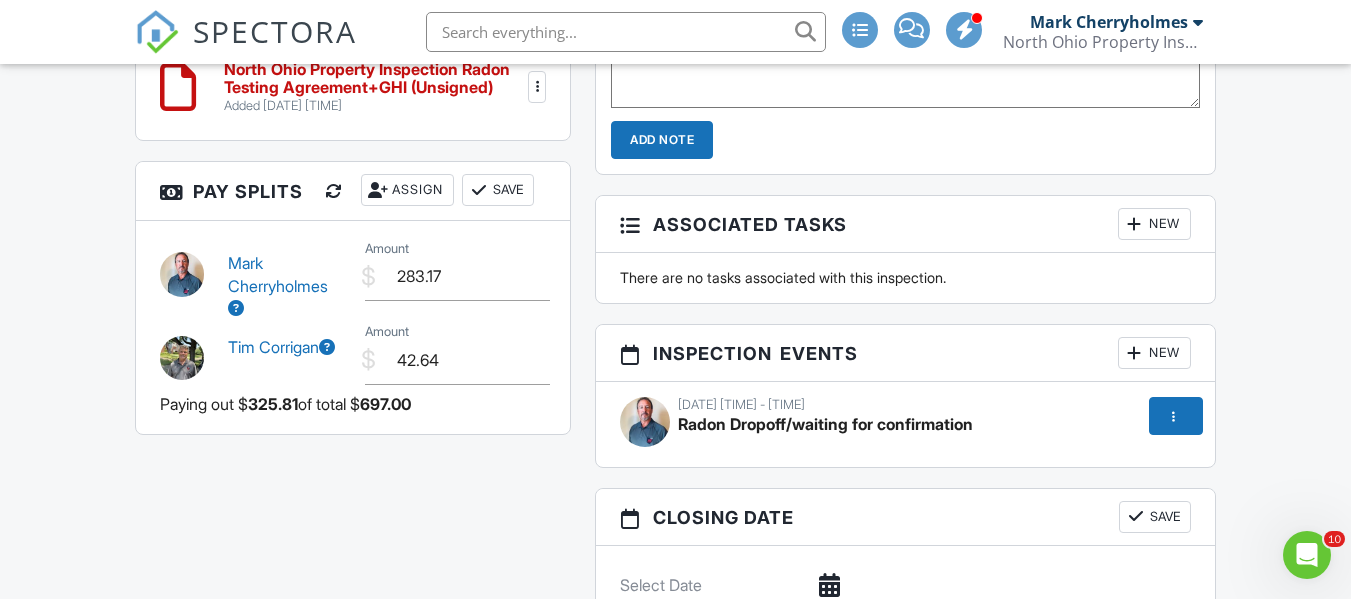 click on "Save" at bounding box center (498, 190) 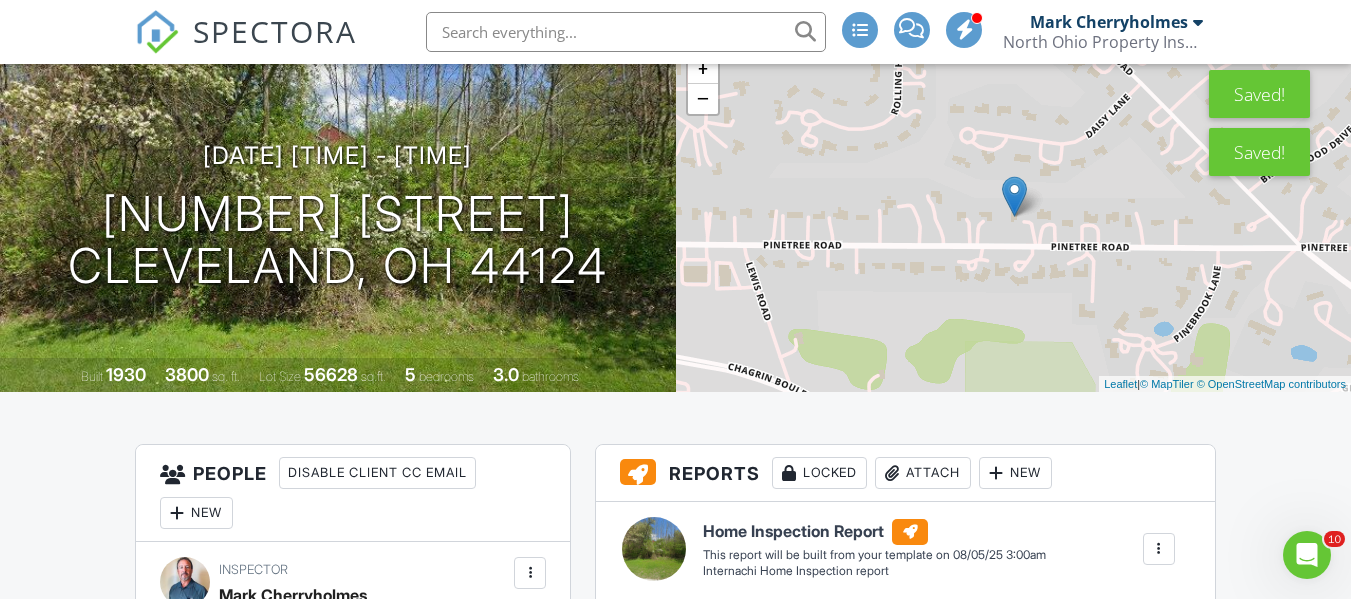 scroll, scrollTop: 0, scrollLeft: 0, axis: both 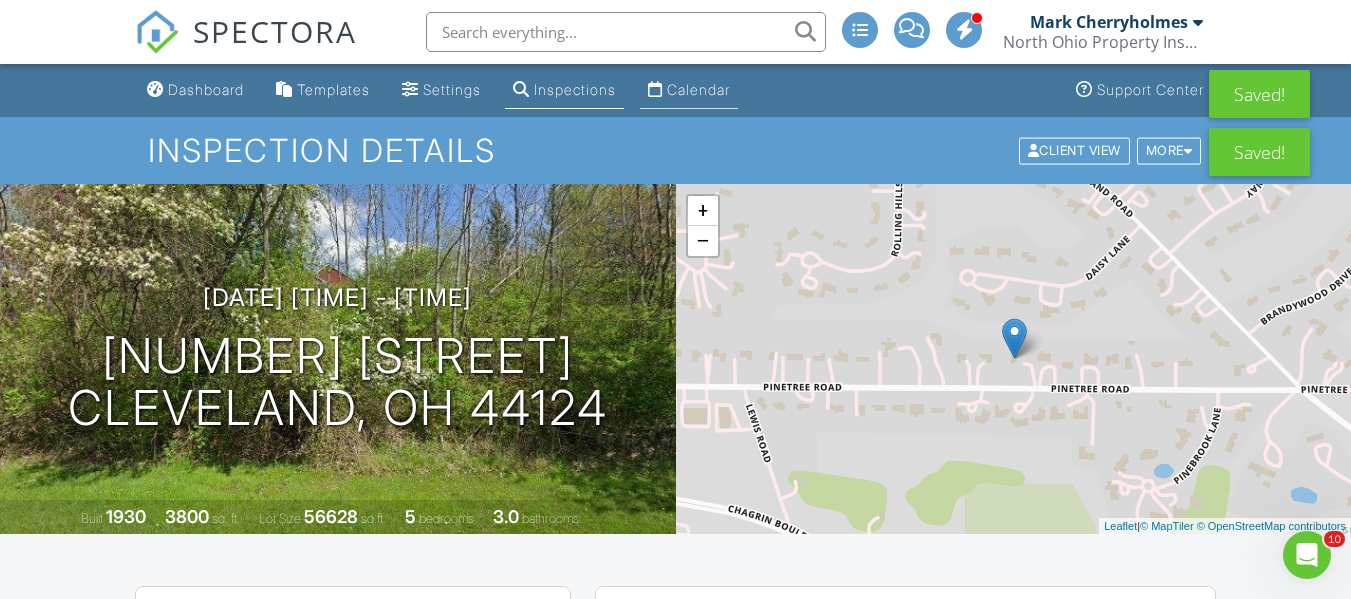 click on "Calendar" at bounding box center [698, 89] 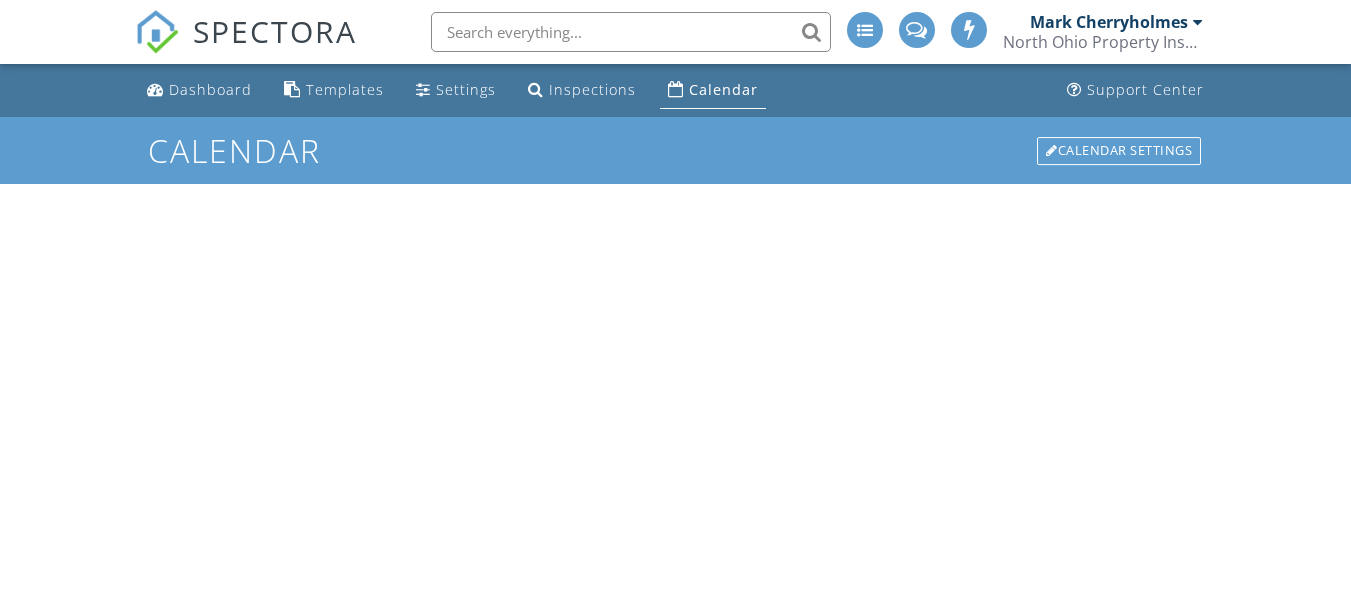 scroll, scrollTop: 0, scrollLeft: 0, axis: both 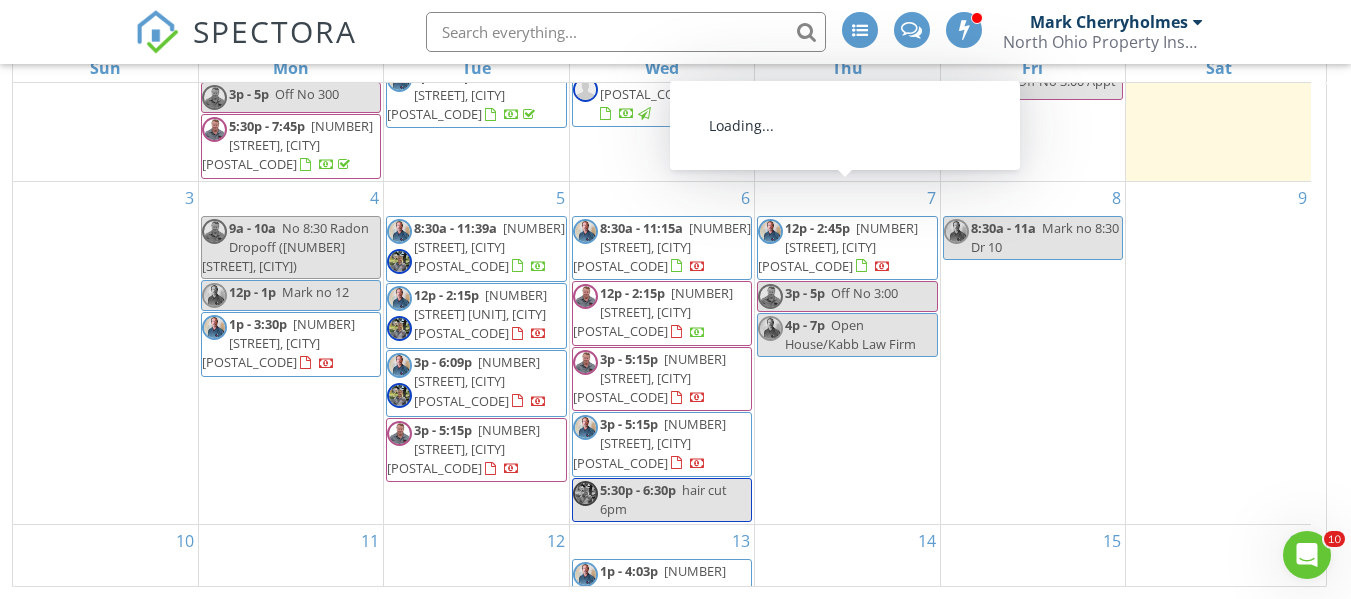 click on "[NUMBER] [STREET], [CITY] [POSTAL_CODE]" at bounding box center [838, 247] 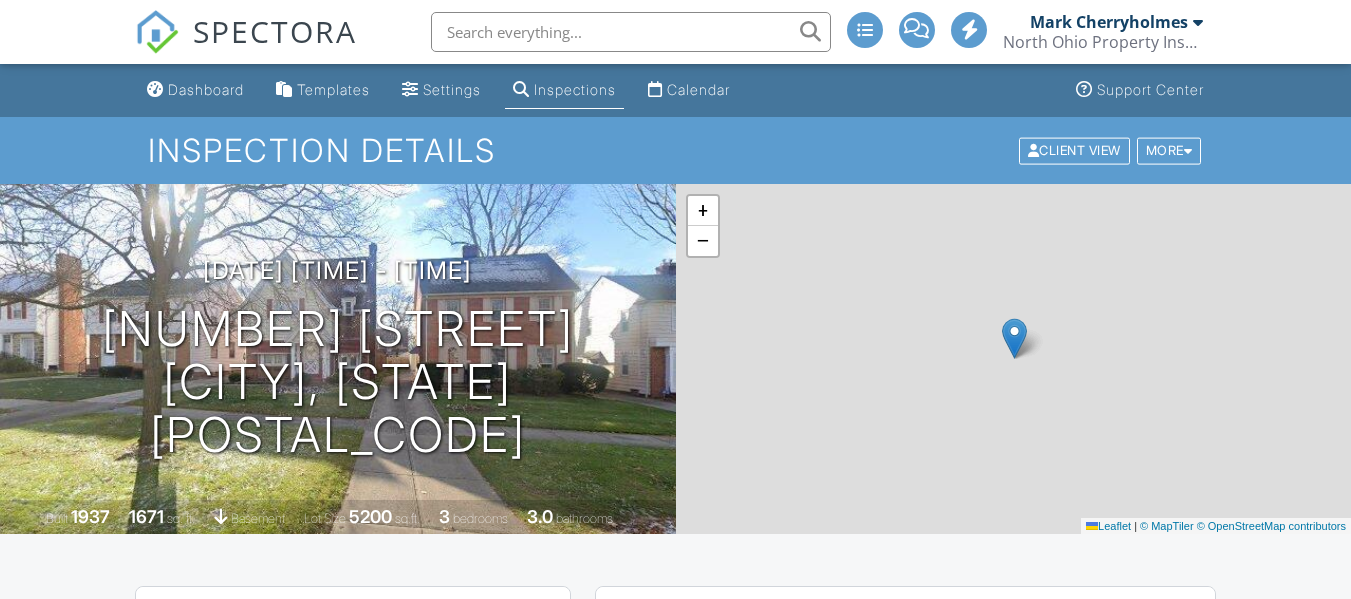 scroll, scrollTop: 0, scrollLeft: 0, axis: both 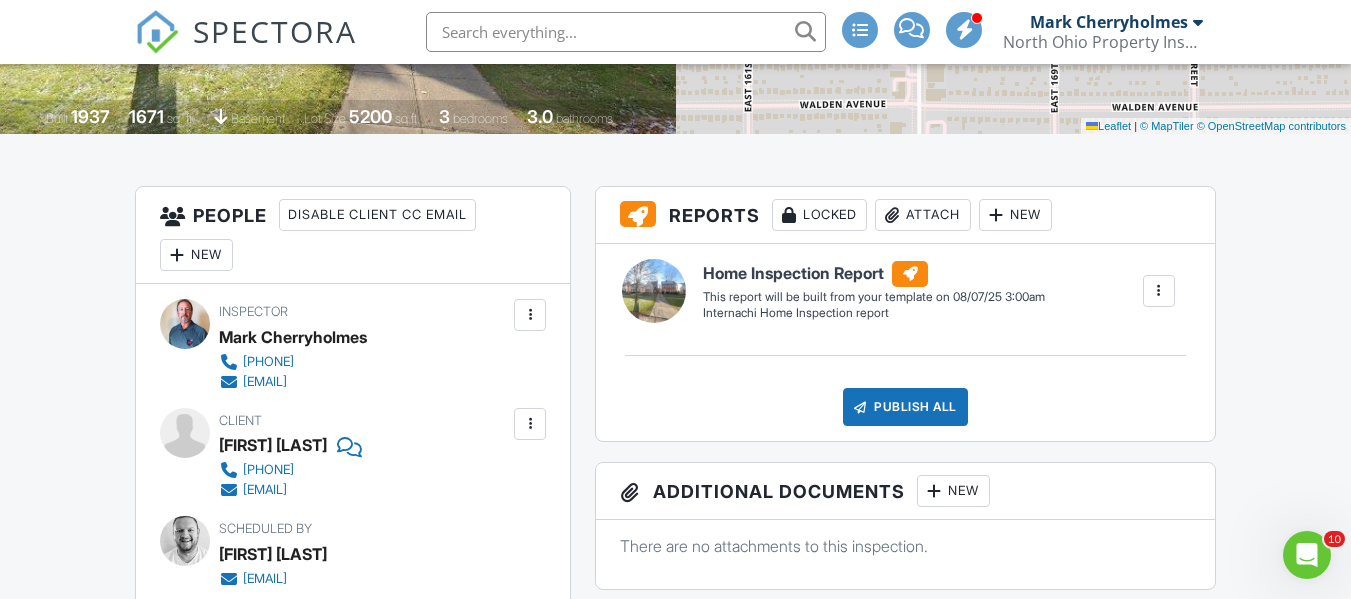 click on "New" at bounding box center [196, 255] 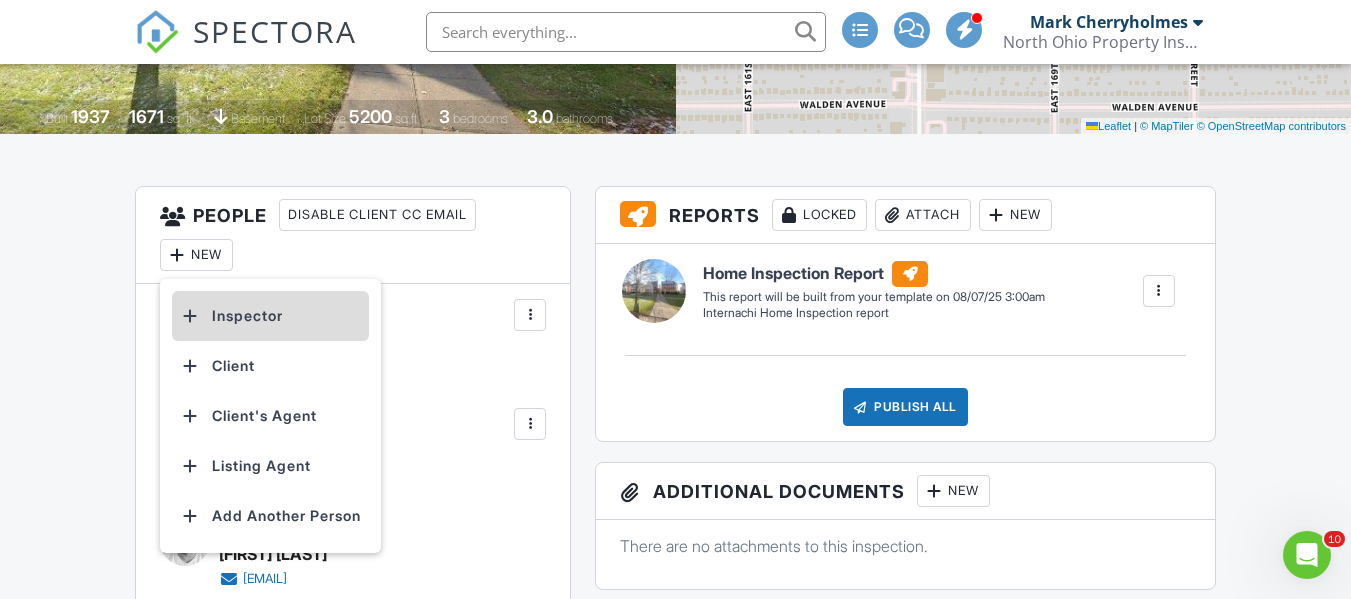 click on "Inspector" at bounding box center (270, 316) 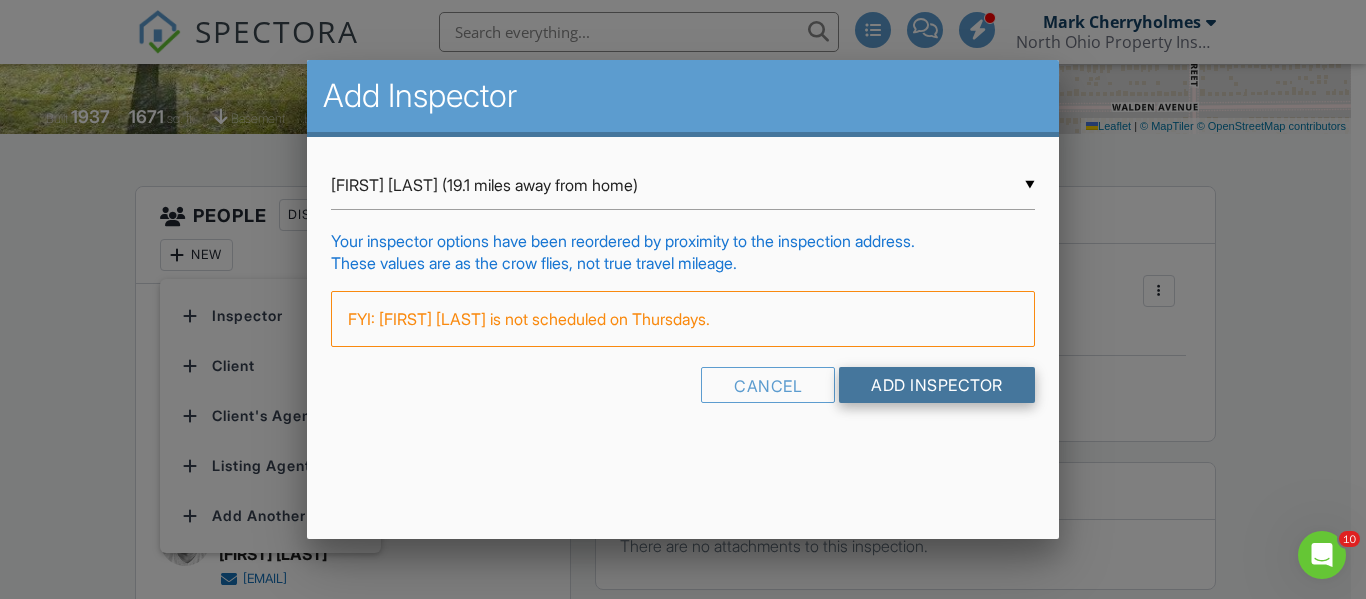 click on "Add Inspector" at bounding box center (937, 385) 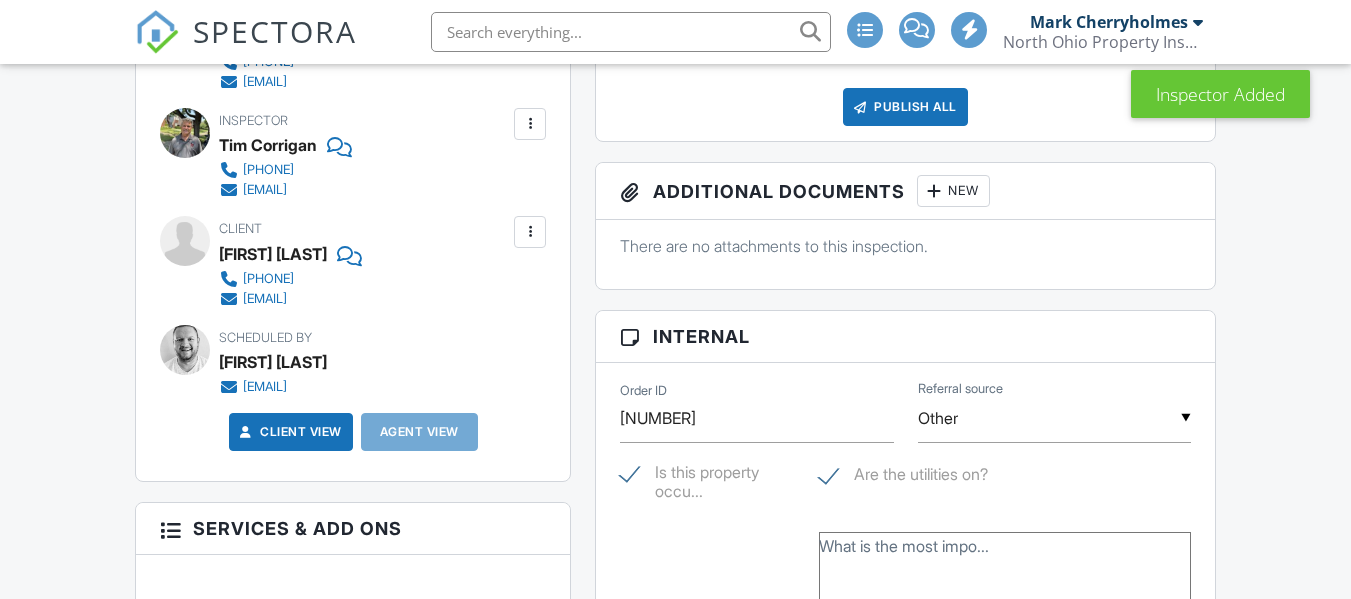 scroll, scrollTop: 700, scrollLeft: 0, axis: vertical 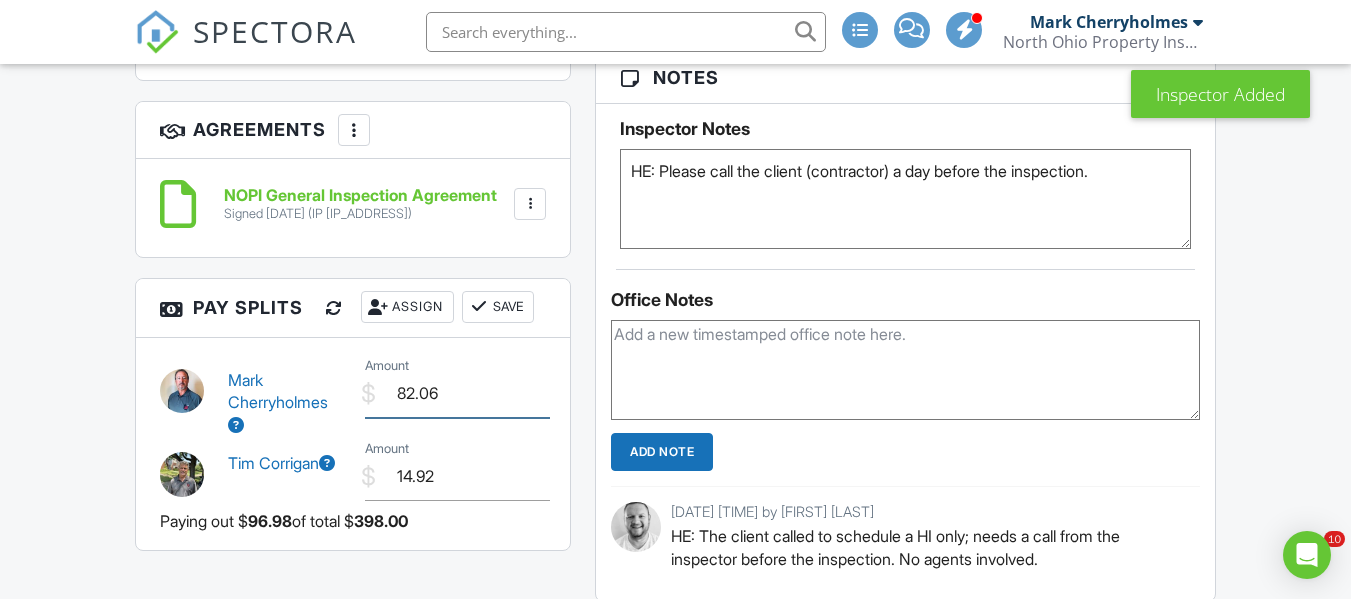 drag, startPoint x: 450, startPoint y: 385, endPoint x: 342, endPoint y: 395, distance: 108.461975 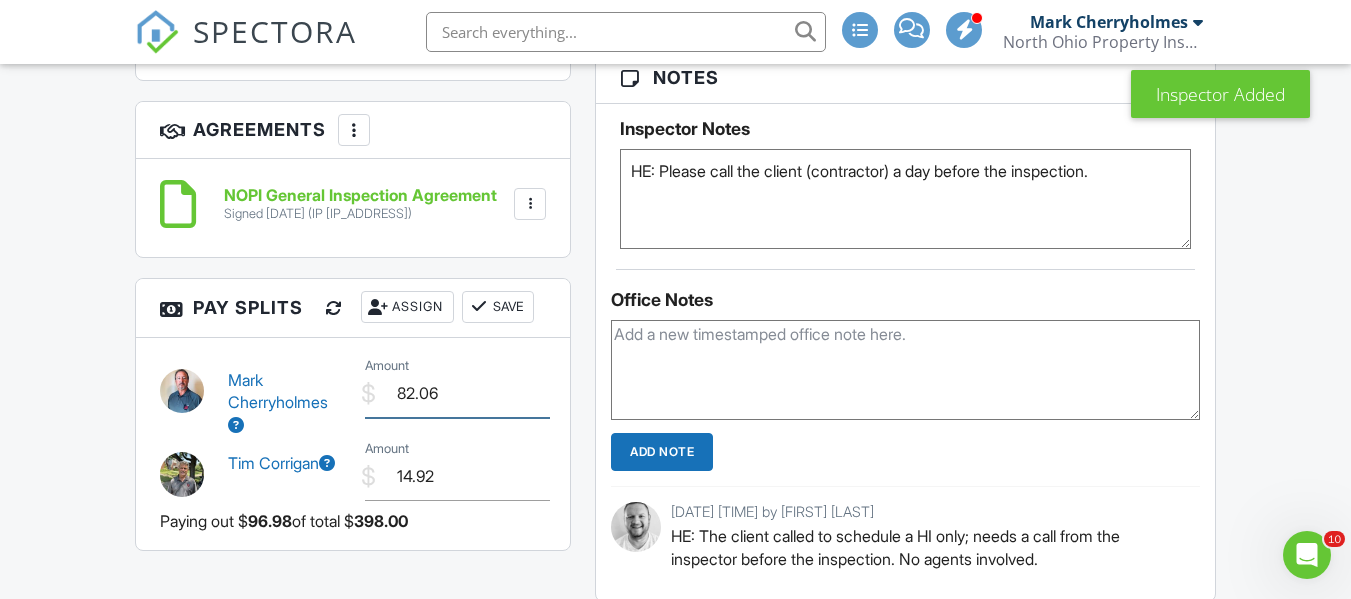 scroll, scrollTop: 0, scrollLeft: 0, axis: both 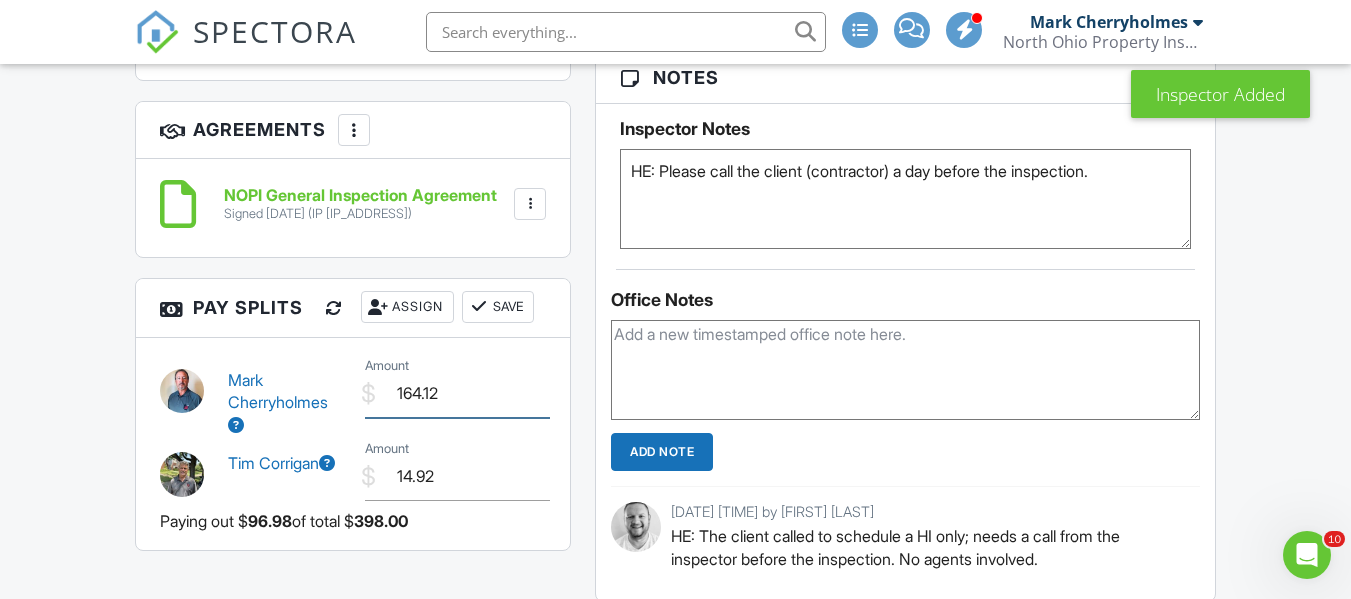 type on "164.12" 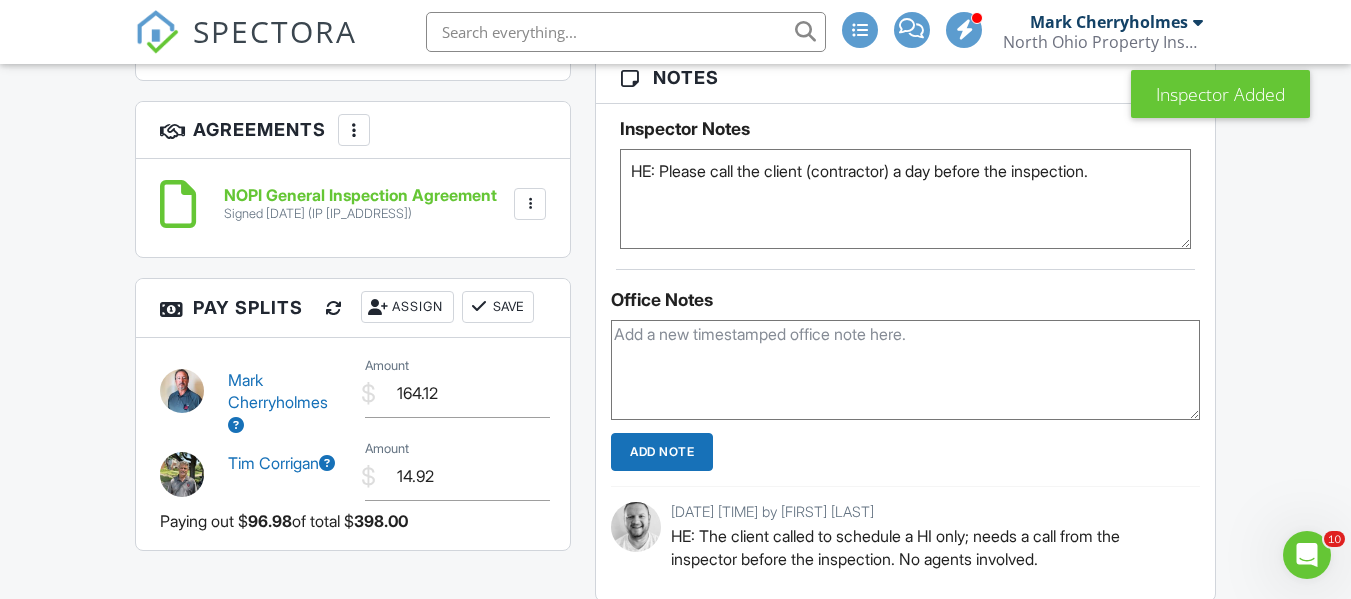 click on "Mark Cherryholmes" at bounding box center [284, 402] 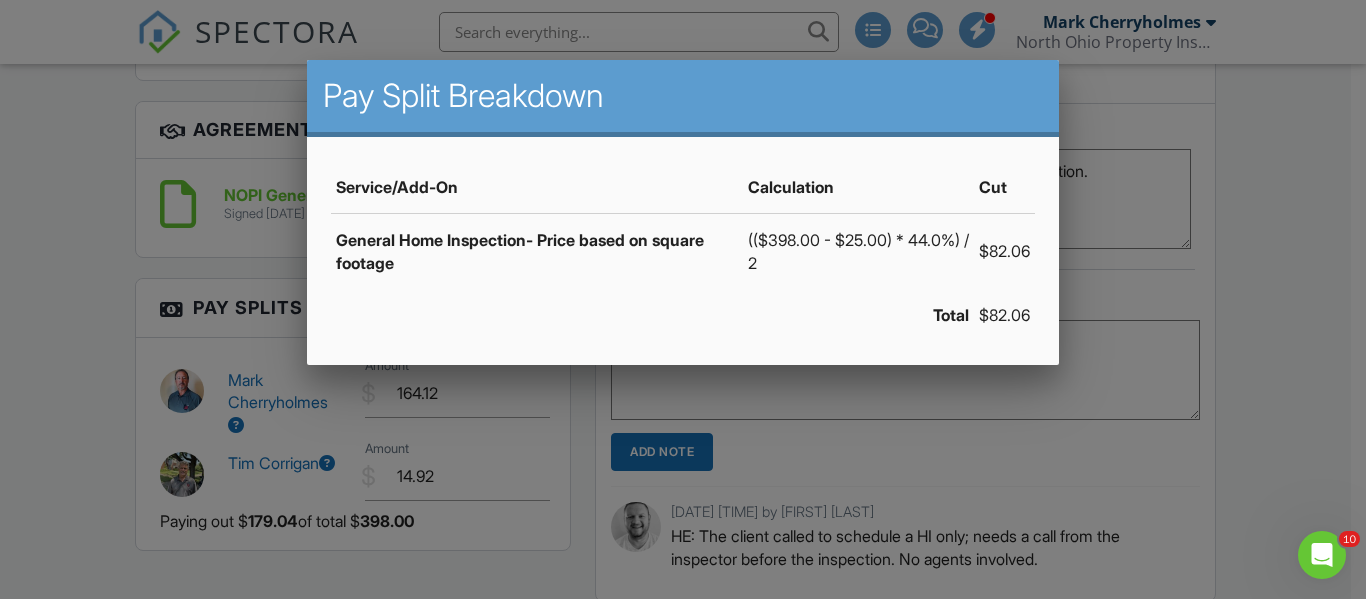 click at bounding box center [683, 274] 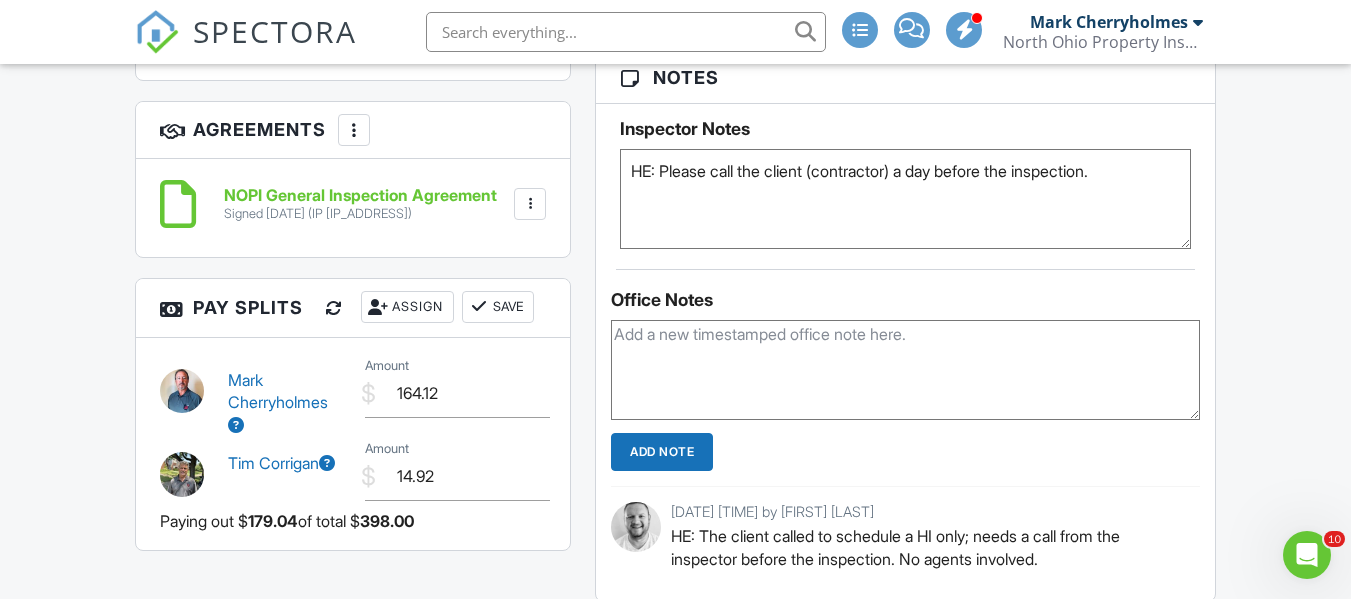 click at bounding box center (327, 463) 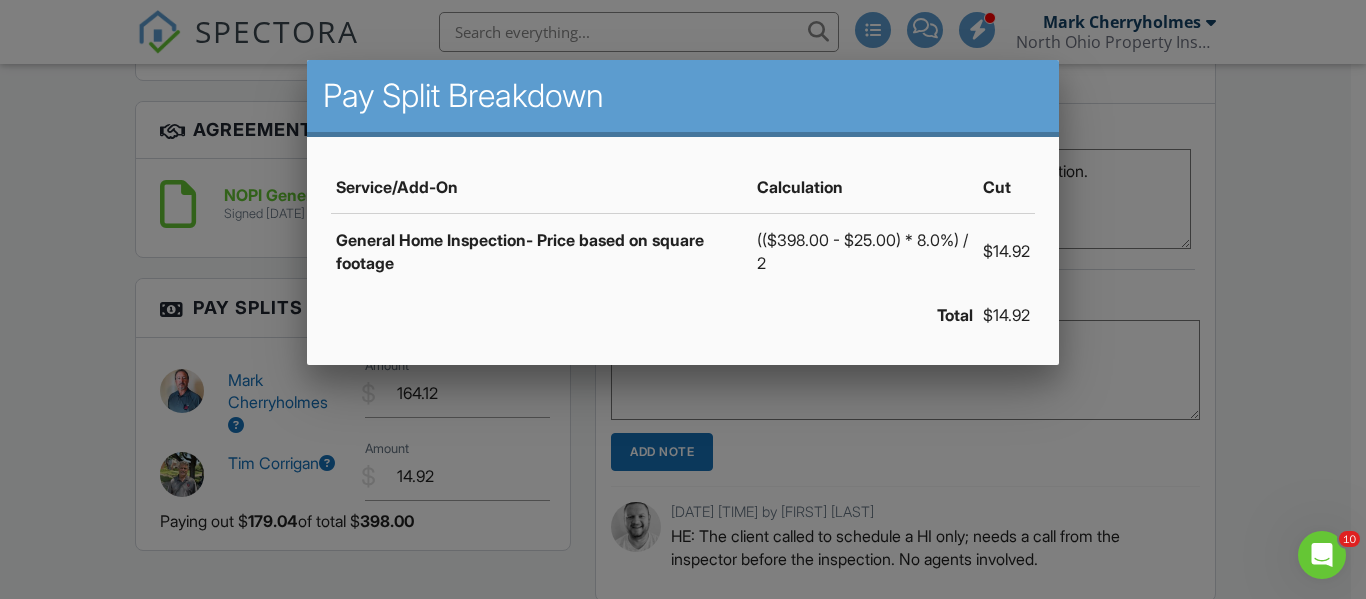 click at bounding box center [683, 274] 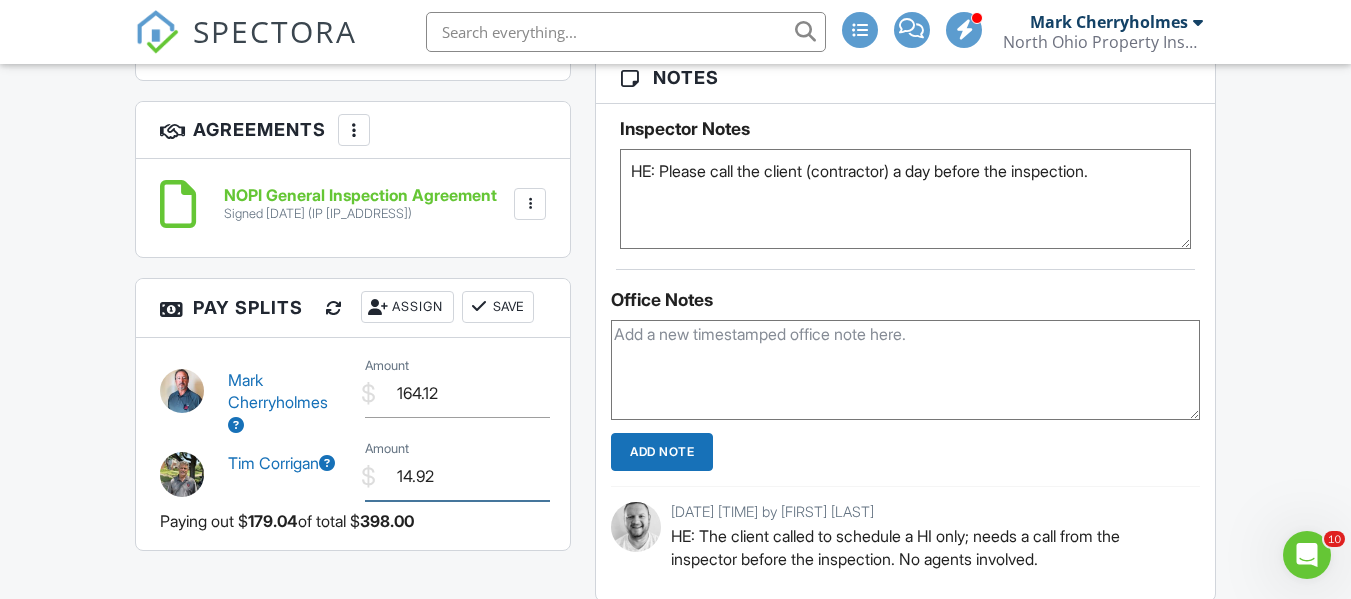 drag, startPoint x: 441, startPoint y: 475, endPoint x: 374, endPoint y: 475, distance: 67 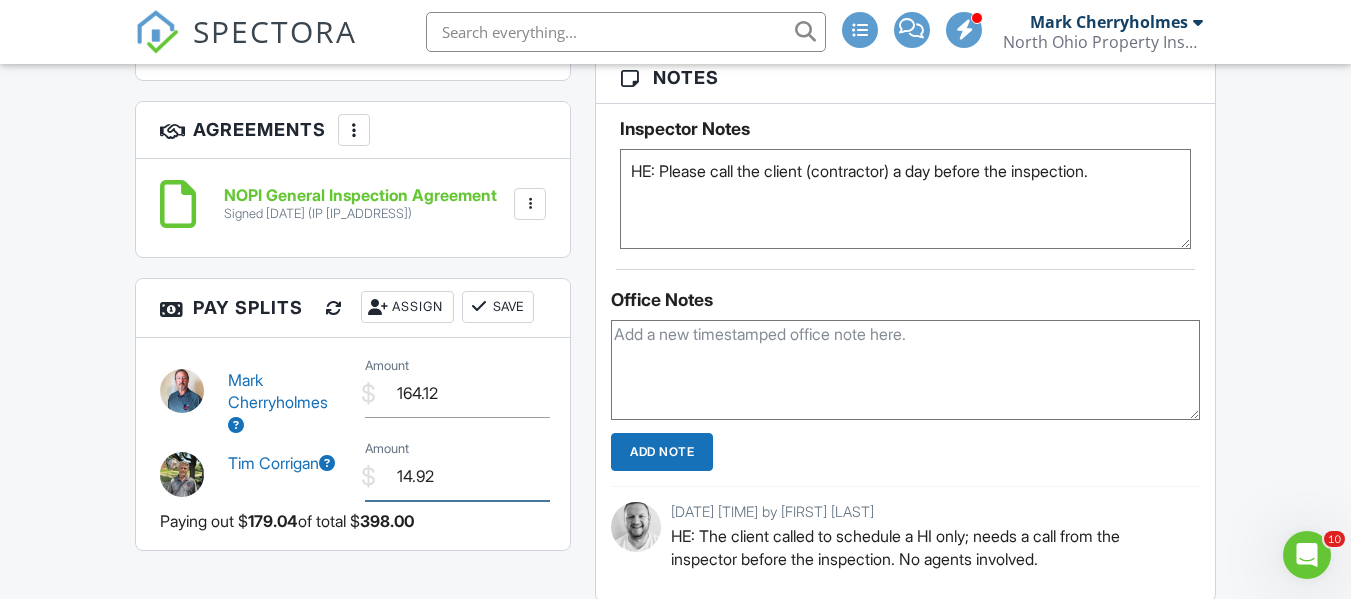 click on "$
Amount
14.92" at bounding box center [455, 476] 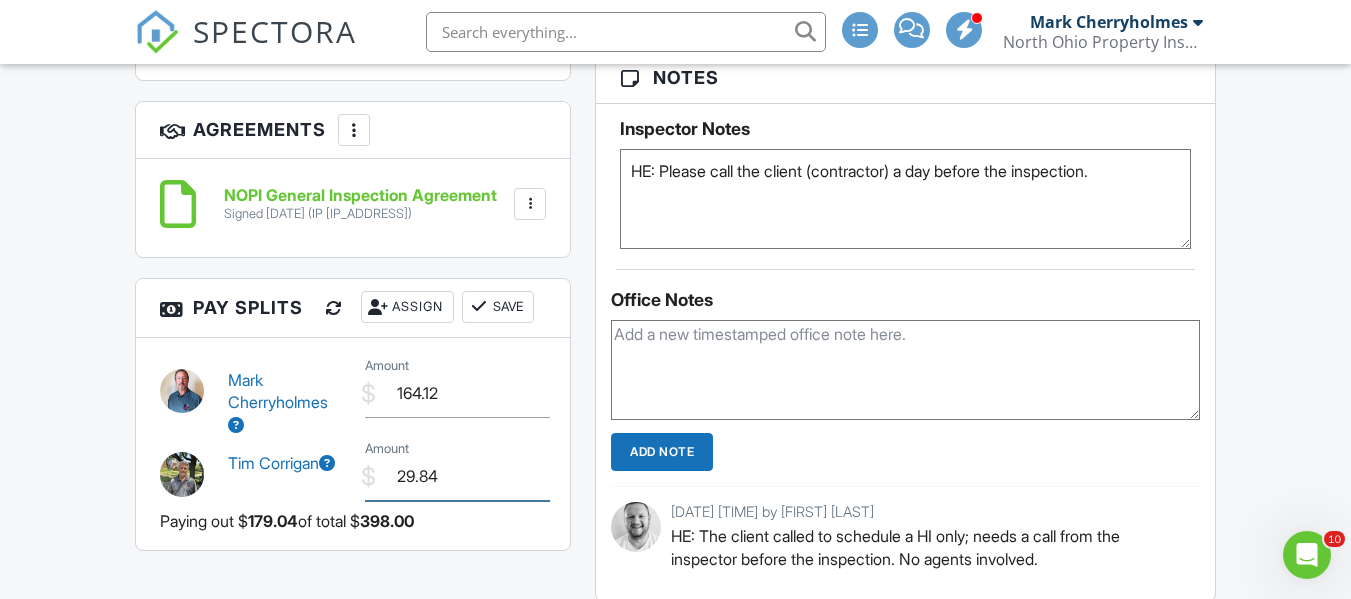 type on "29.84" 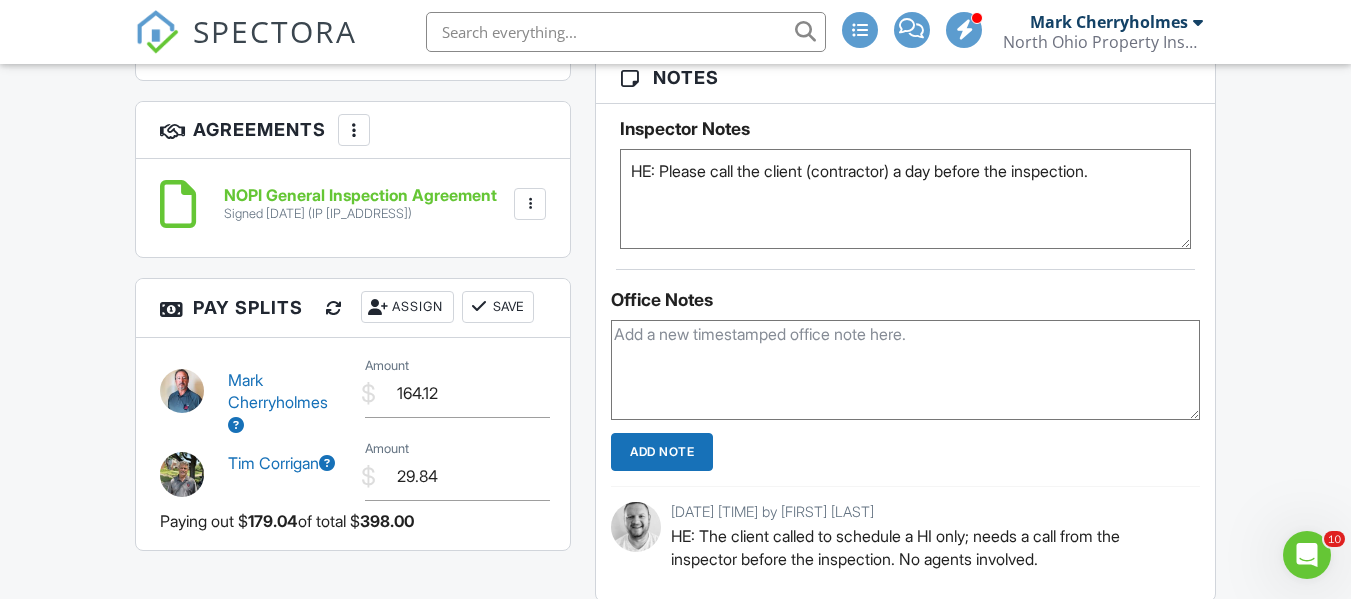 click on "Save" at bounding box center (498, 307) 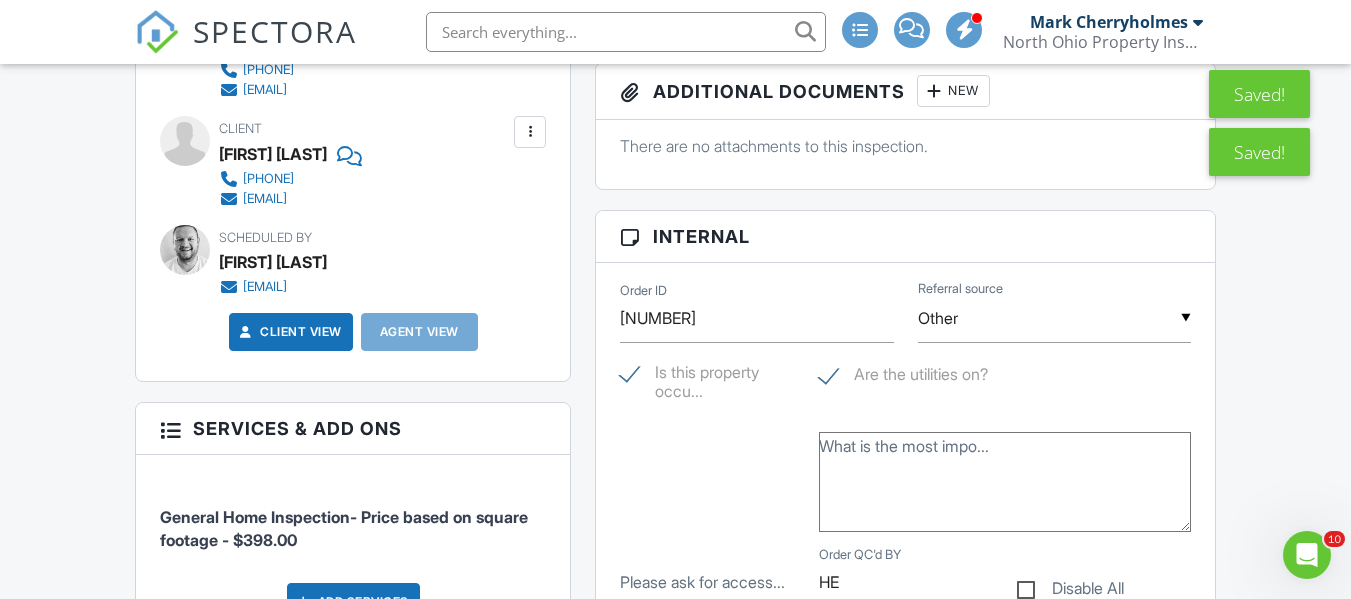 scroll, scrollTop: 0, scrollLeft: 0, axis: both 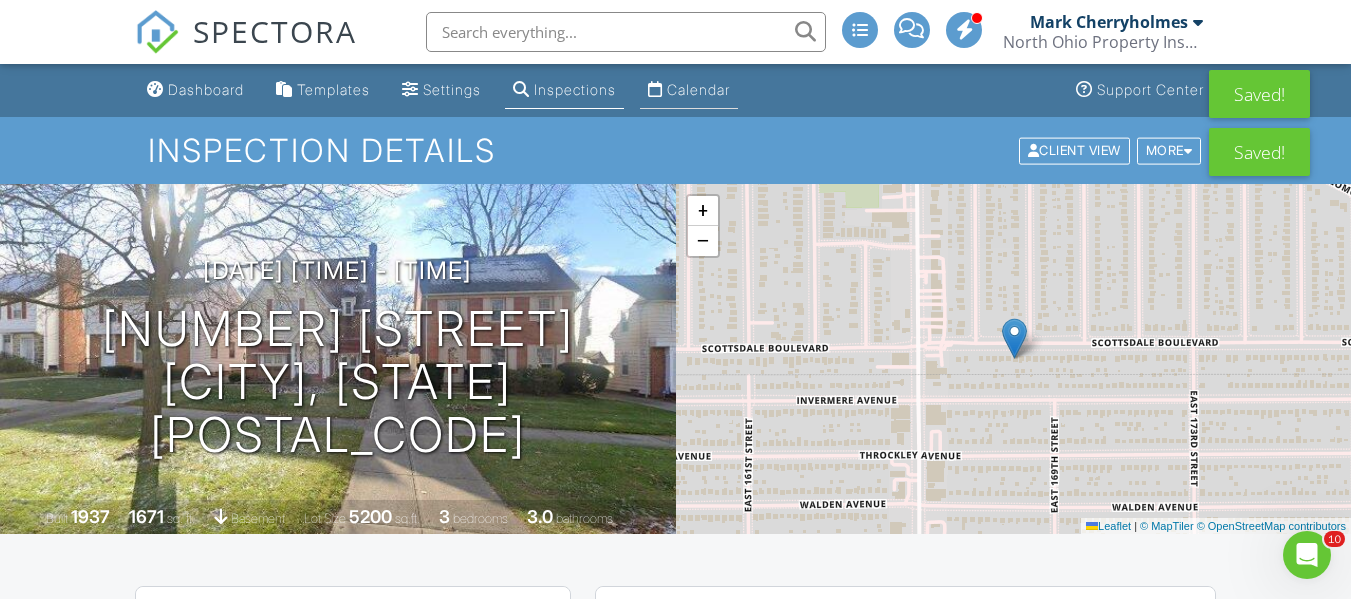 click on "Calendar" at bounding box center [698, 89] 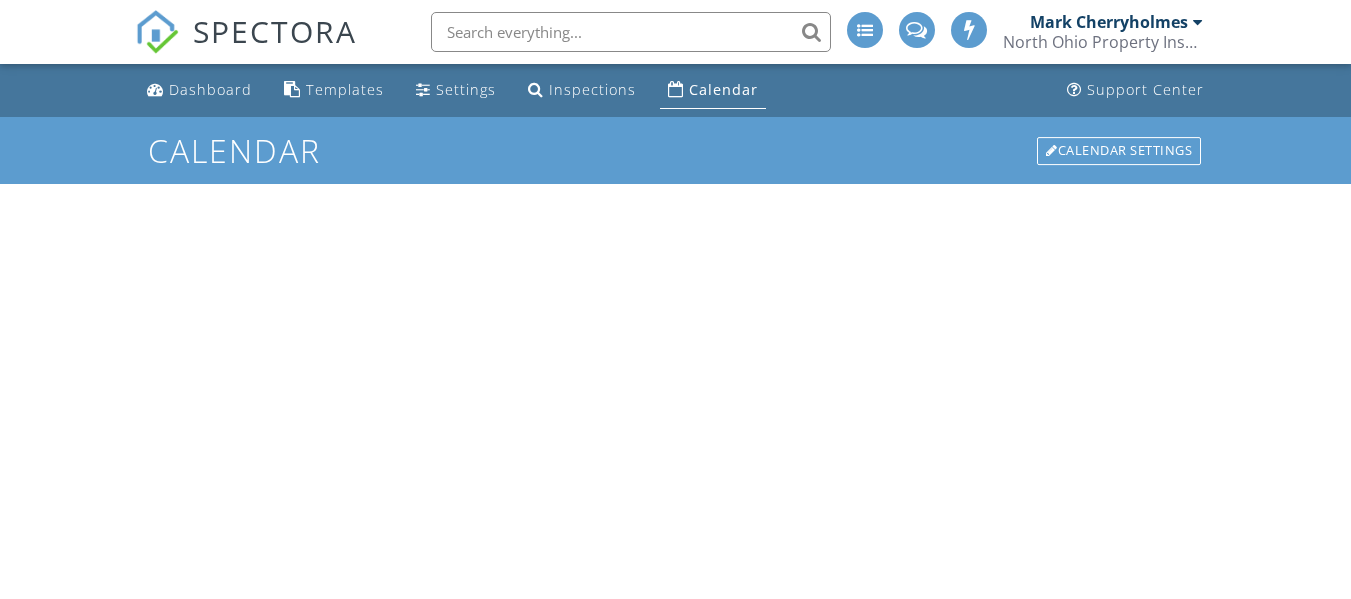 scroll, scrollTop: 0, scrollLeft: 0, axis: both 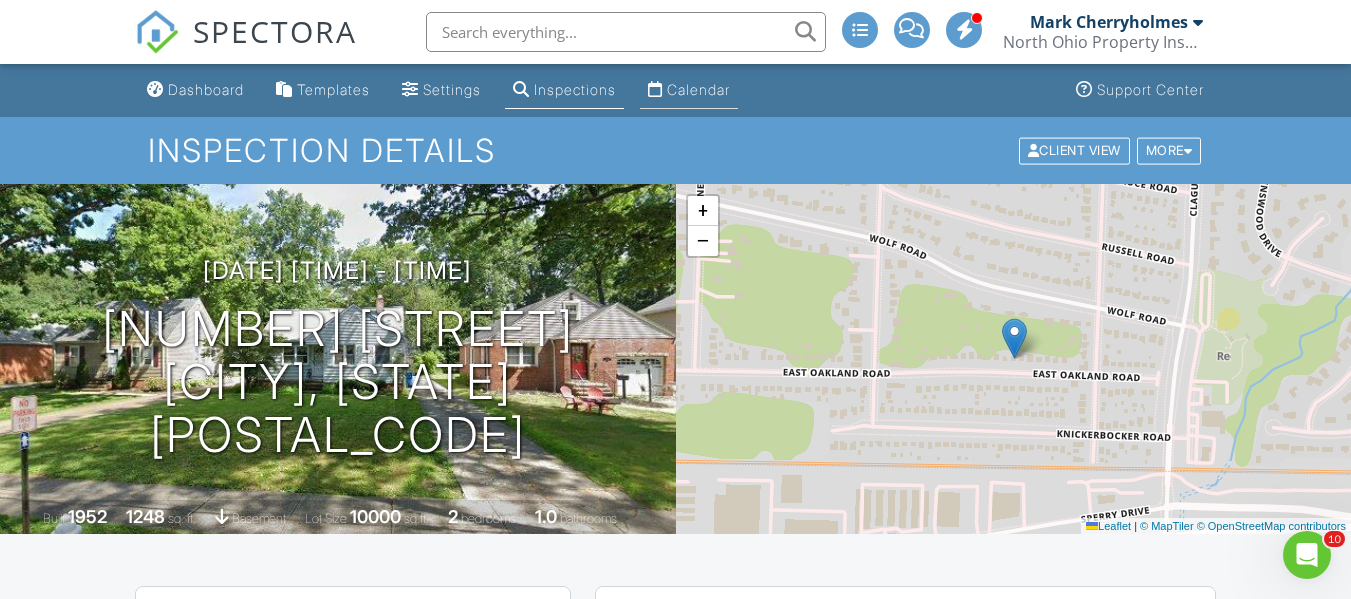click on "Calendar" at bounding box center (698, 89) 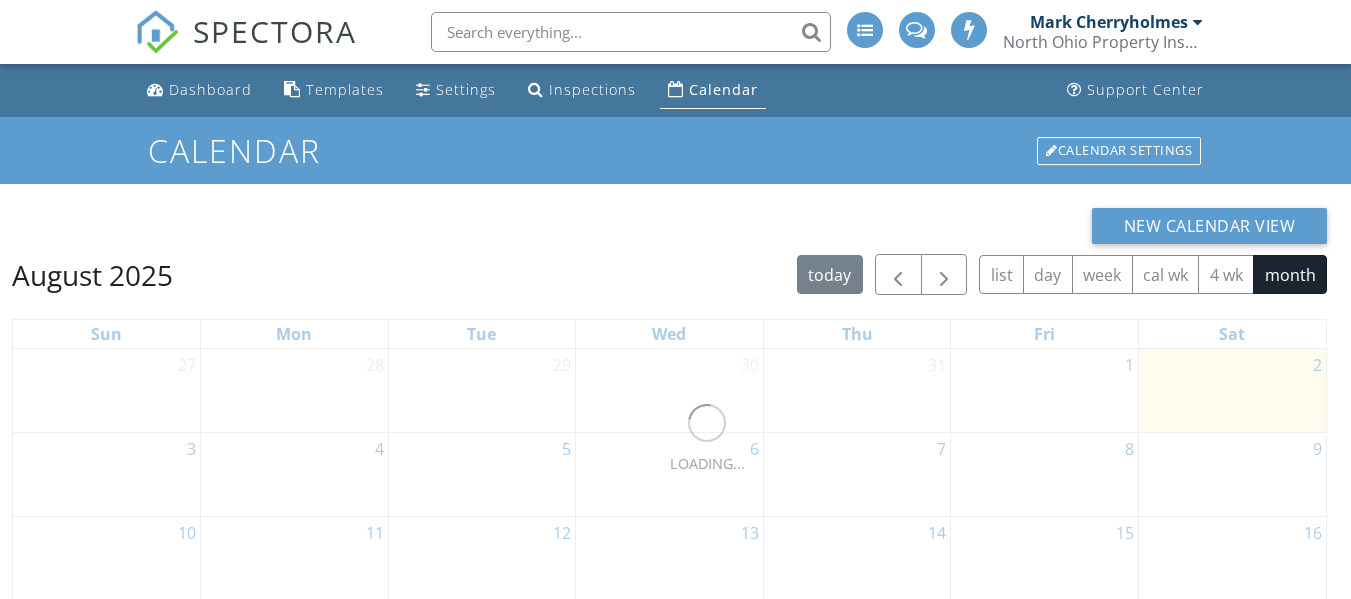 scroll, scrollTop: 0, scrollLeft: 0, axis: both 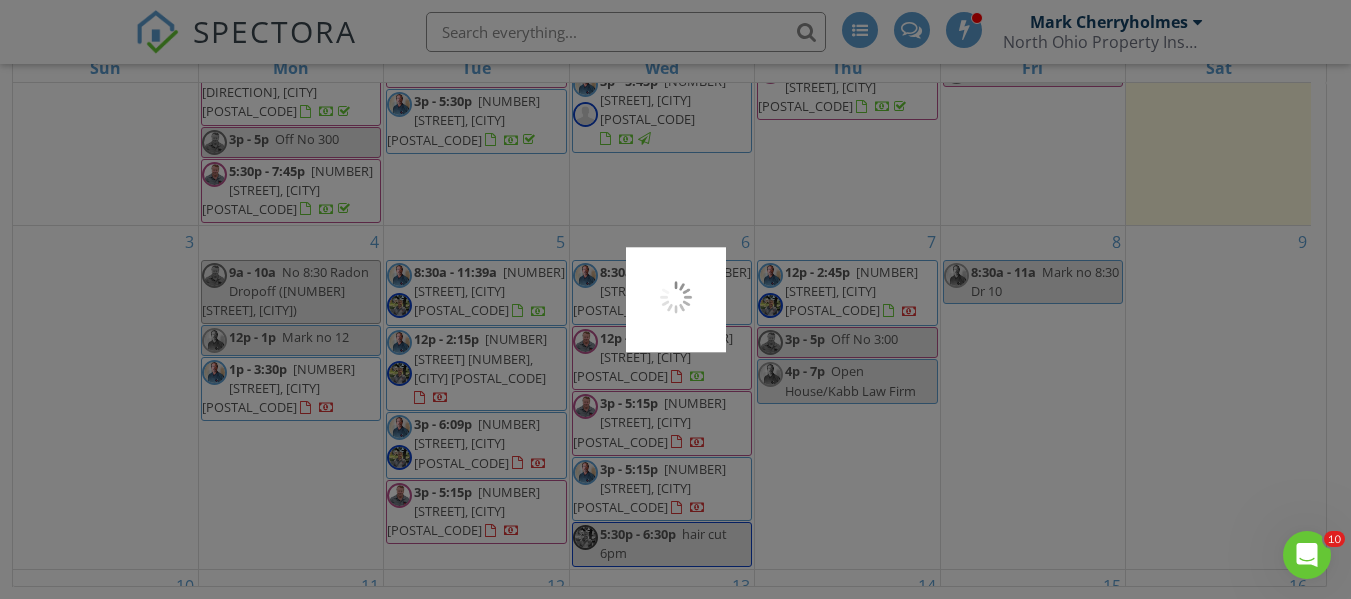 click at bounding box center (675, 299) 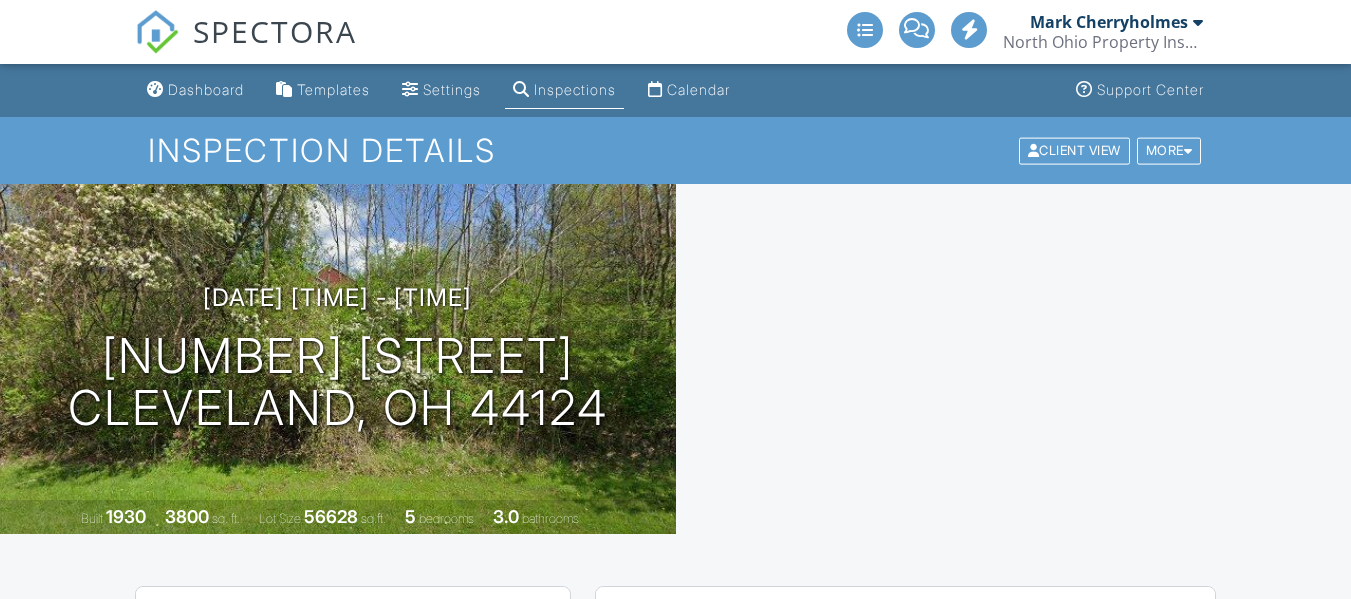 scroll, scrollTop: 0, scrollLeft: 0, axis: both 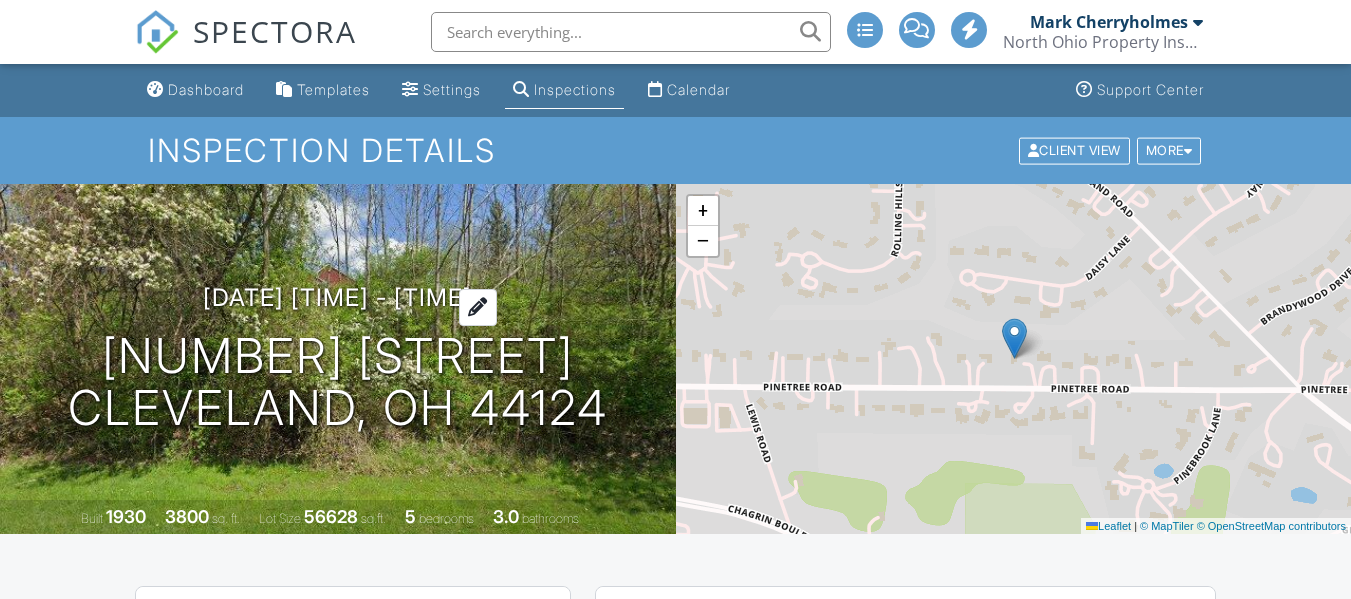 click on "[DATE] [TIME]
- [TIME]" at bounding box center (337, 297) 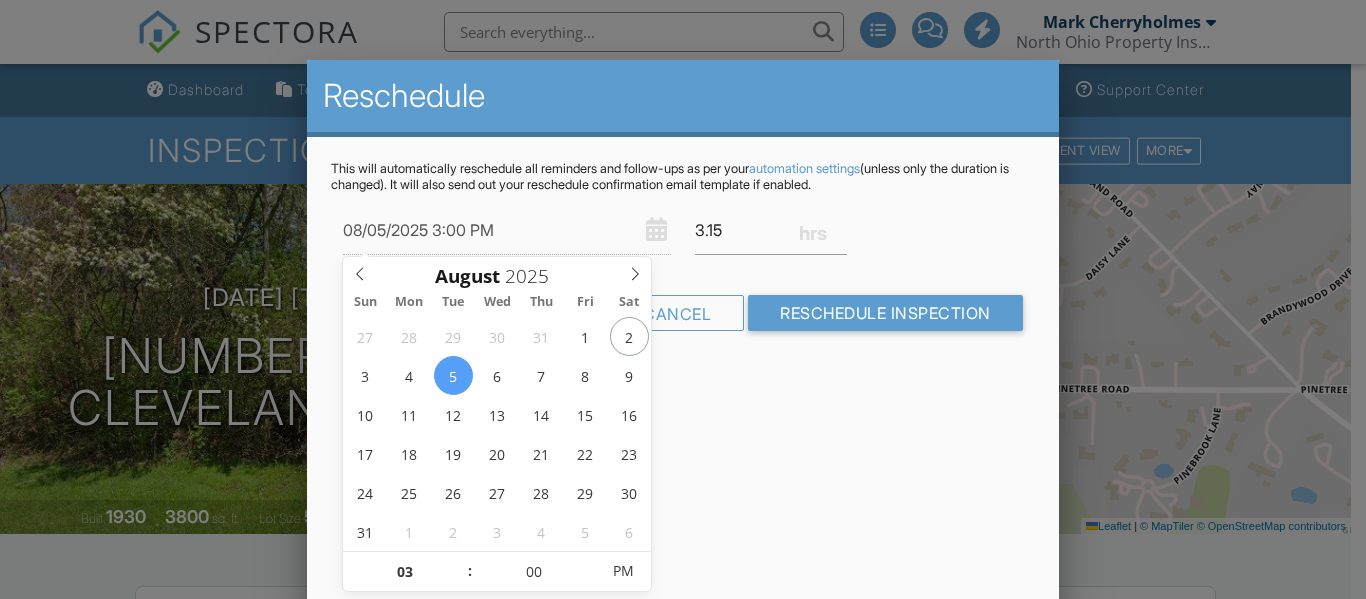 click at bounding box center (683, 274) 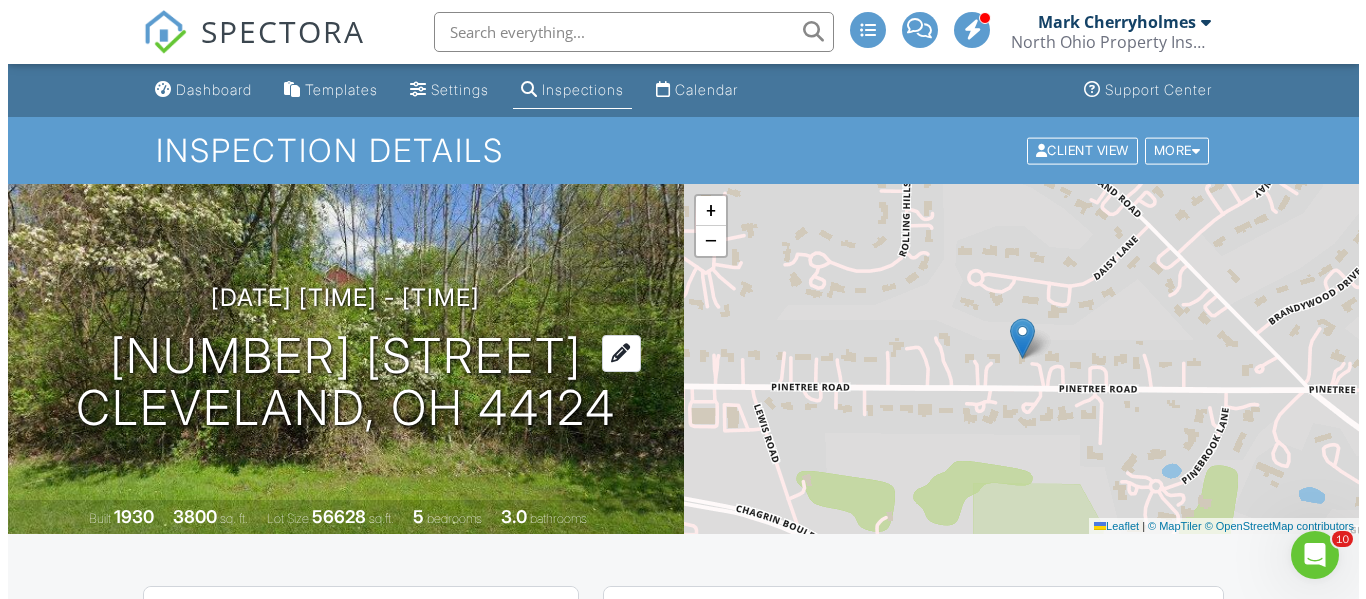 scroll, scrollTop: 0, scrollLeft: 0, axis: both 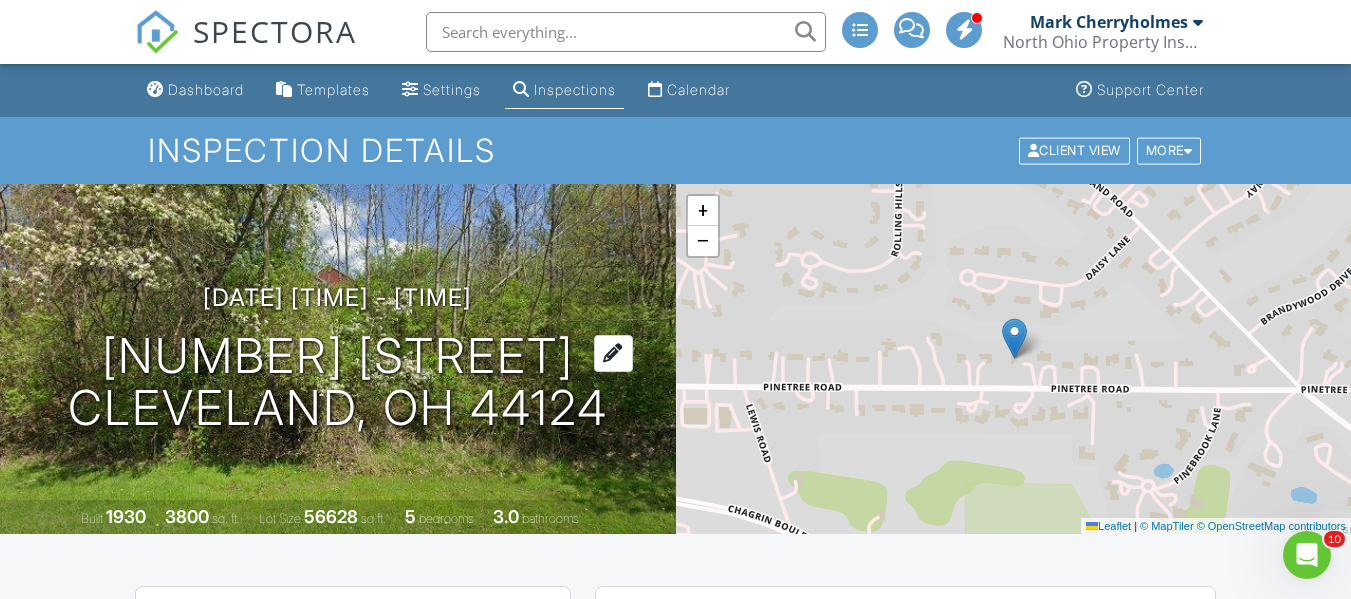 click on "31999 Pinetree Rd
Cleveland, OH 44124" at bounding box center (338, 383) 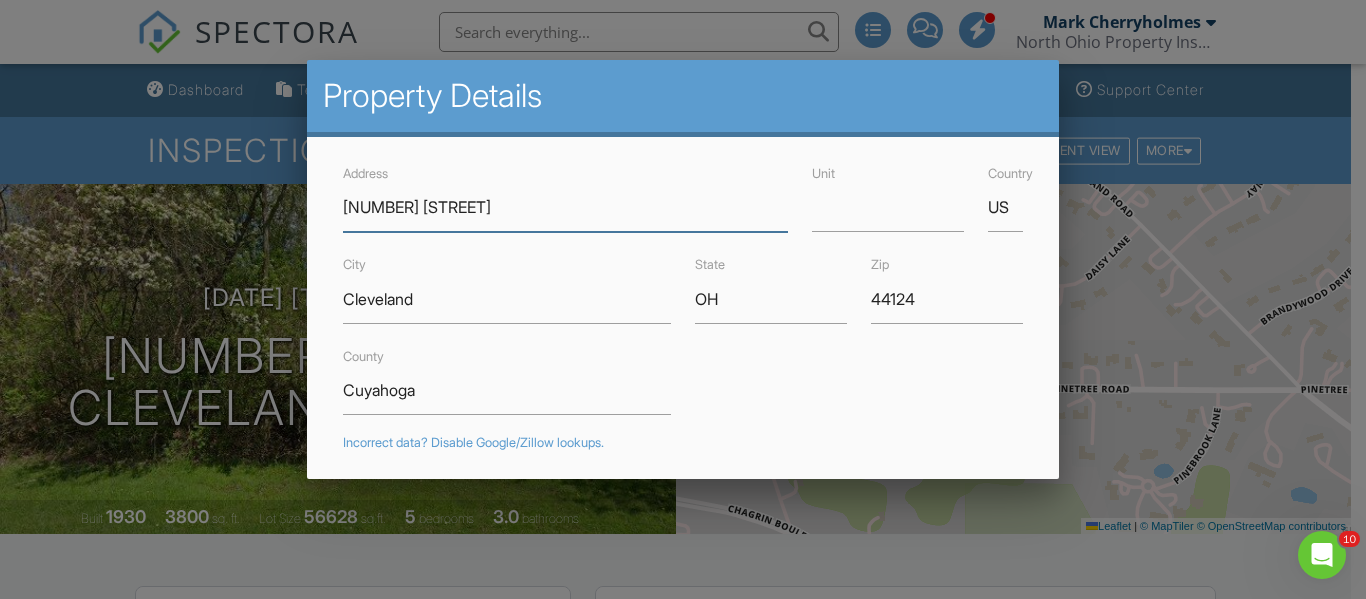 click on "31999 Pinetree Rd" at bounding box center [565, 207] 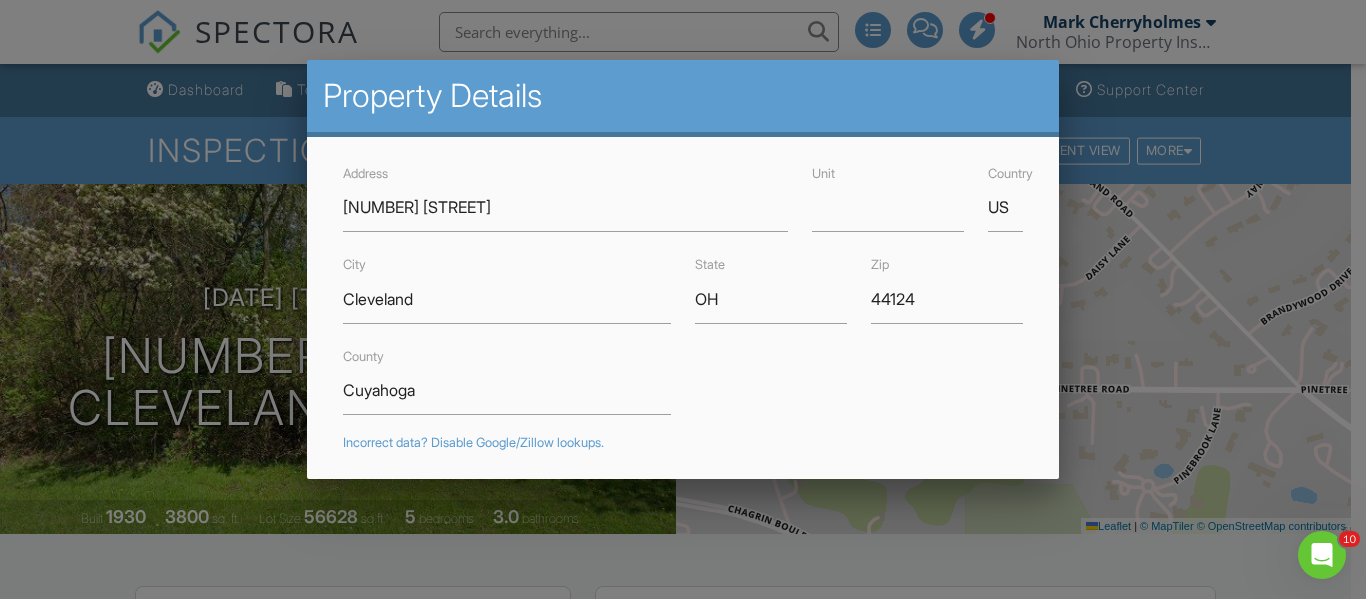 click on "County
Cuyahoga" at bounding box center (682, 379) 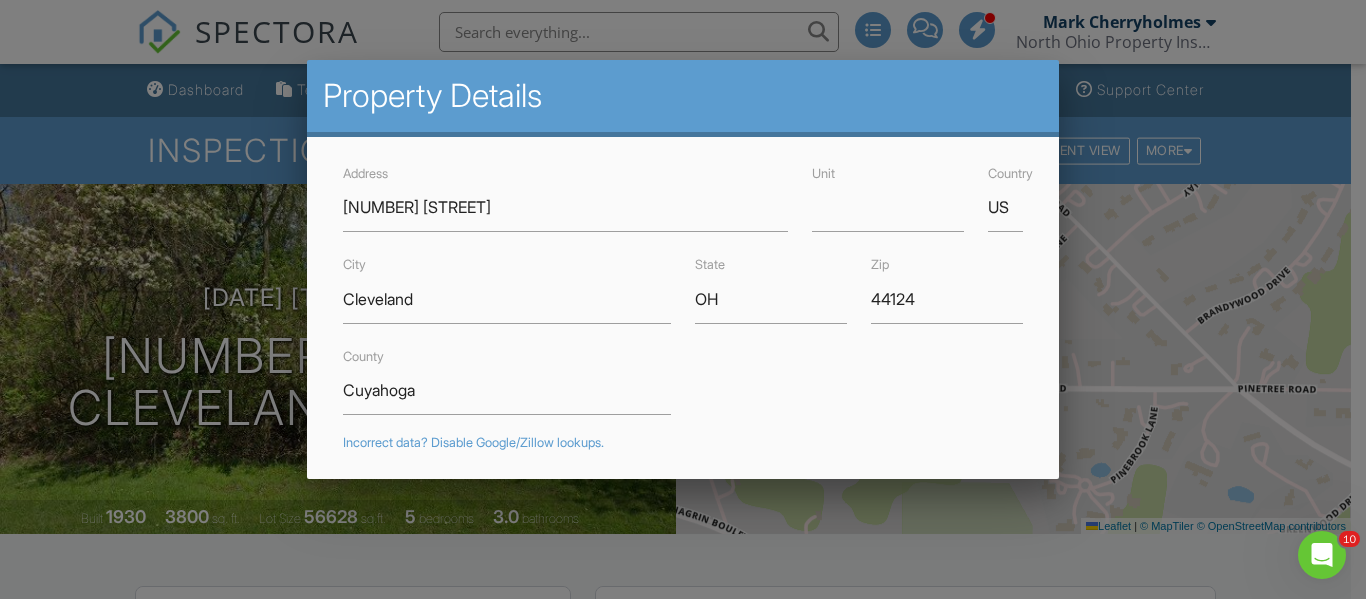 scroll, scrollTop: 500, scrollLeft: 0, axis: vertical 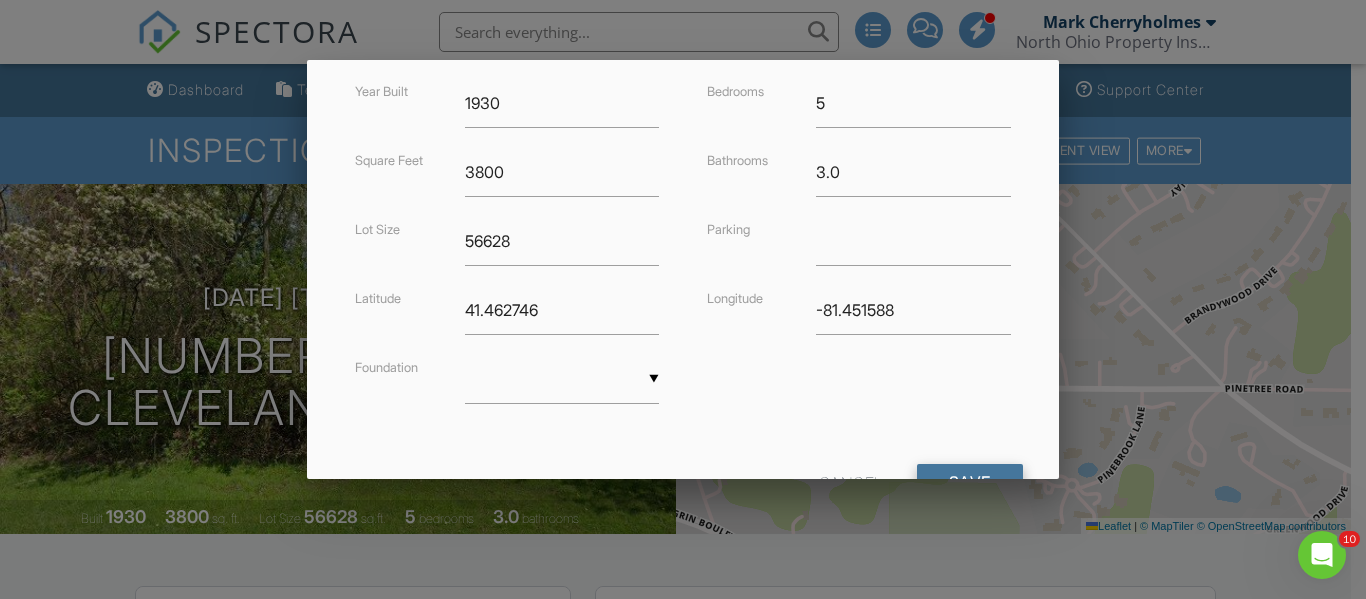 click on "Save" at bounding box center [970, 482] 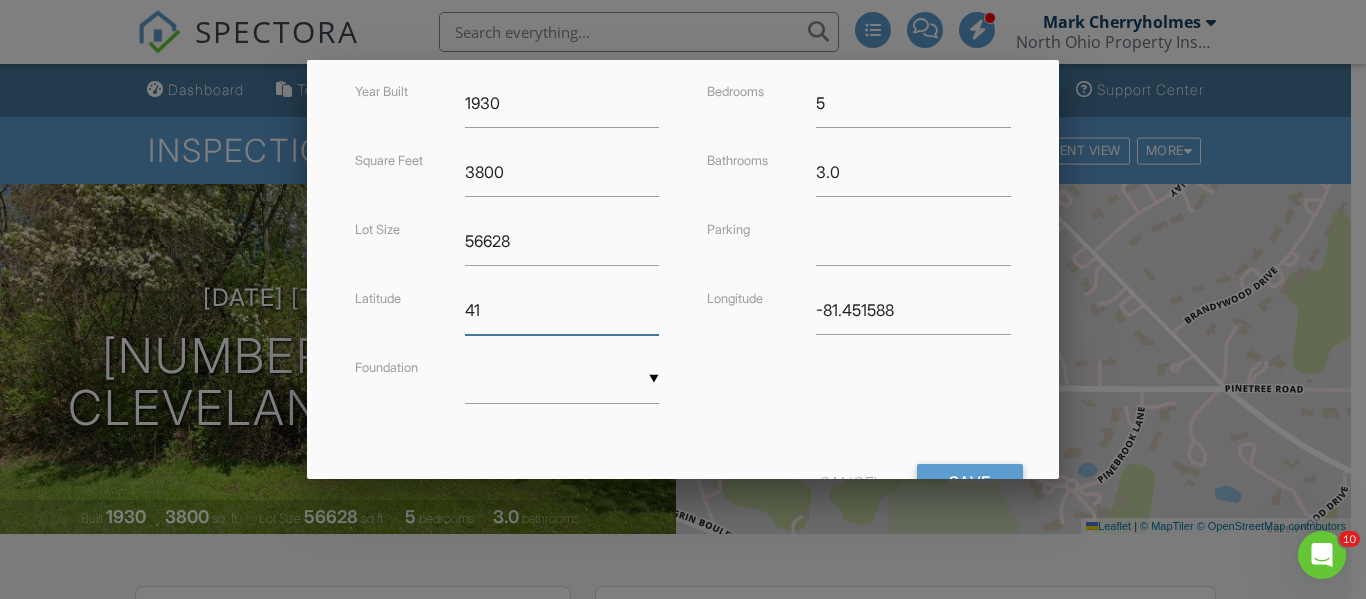 type on "41" 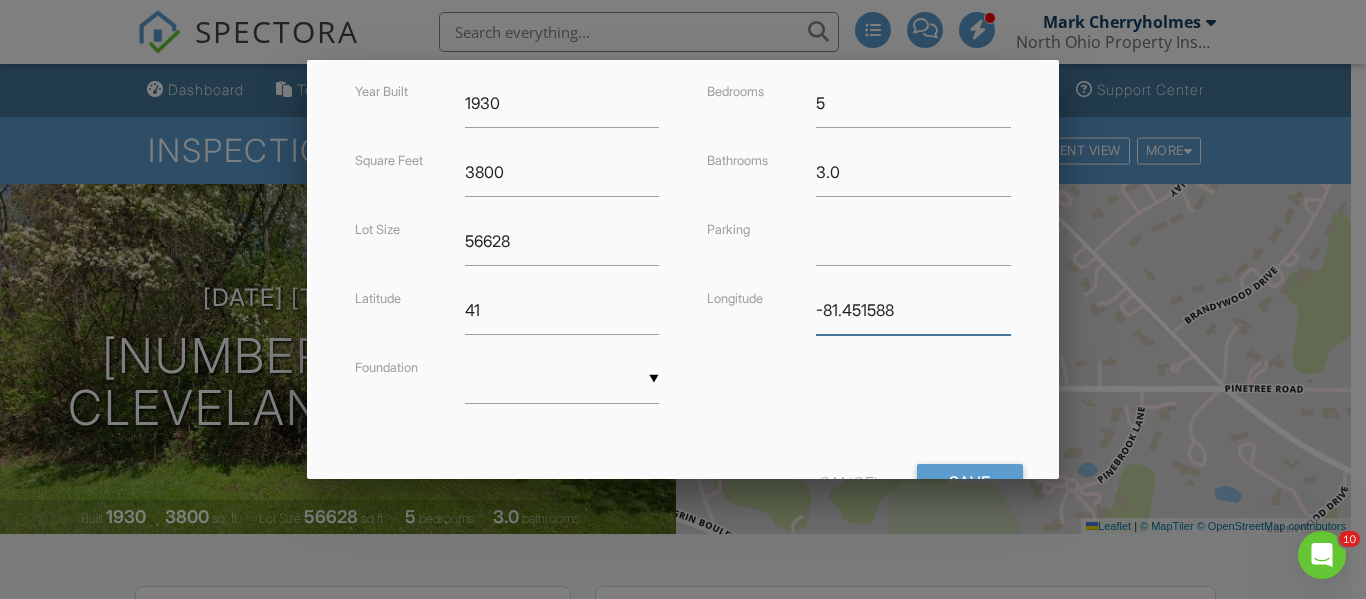 click on "-81.44994609999999" at bounding box center (913, 310) 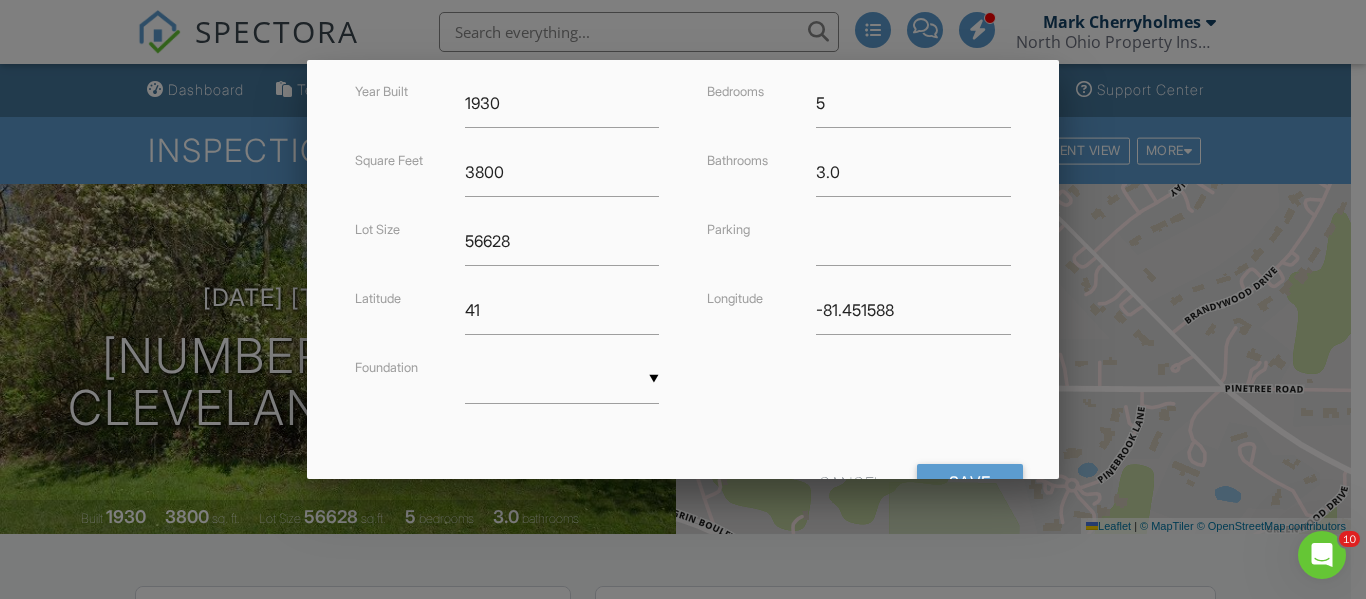 click on "Address
32199 Pinetree Rd
Unit
Country
US
City
Cleveland
State
OH
Zip
44124
County
Cuyahoga
Incorrect data? Disable Google/Zillow lookups.
Year Built
1930
Square Feet
3800
Lot Size
56628
Latitude
41
Foundation
▼ Basement Slab Crawlspace
Basement
Slab
Crawlspace
Bedrooms
5
Bathrooms
3.0
Parking
Longitude
-81
Cancel
Save" at bounding box center (682, 88) 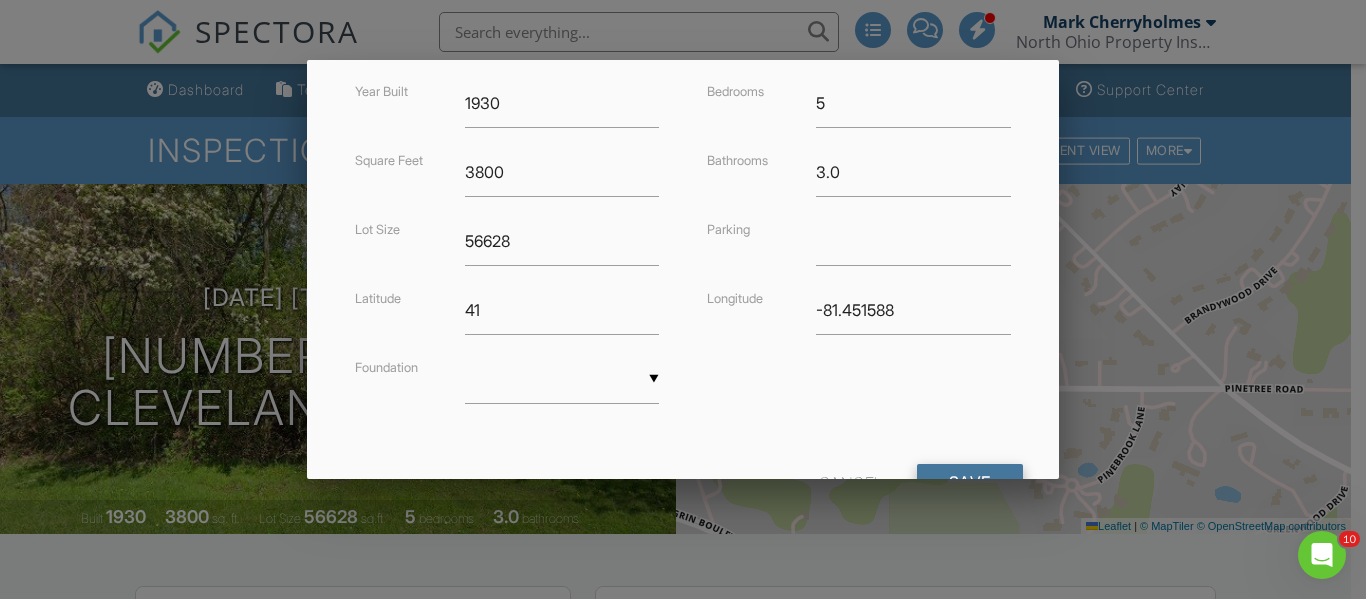click on "Save" at bounding box center (970, 482) 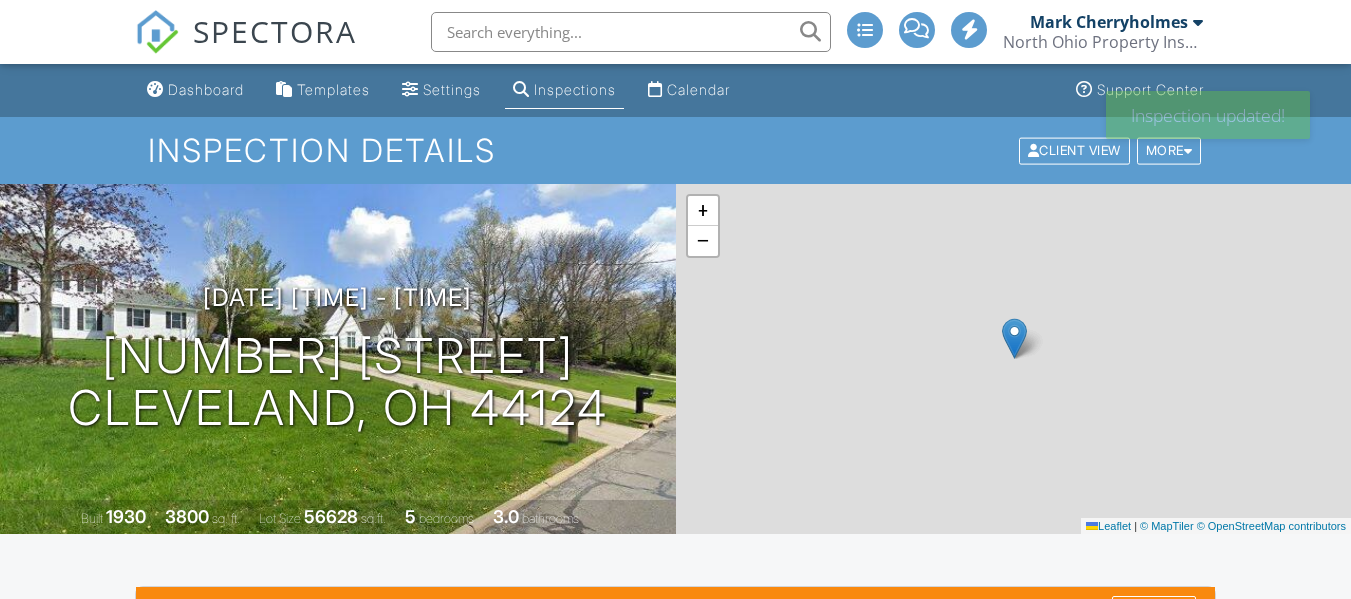 scroll, scrollTop: 400, scrollLeft: 0, axis: vertical 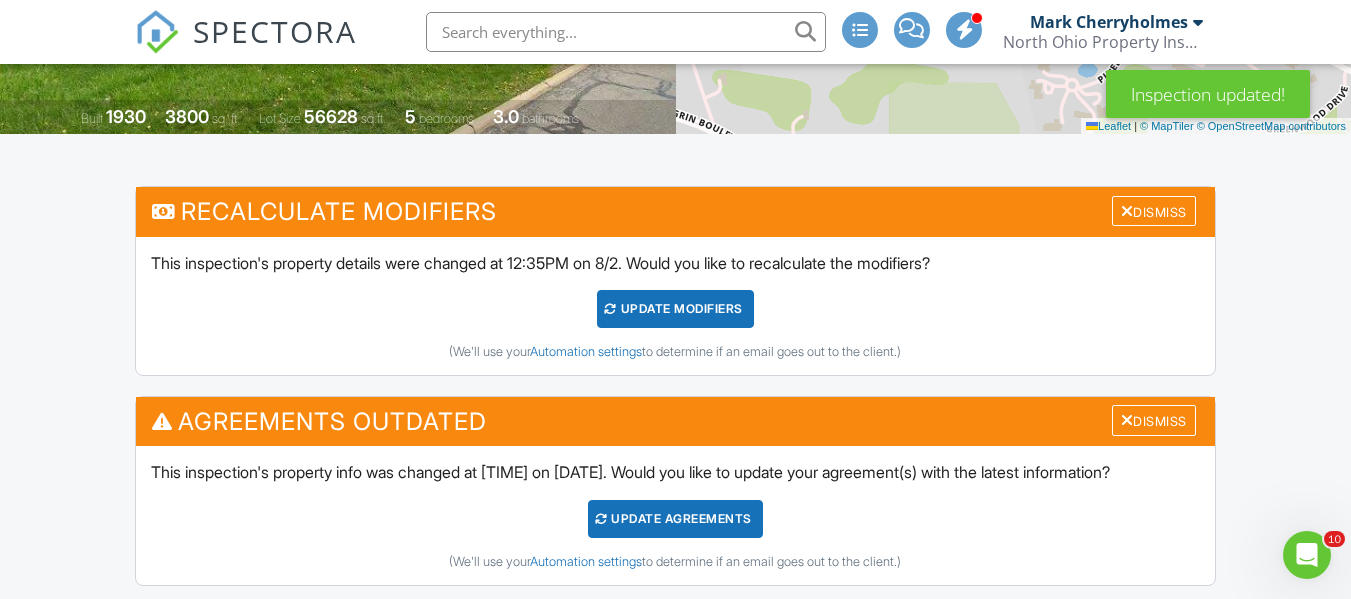 click on "Update Agreements" at bounding box center [675, 519] 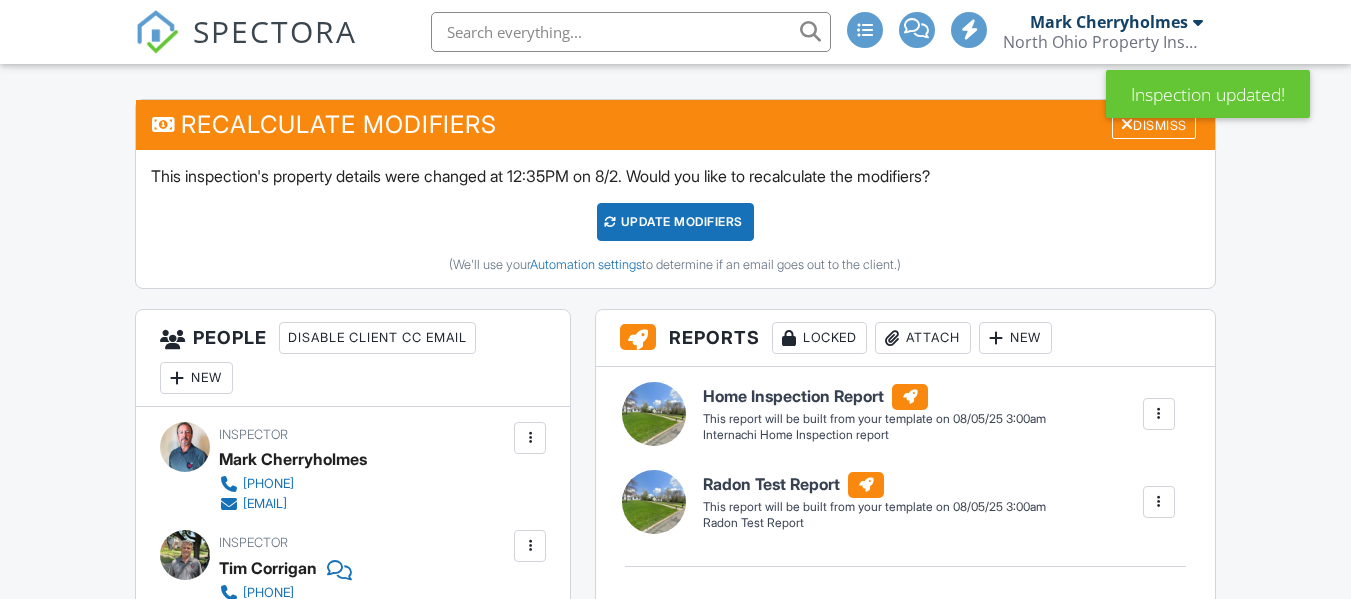 scroll, scrollTop: 700, scrollLeft: 0, axis: vertical 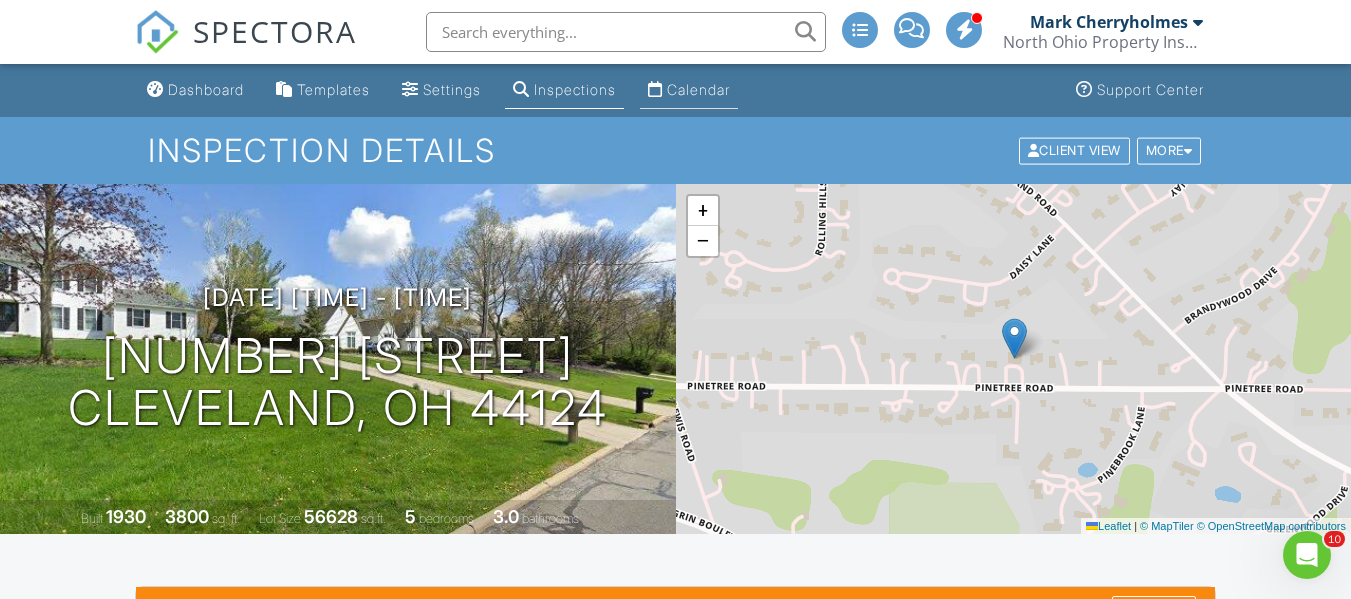click on "Calendar" at bounding box center (698, 89) 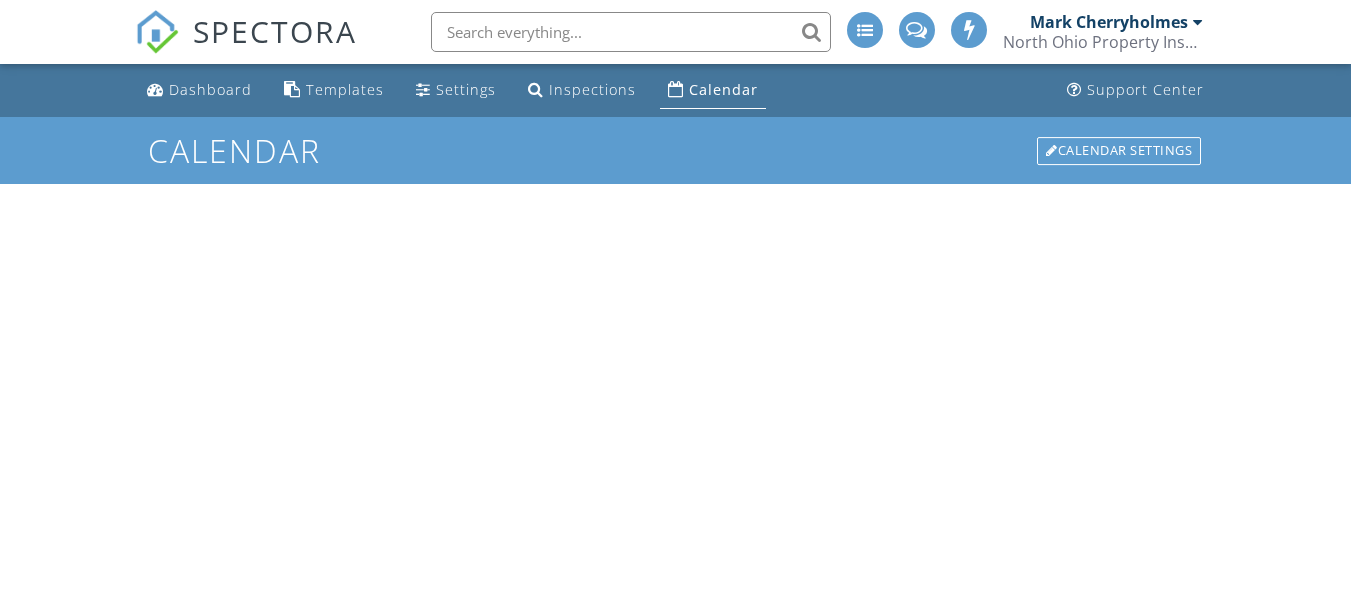 scroll, scrollTop: 0, scrollLeft: 0, axis: both 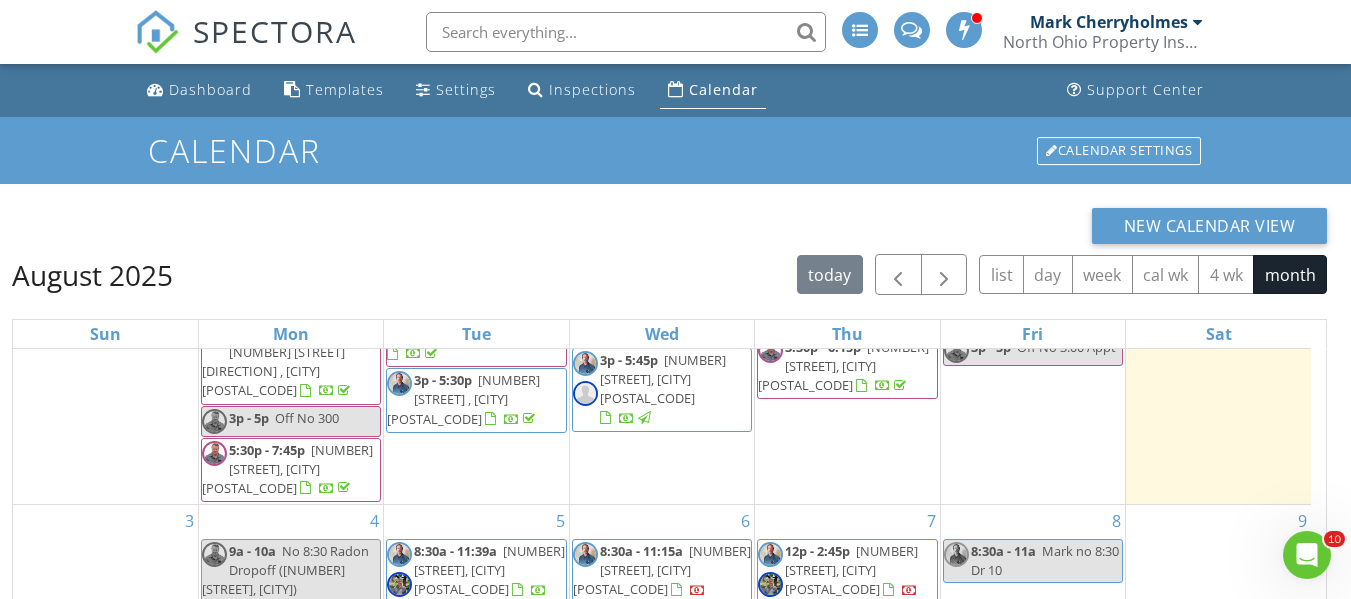click on "Calendar" at bounding box center (723, 89) 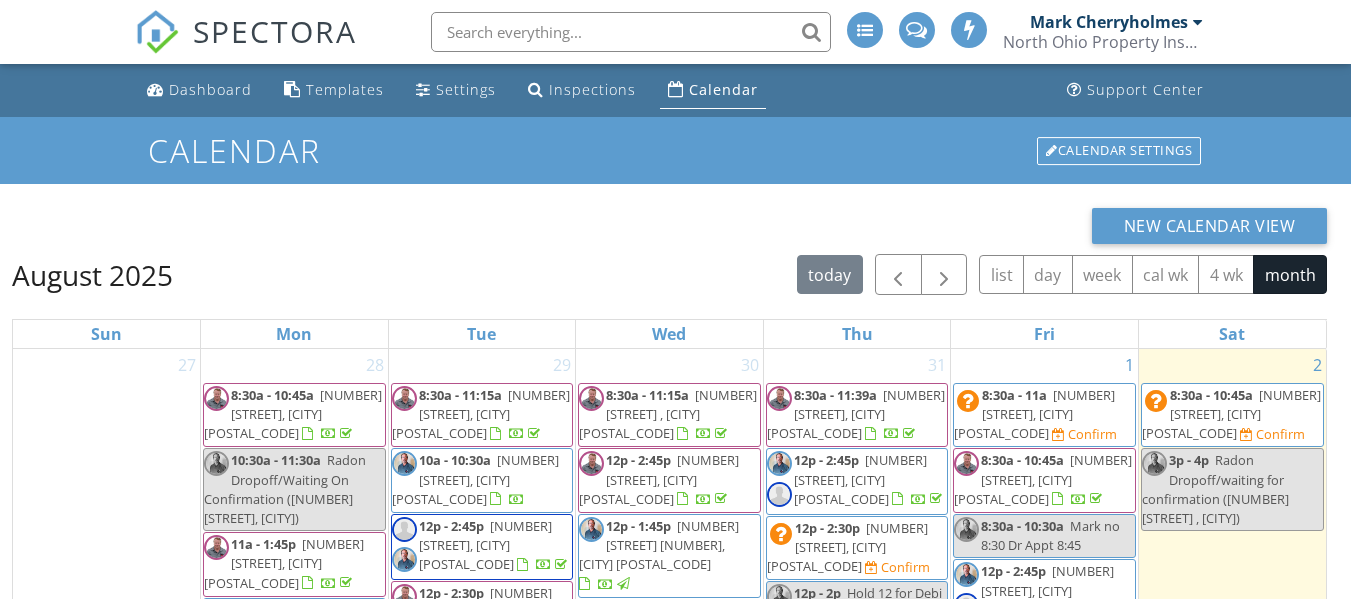 scroll, scrollTop: 0, scrollLeft: 0, axis: both 